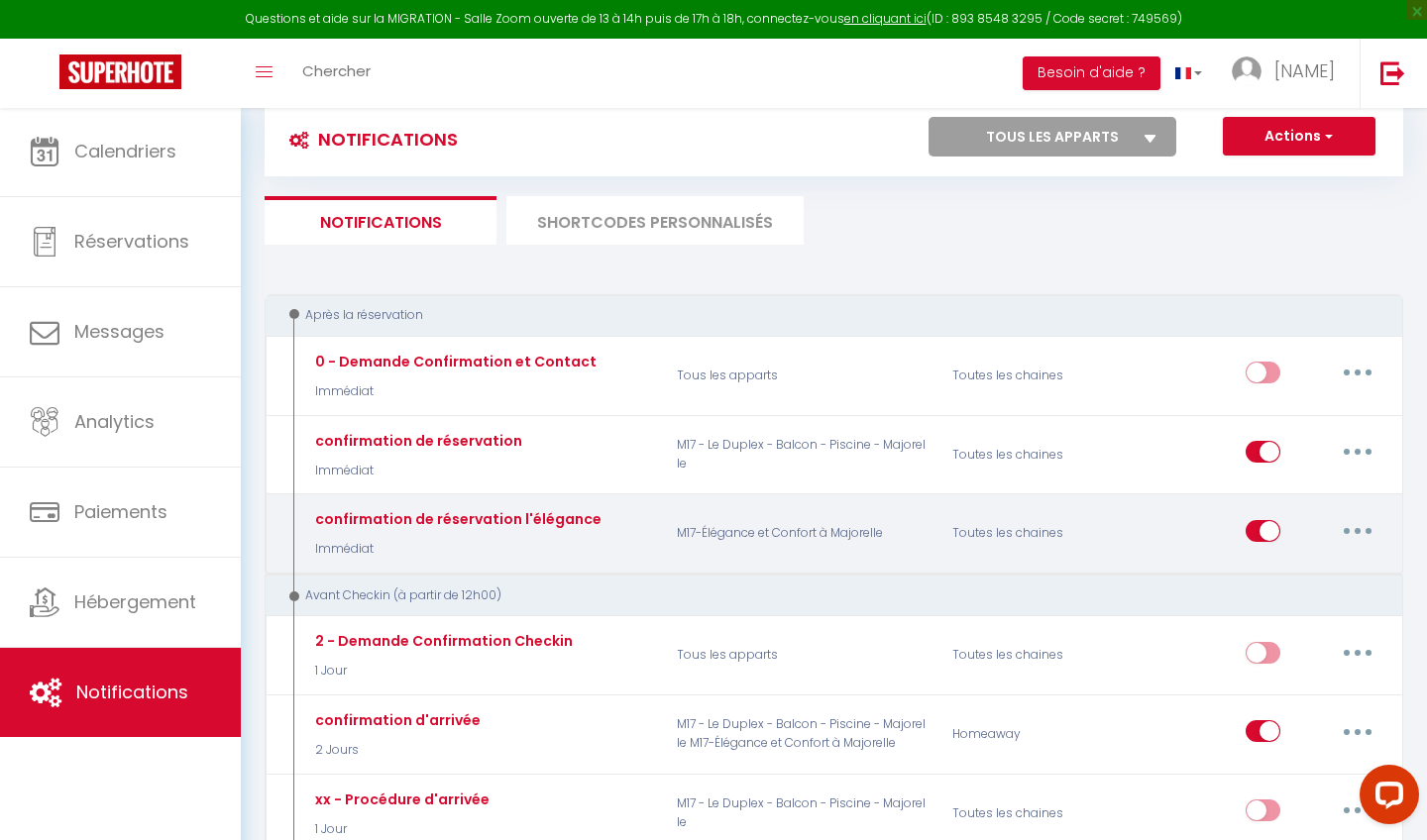 scroll, scrollTop: 142, scrollLeft: 0, axis: vertical 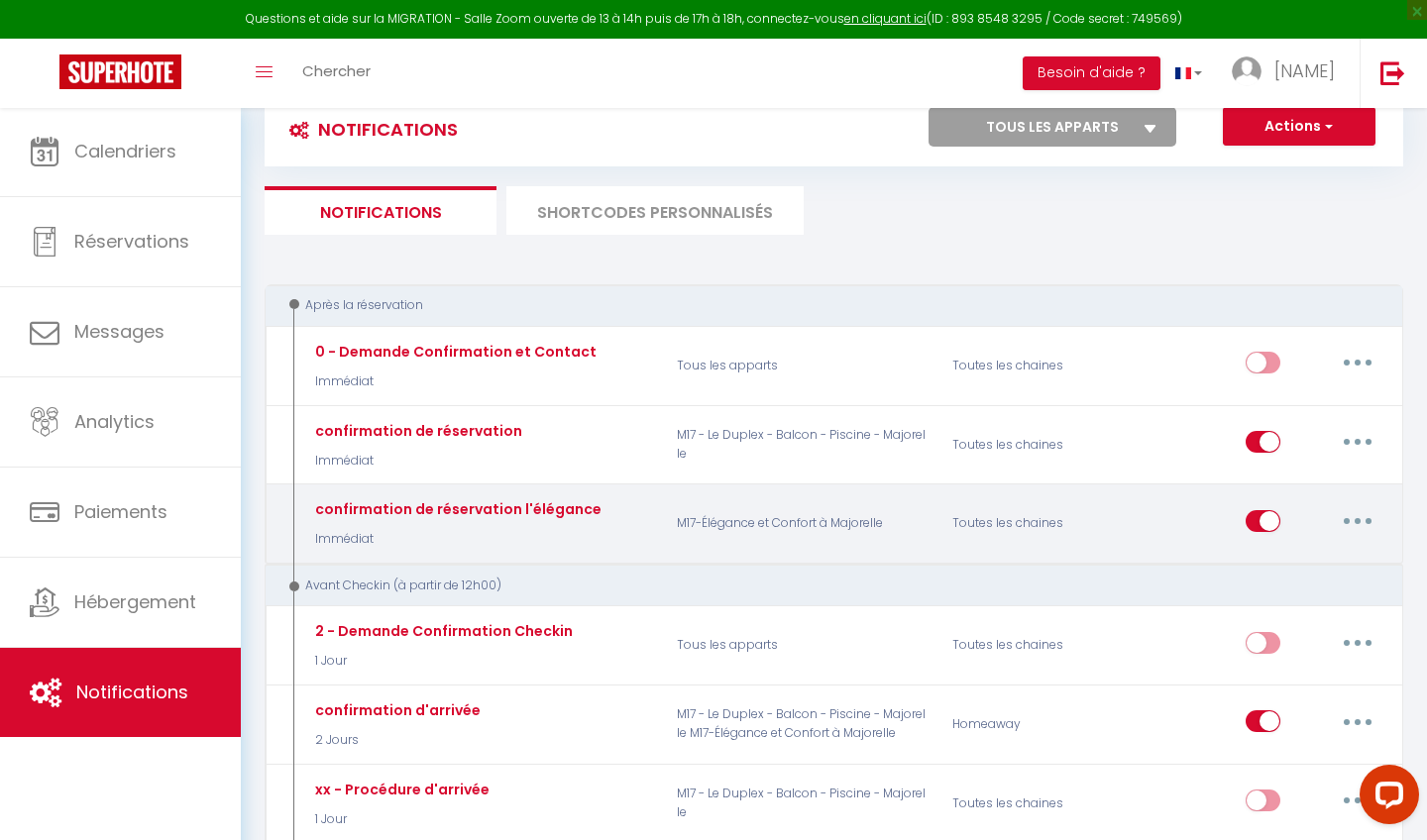 select 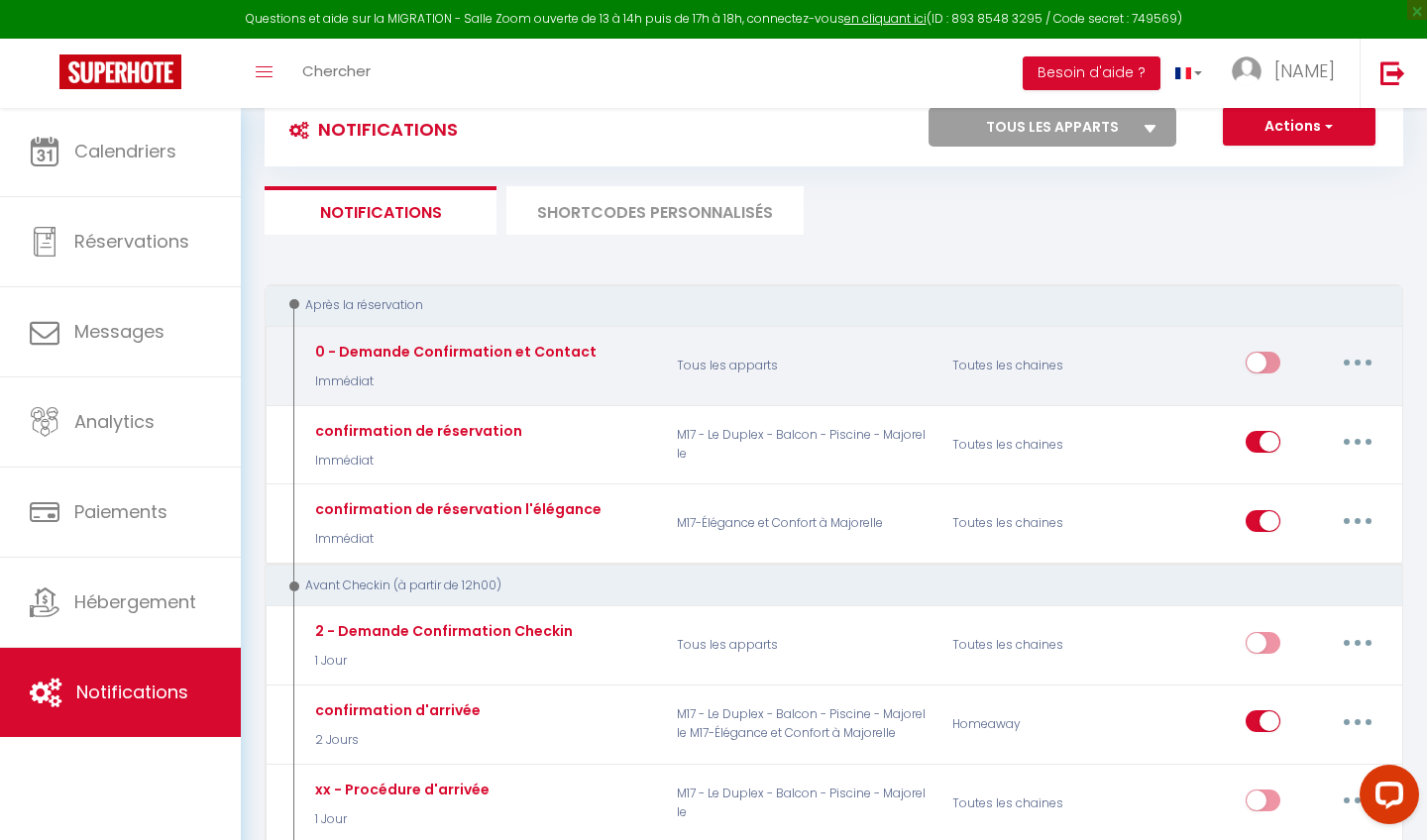click on "Tous les apparts" at bounding box center (802, 366) 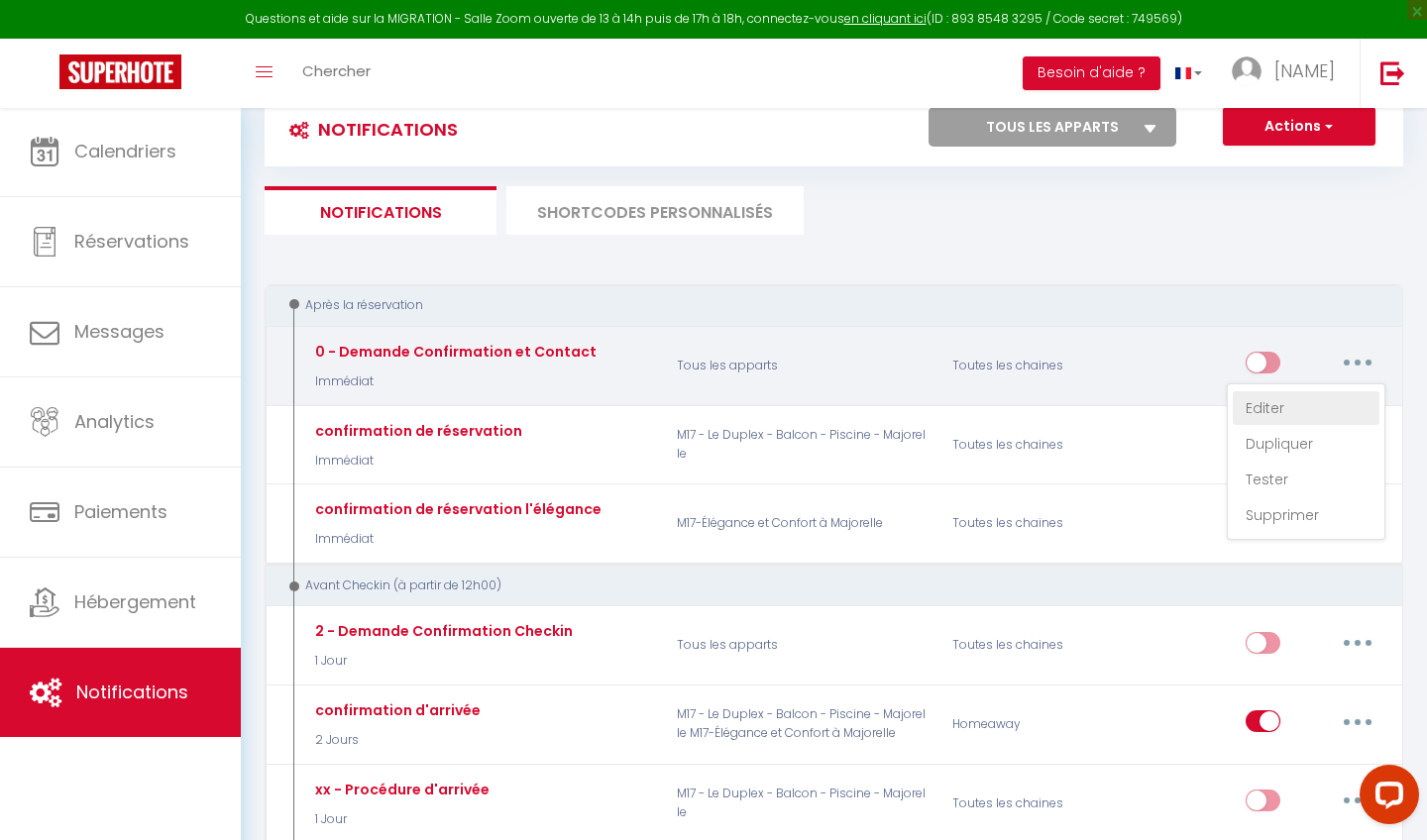select 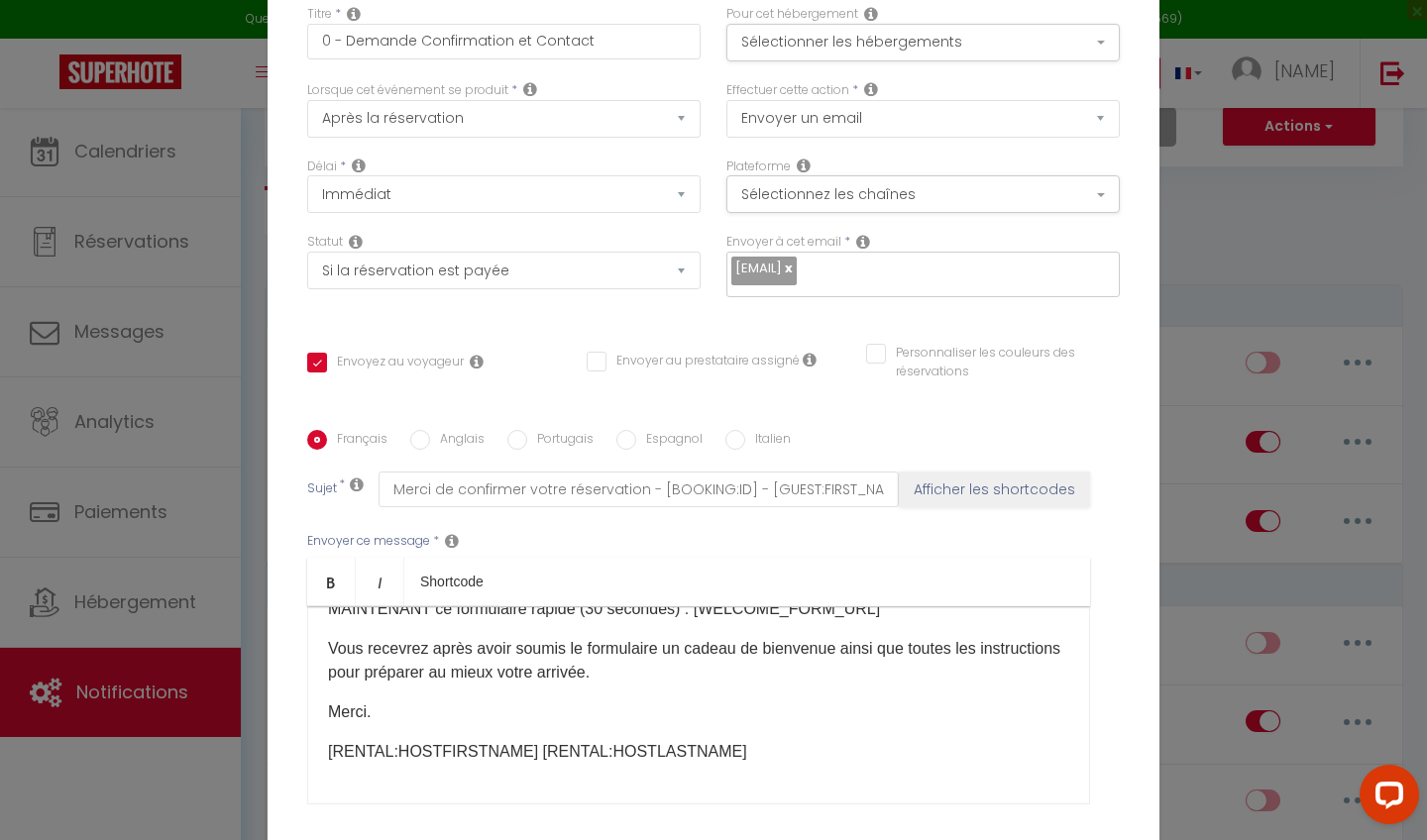 scroll, scrollTop: 93, scrollLeft: 0, axis: vertical 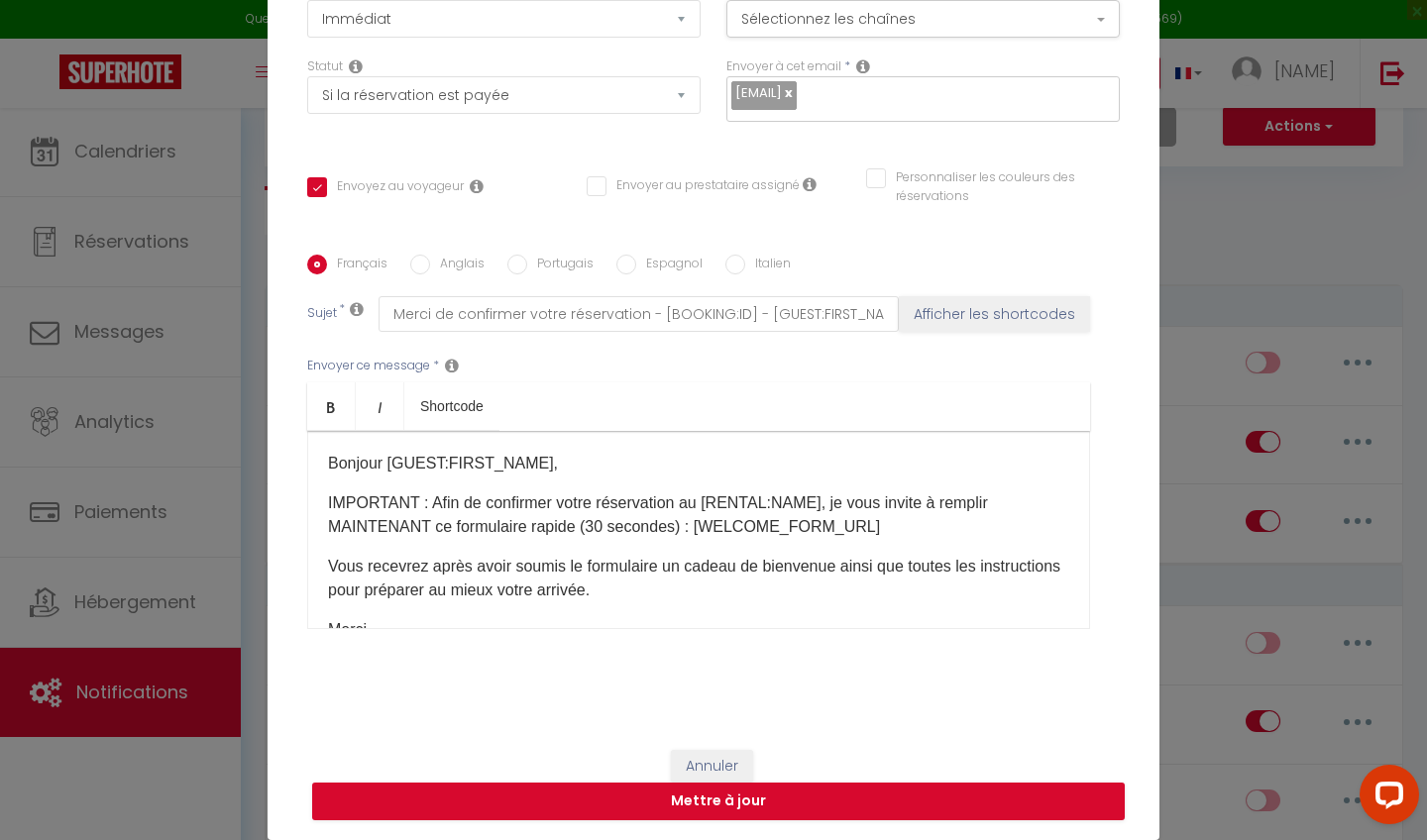 click on "Modifier la notification   ×   Titre   *     0 - Demande Confirmation et Contact   Pour cet hébergement
Sélectionner les hébergements
Tous les apparts
Autres
M17-Élégance et Confort à Majorelle
M17 - Le Duplex - Balcon - Piscine - Majorelle
M17-Le gueliz
Lorsque cet événement se produit   *      Après la réservation   Avant Checkin (à partir de 12h00)   Après Checkin (à partir de 12h00)   Avant Checkout (à partir de 12h00)   Après Checkout (à partir de 12h00)   Température   Co2   Bruit sonore   Après visualisation lien paiement   Après Paiement Lien KO   Après Caution Lien KO   Paiement OK" at bounding box center (714, 420) 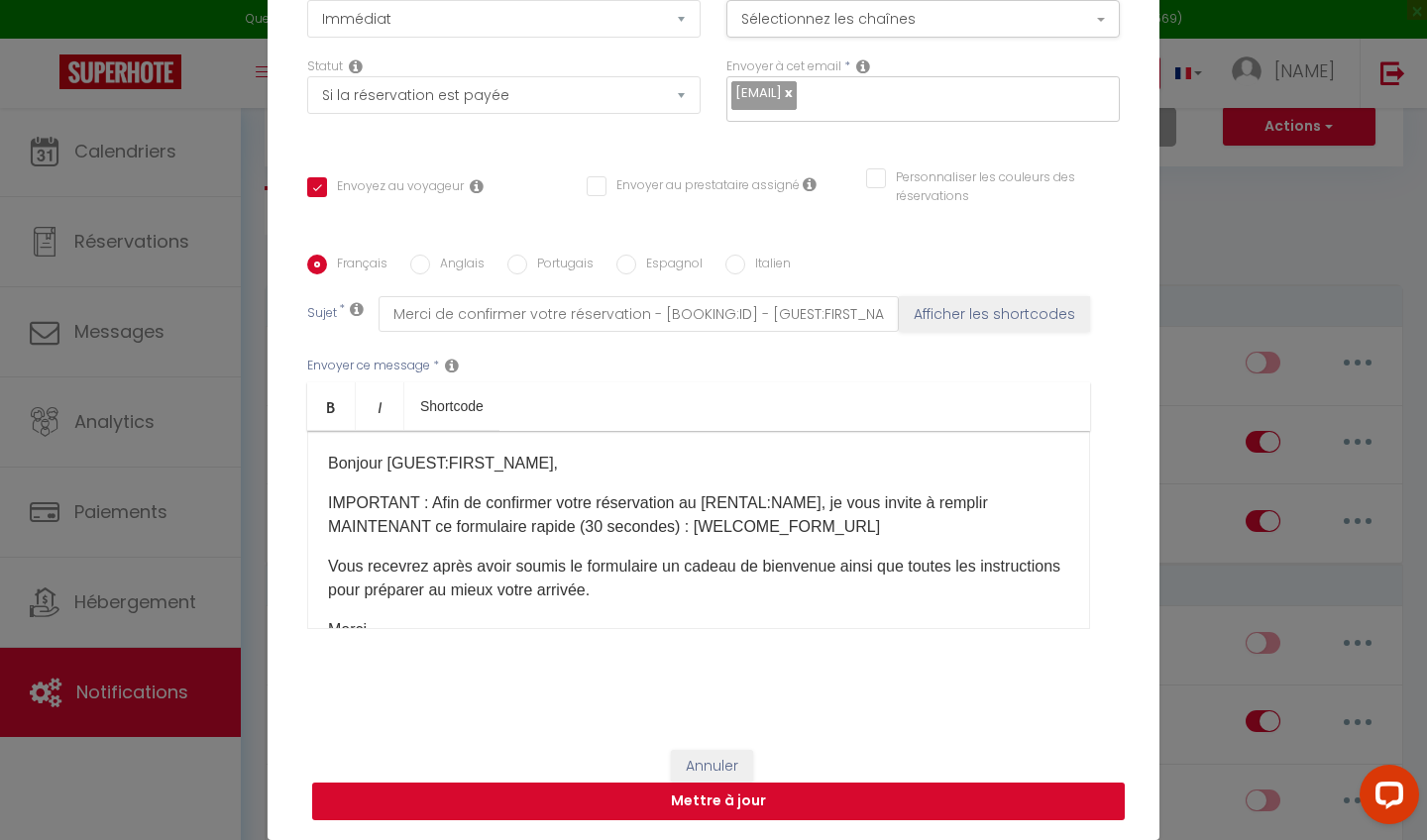 click on "Mettre à jour" at bounding box center [718, 801] 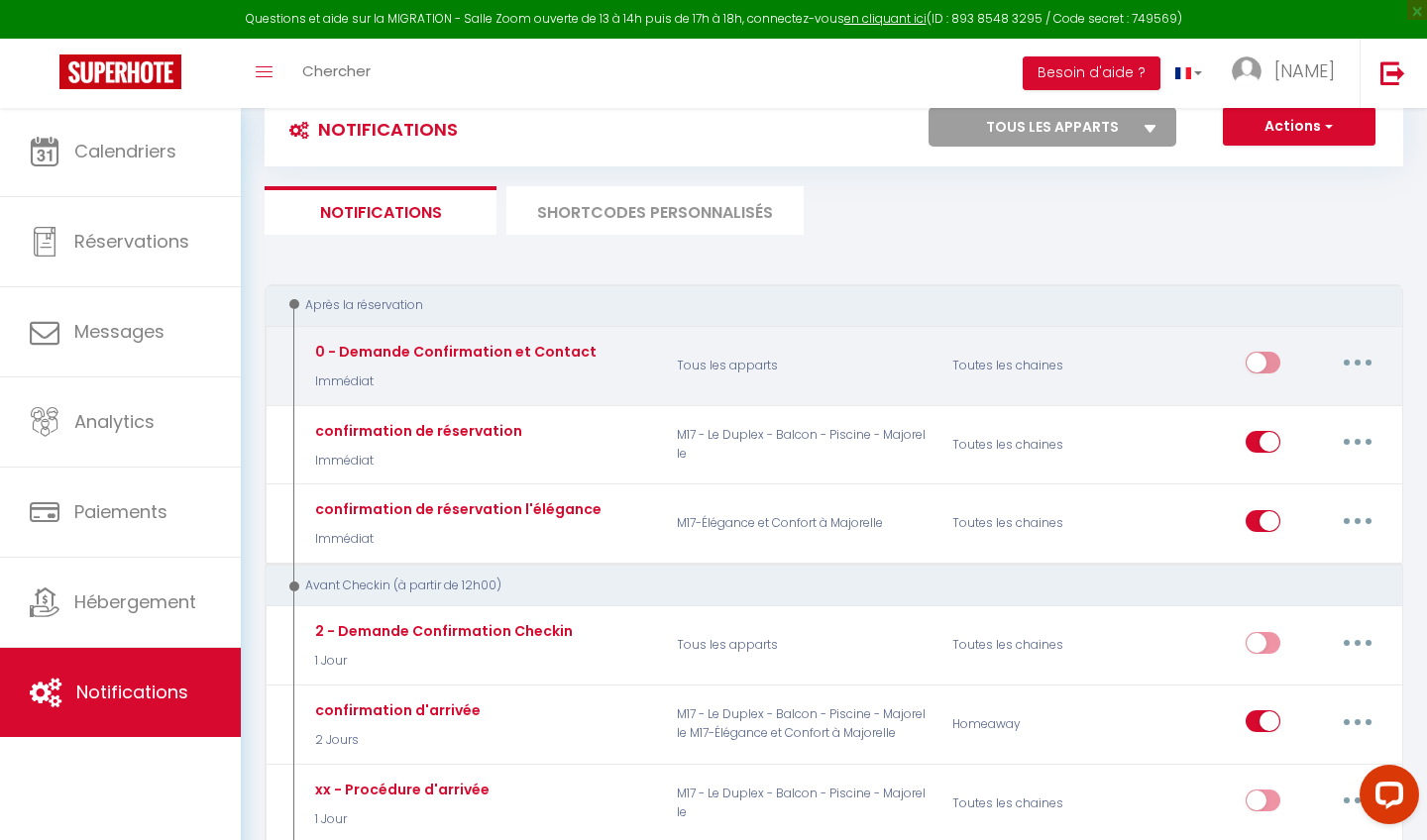 click at bounding box center (1262, 367) 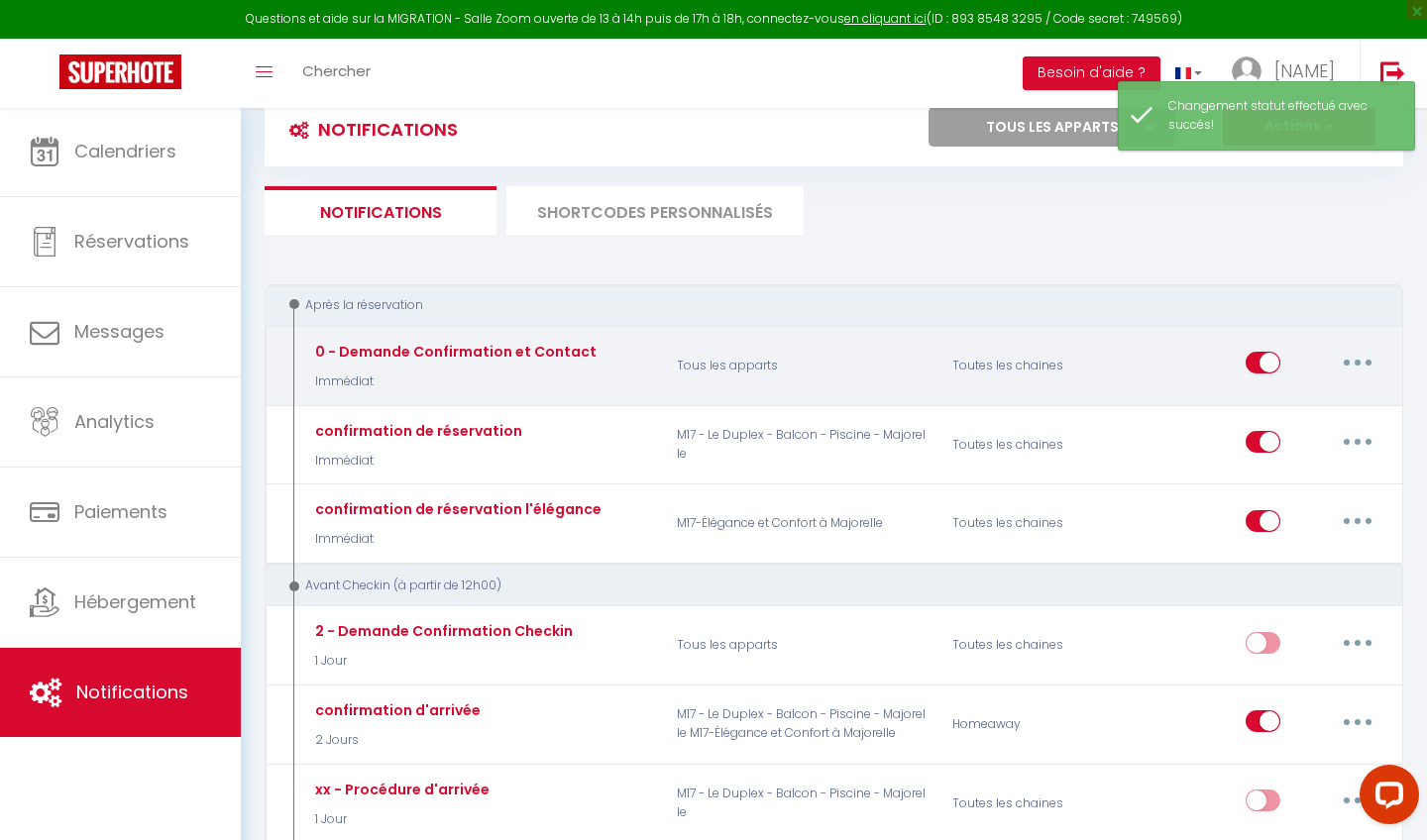 click on "Toutes les chaines" at bounding box center (1031, 366) 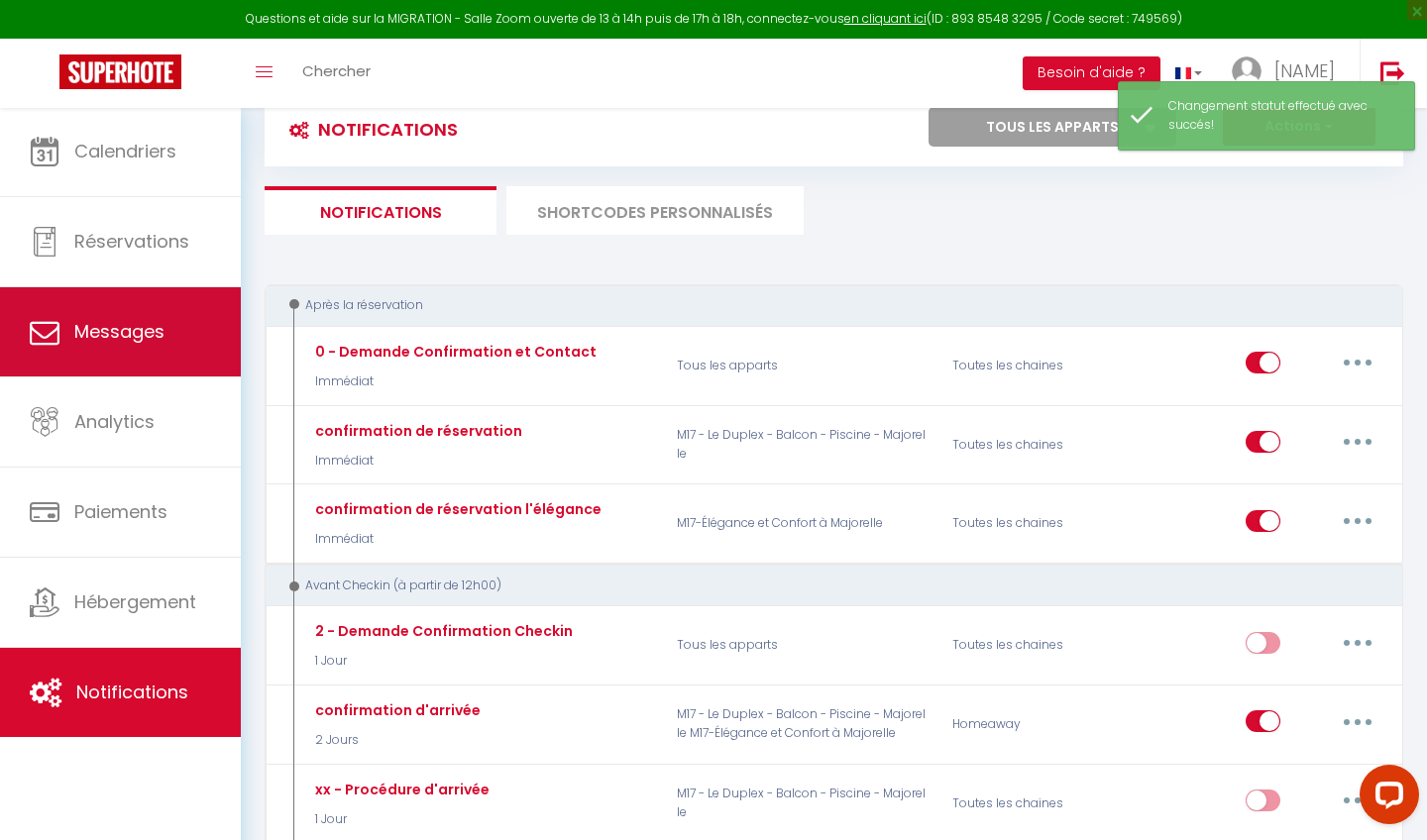 click on "Messages" at bounding box center [120, 332] 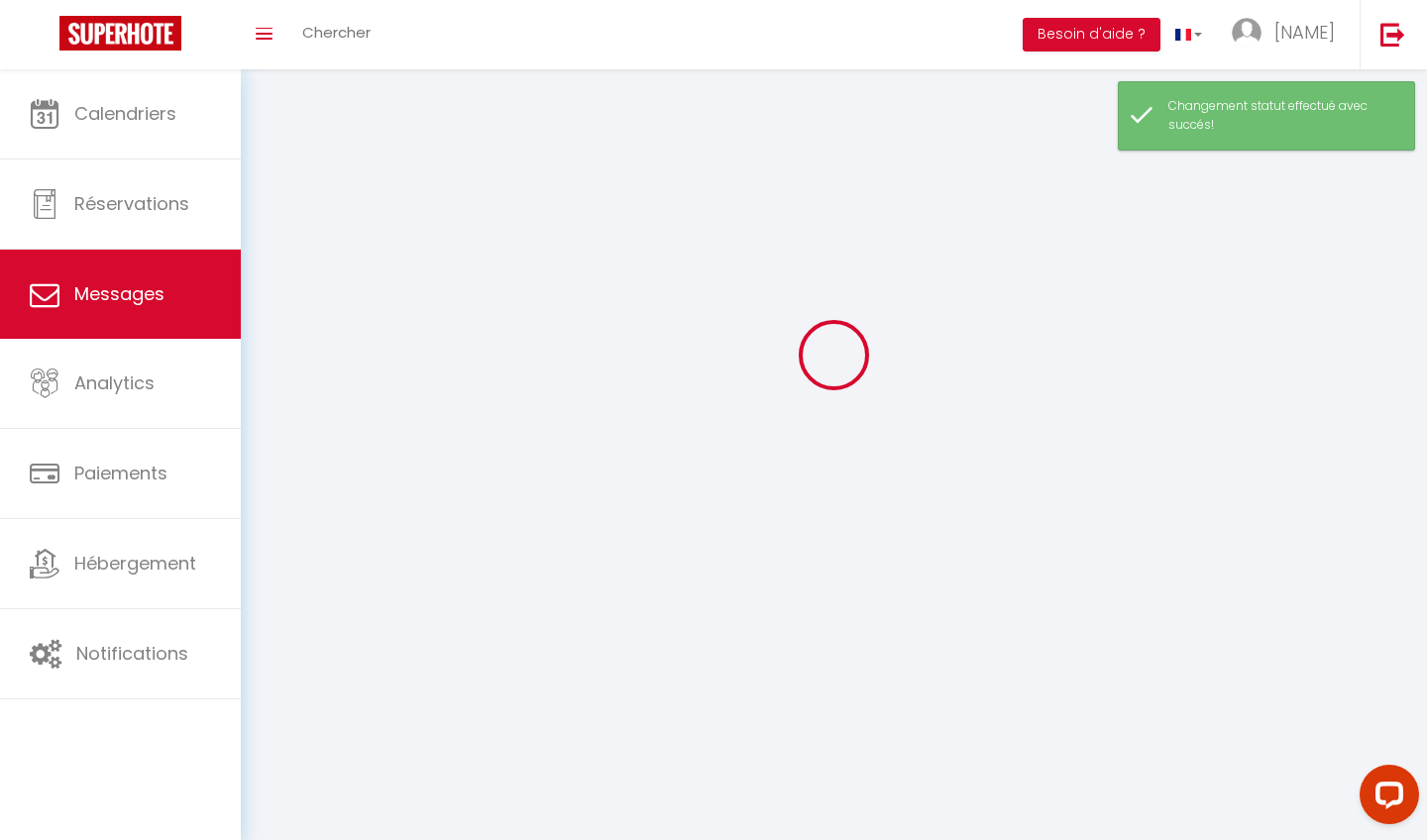 scroll, scrollTop: 0, scrollLeft: 0, axis: both 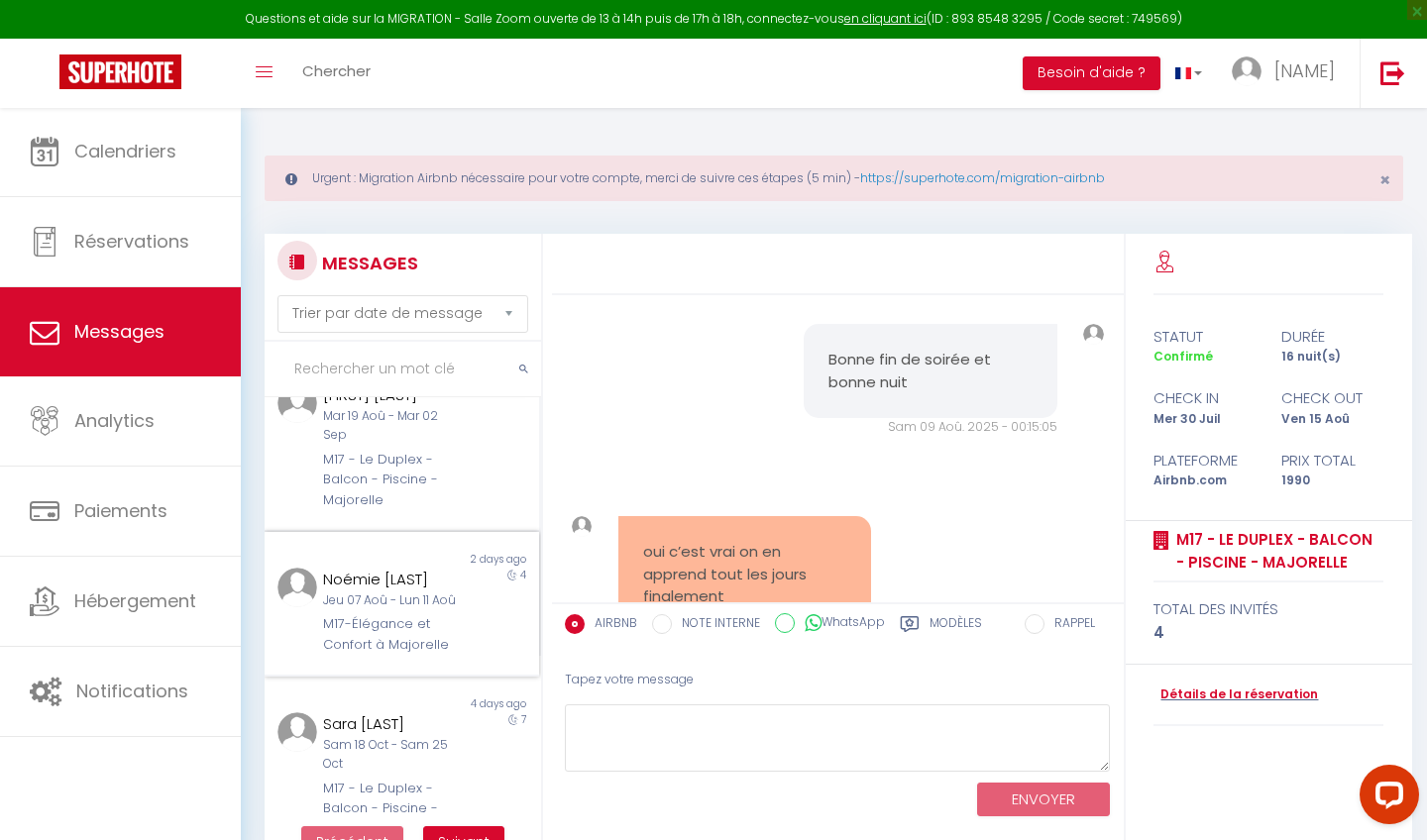 click on "Jeu 07 Aoû - Lun 11 Aoû" at bounding box center [389, 600] 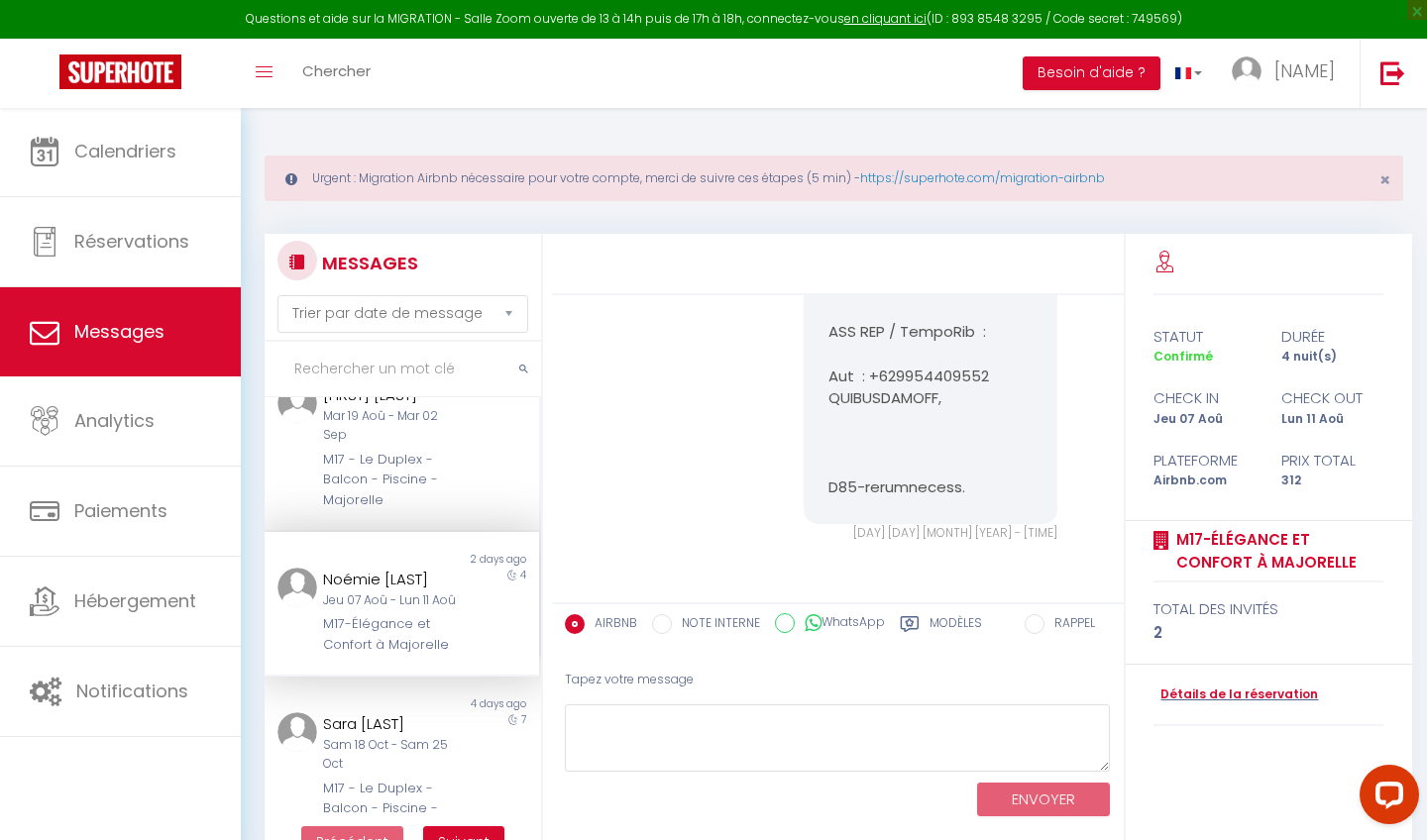 scroll, scrollTop: 2863, scrollLeft: 0, axis: vertical 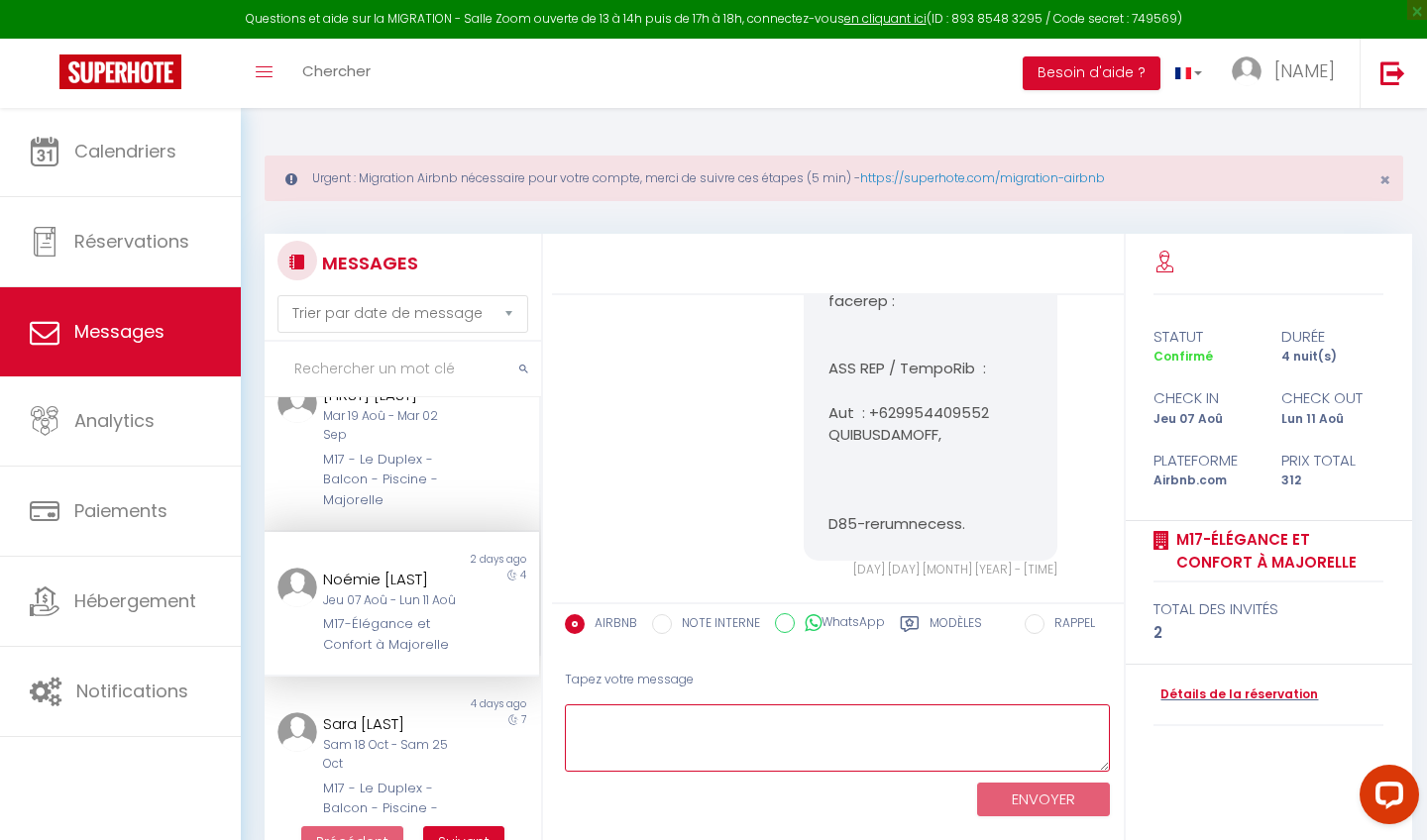 click at bounding box center [837, 738] 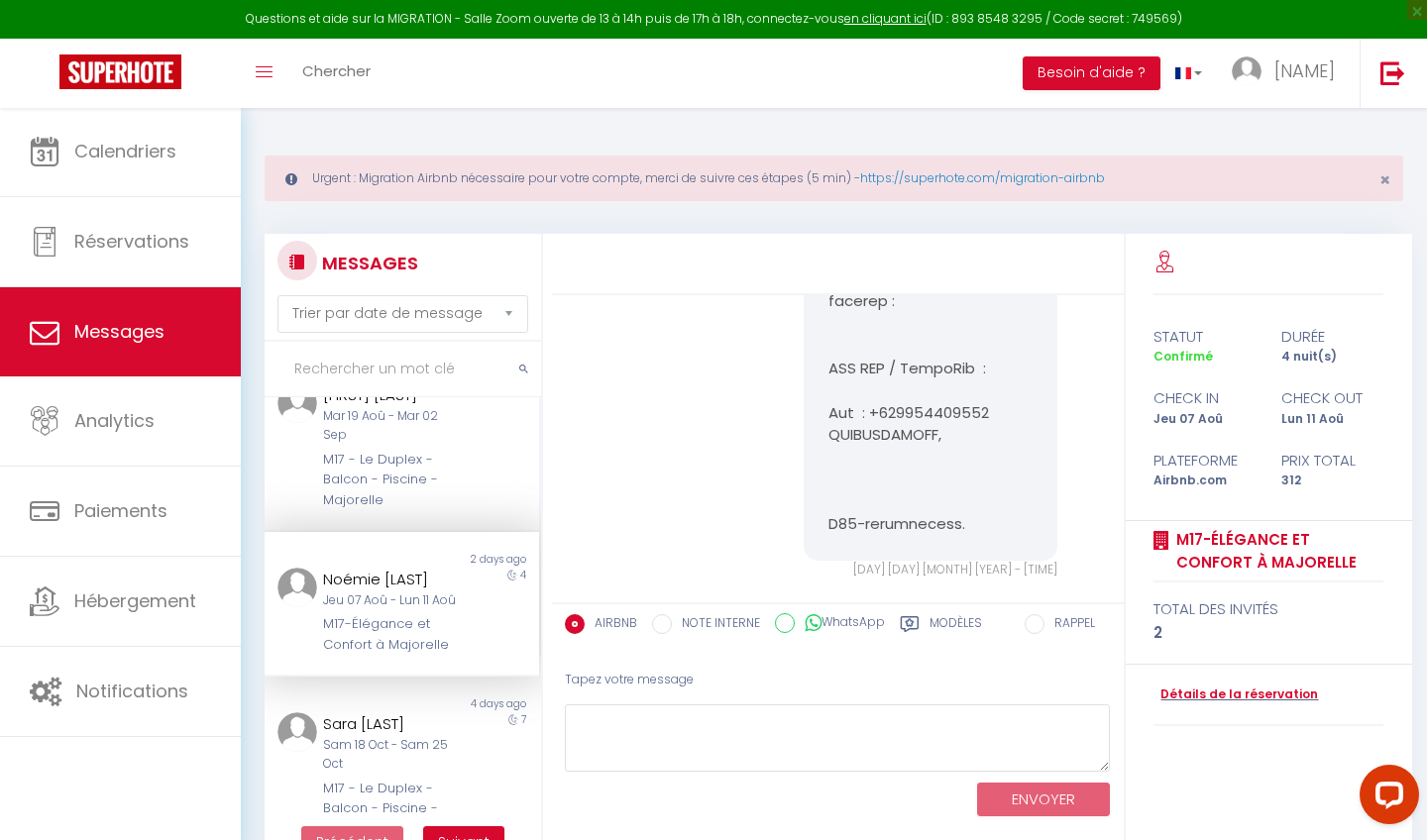 click on "Modèles" at bounding box center [955, 626] 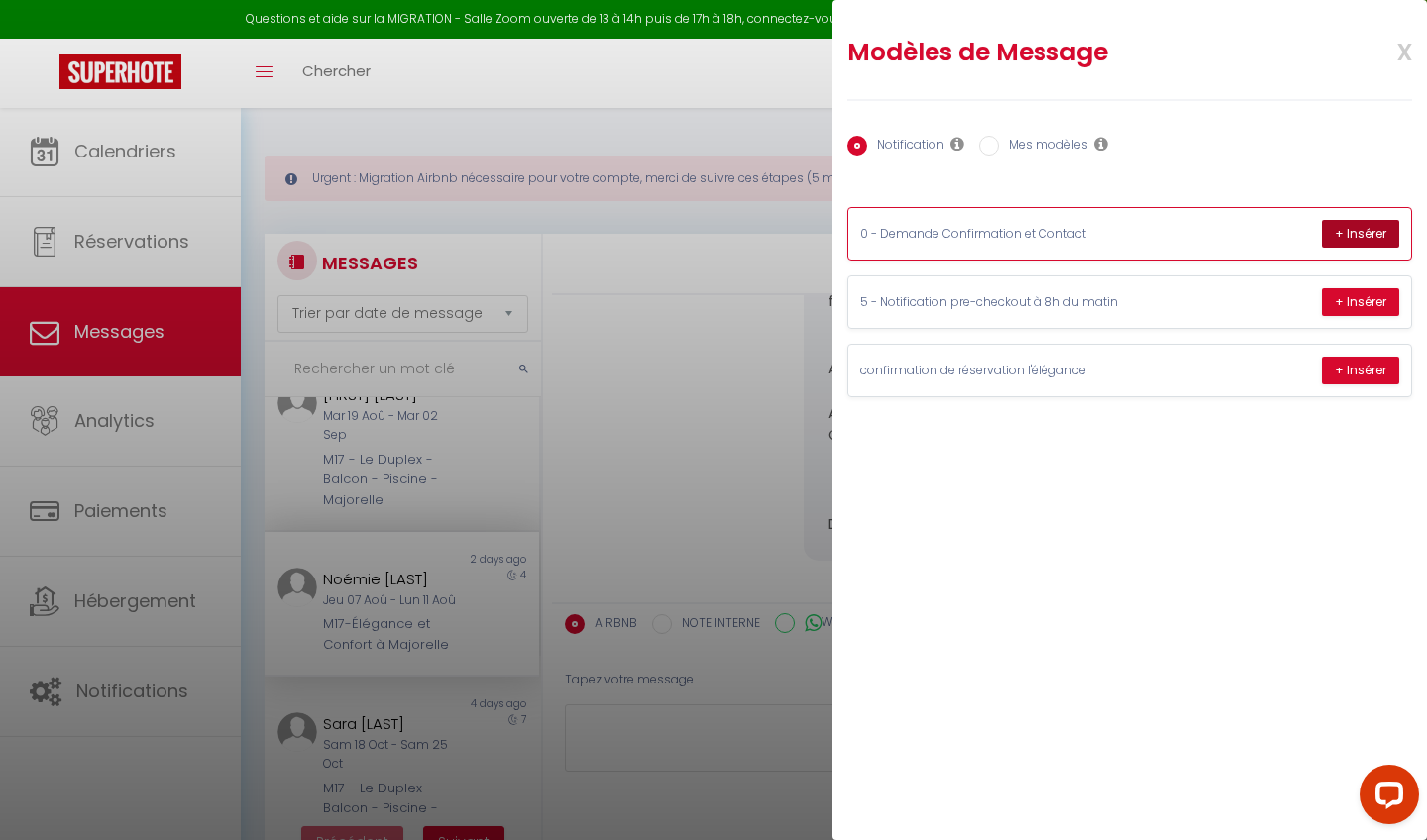 click on "+ Insérer" at bounding box center (1361, 234) 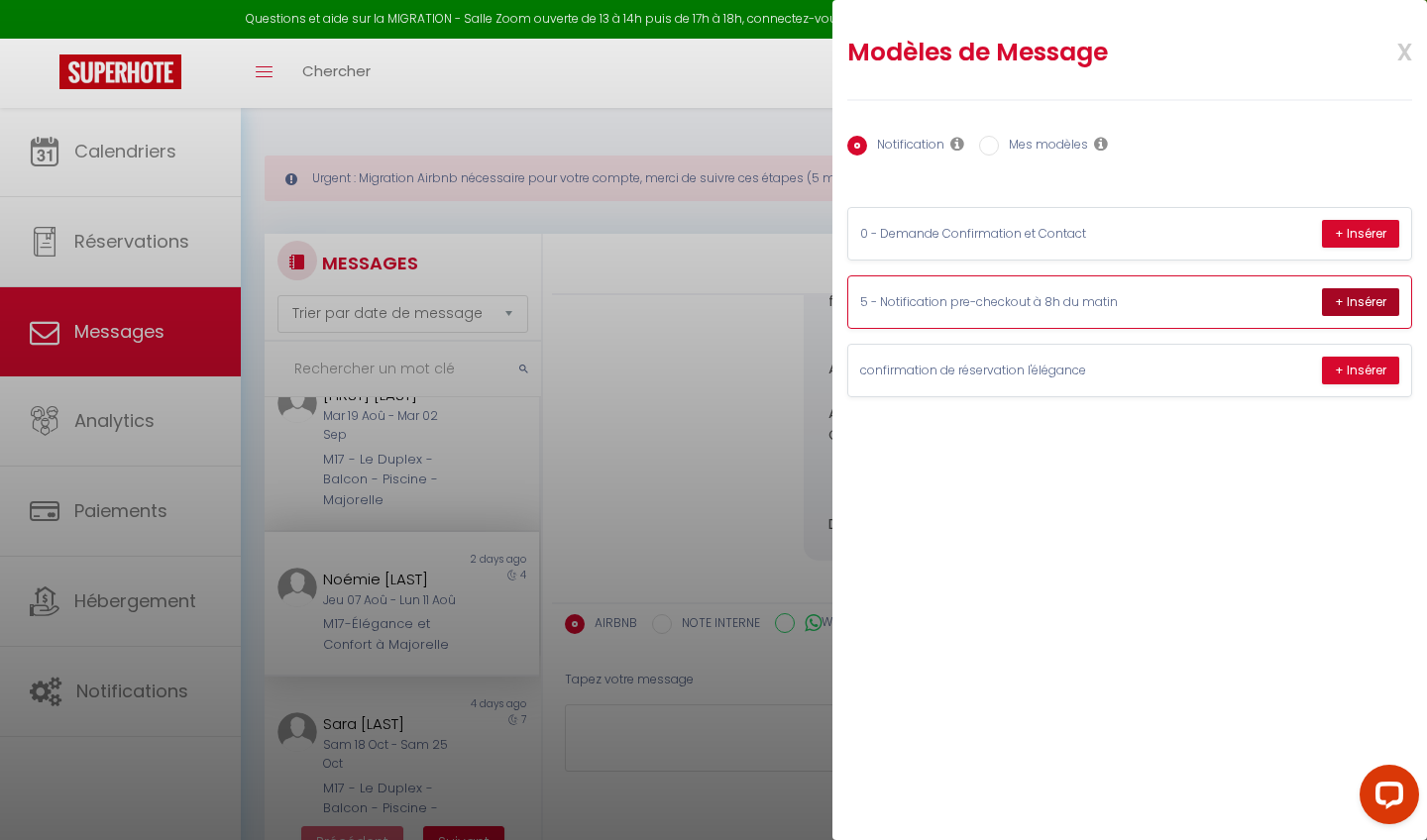 click on "+ Insérer" at bounding box center [1361, 302] 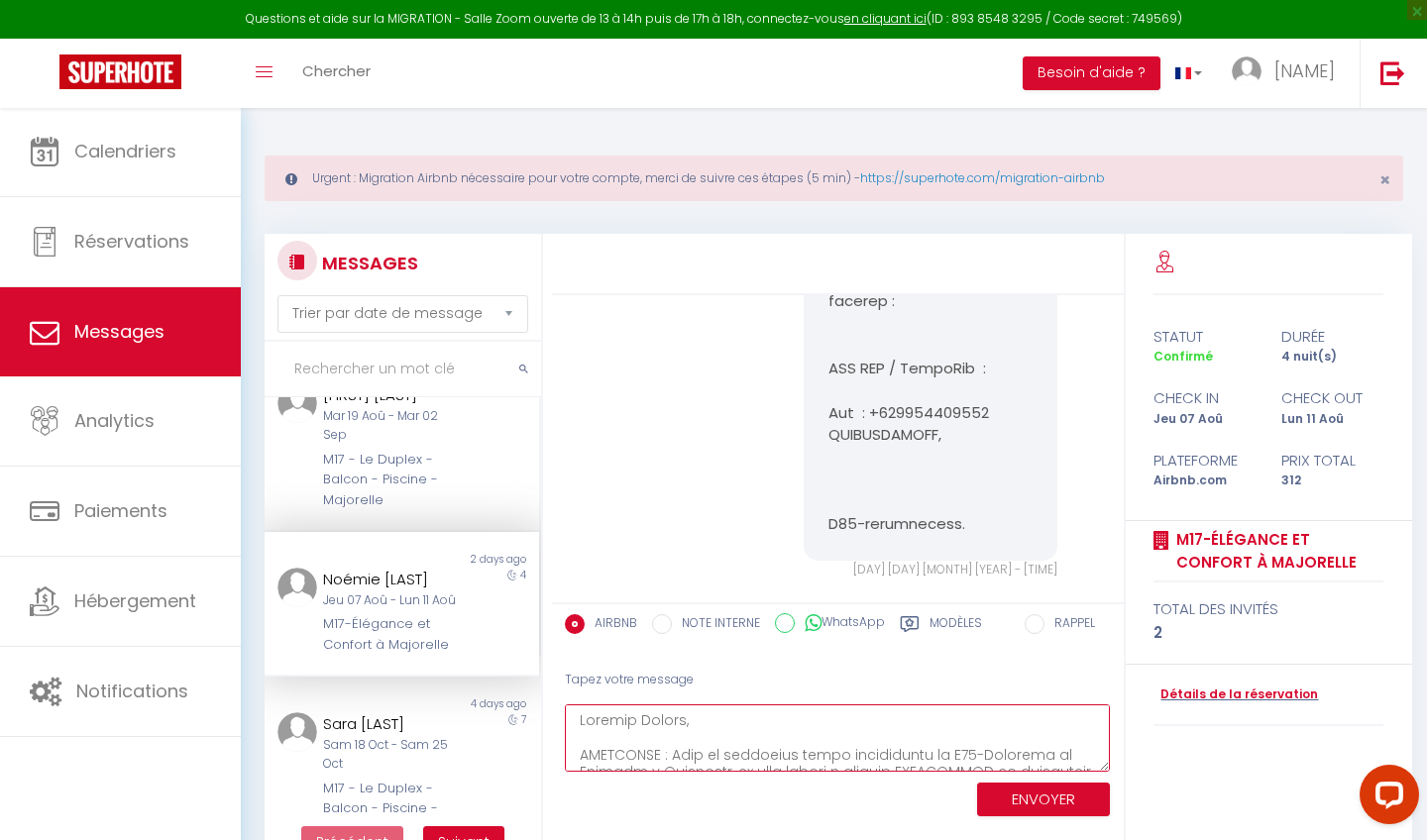 click at bounding box center [837, 738] 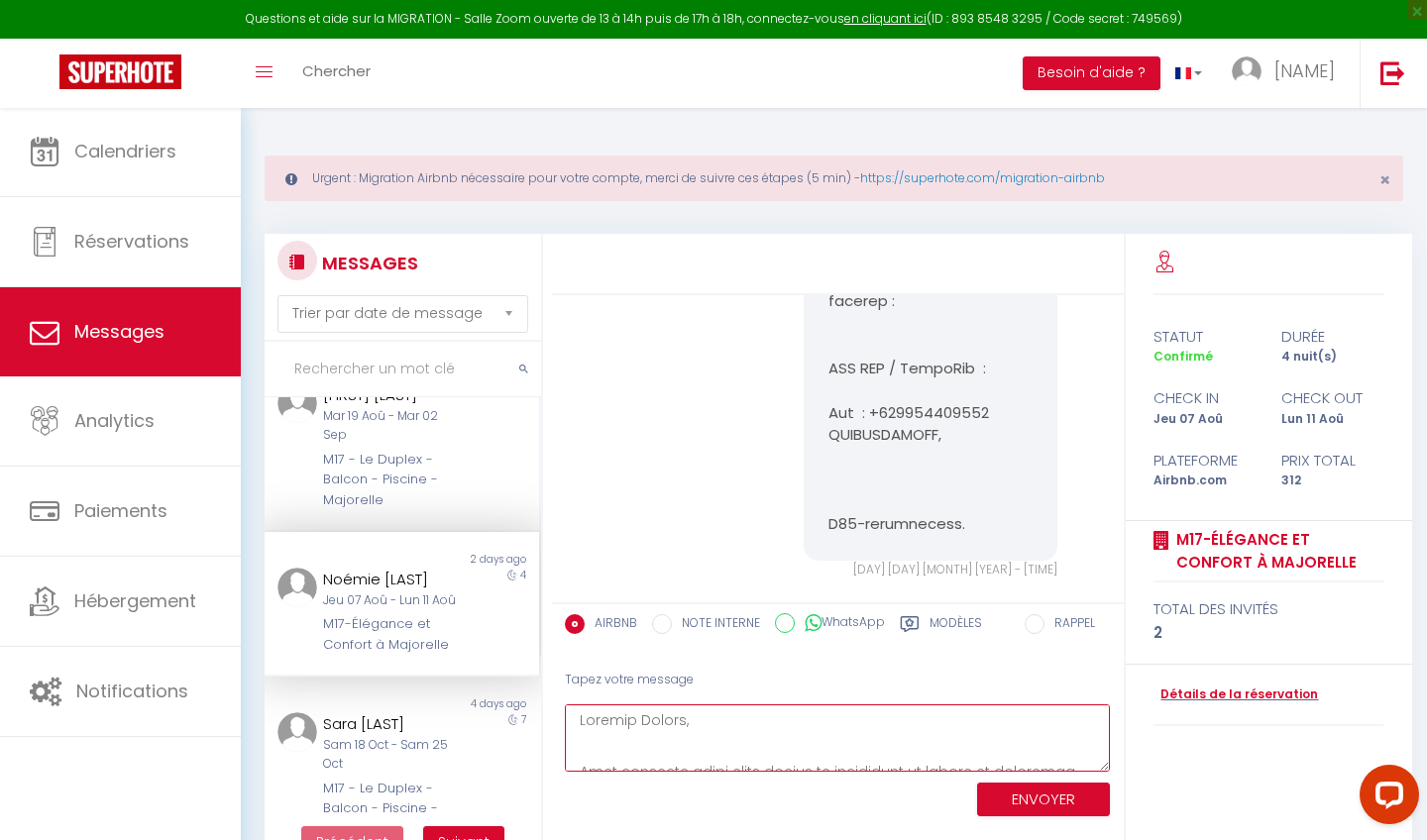 click at bounding box center (837, 738) 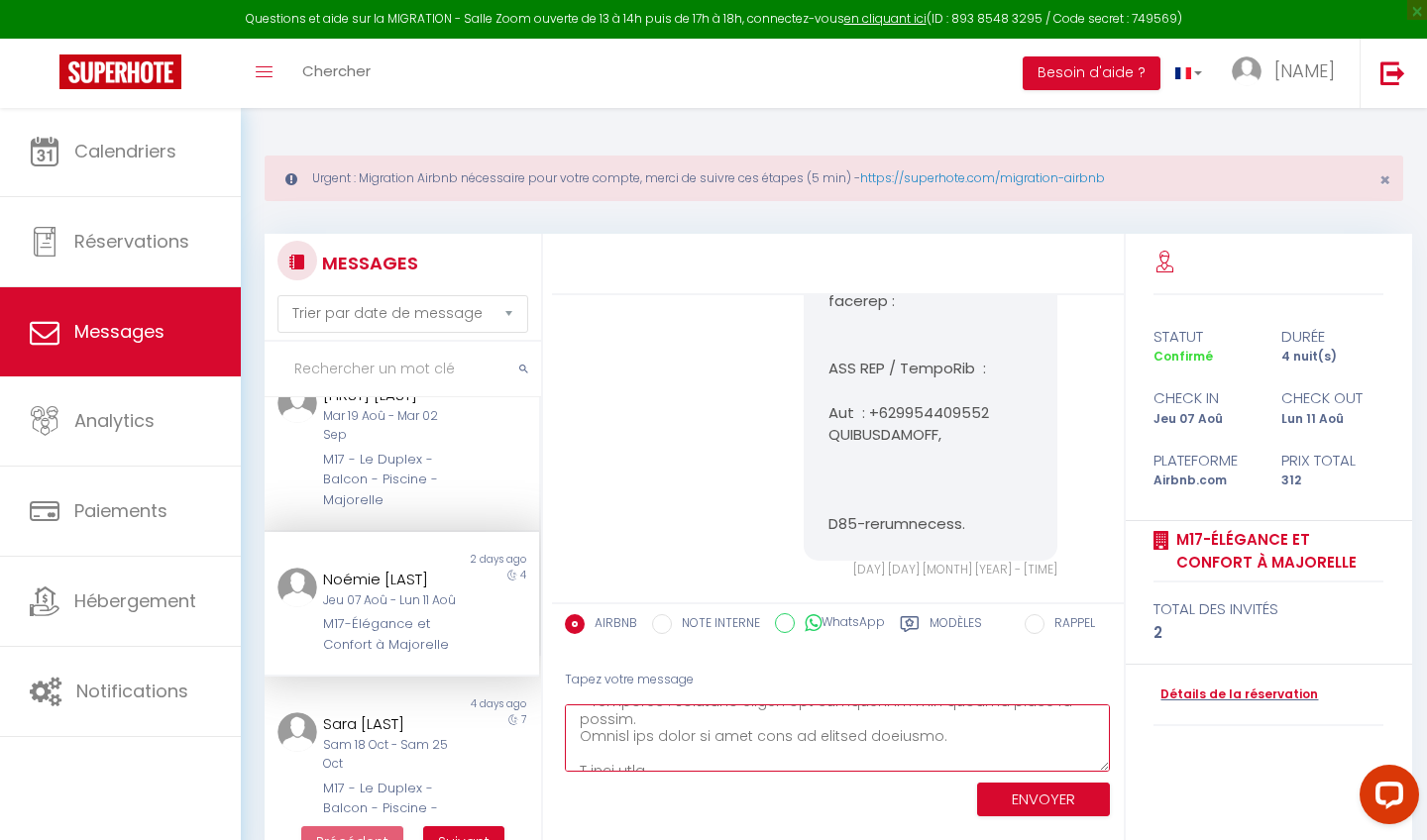 scroll, scrollTop: 554, scrollLeft: 0, axis: vertical 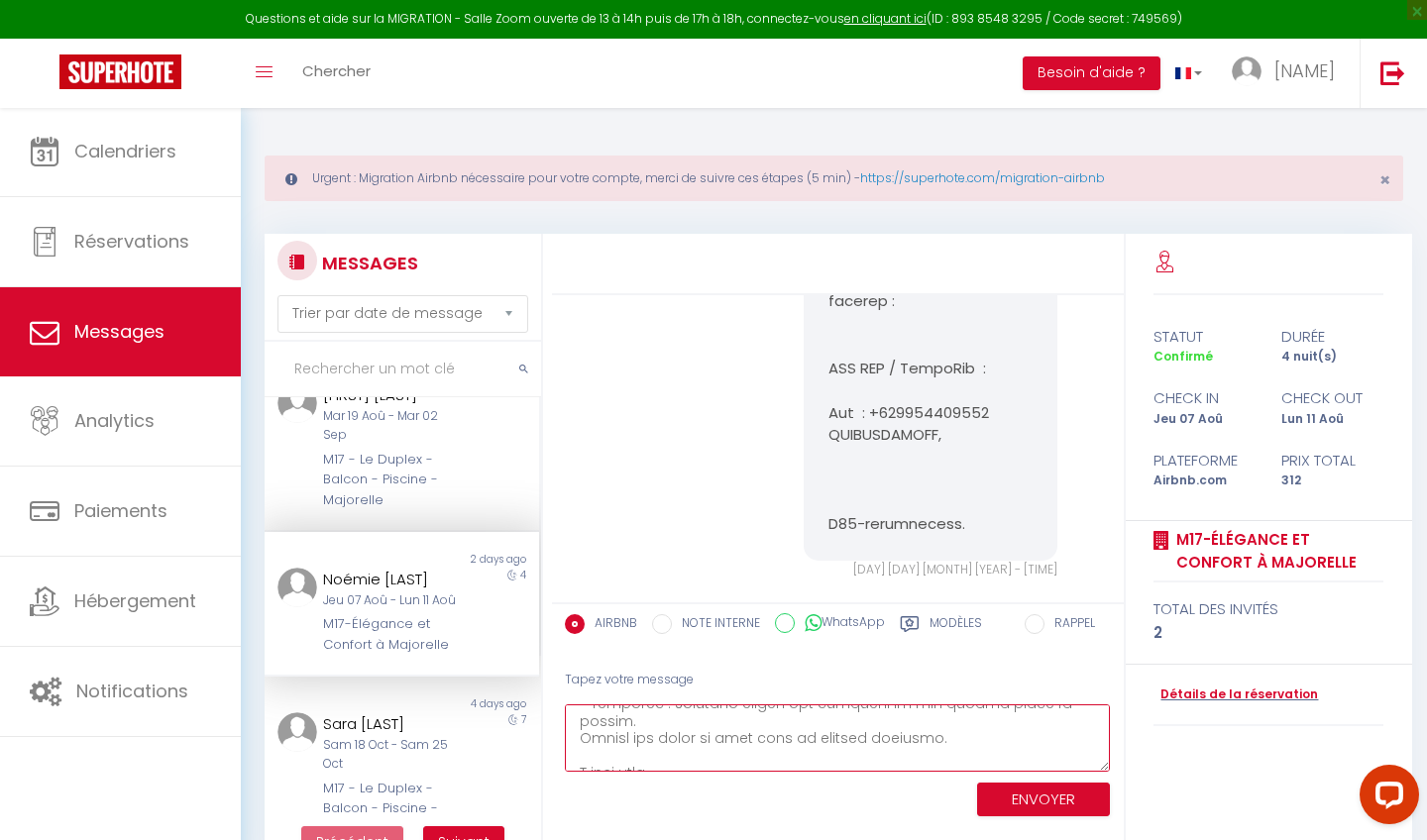 click at bounding box center (837, 738) 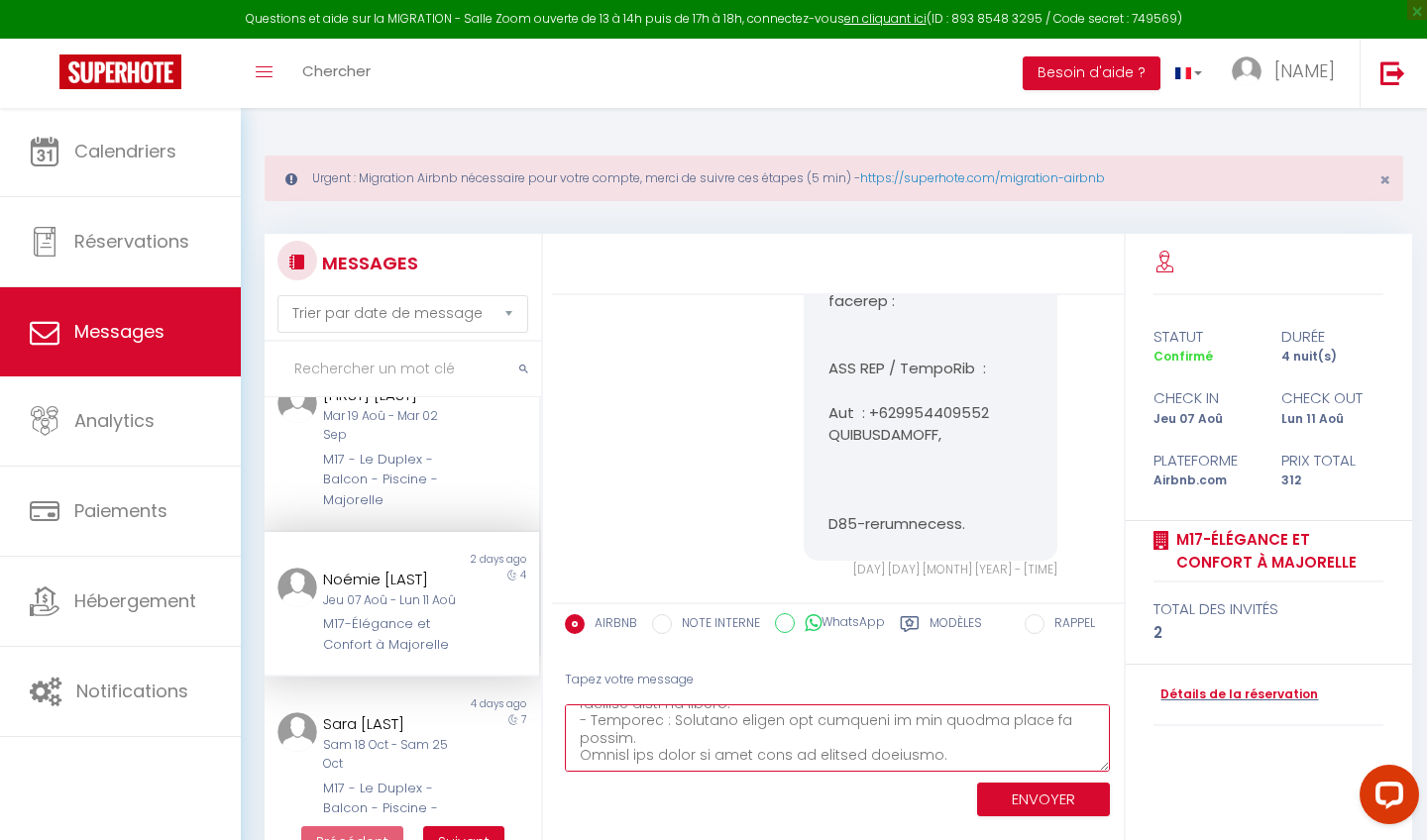 click at bounding box center [837, 738] 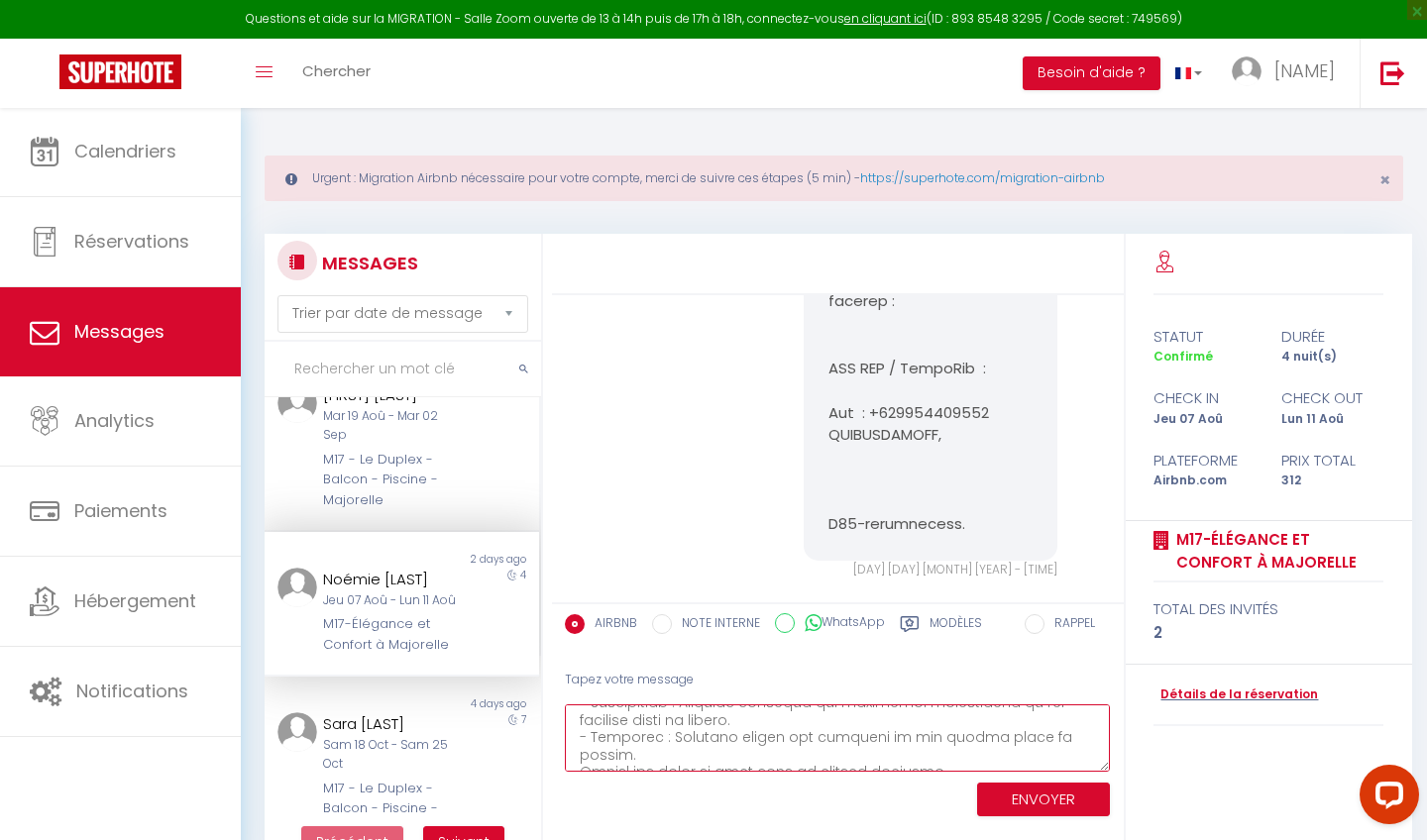 click at bounding box center [837, 738] 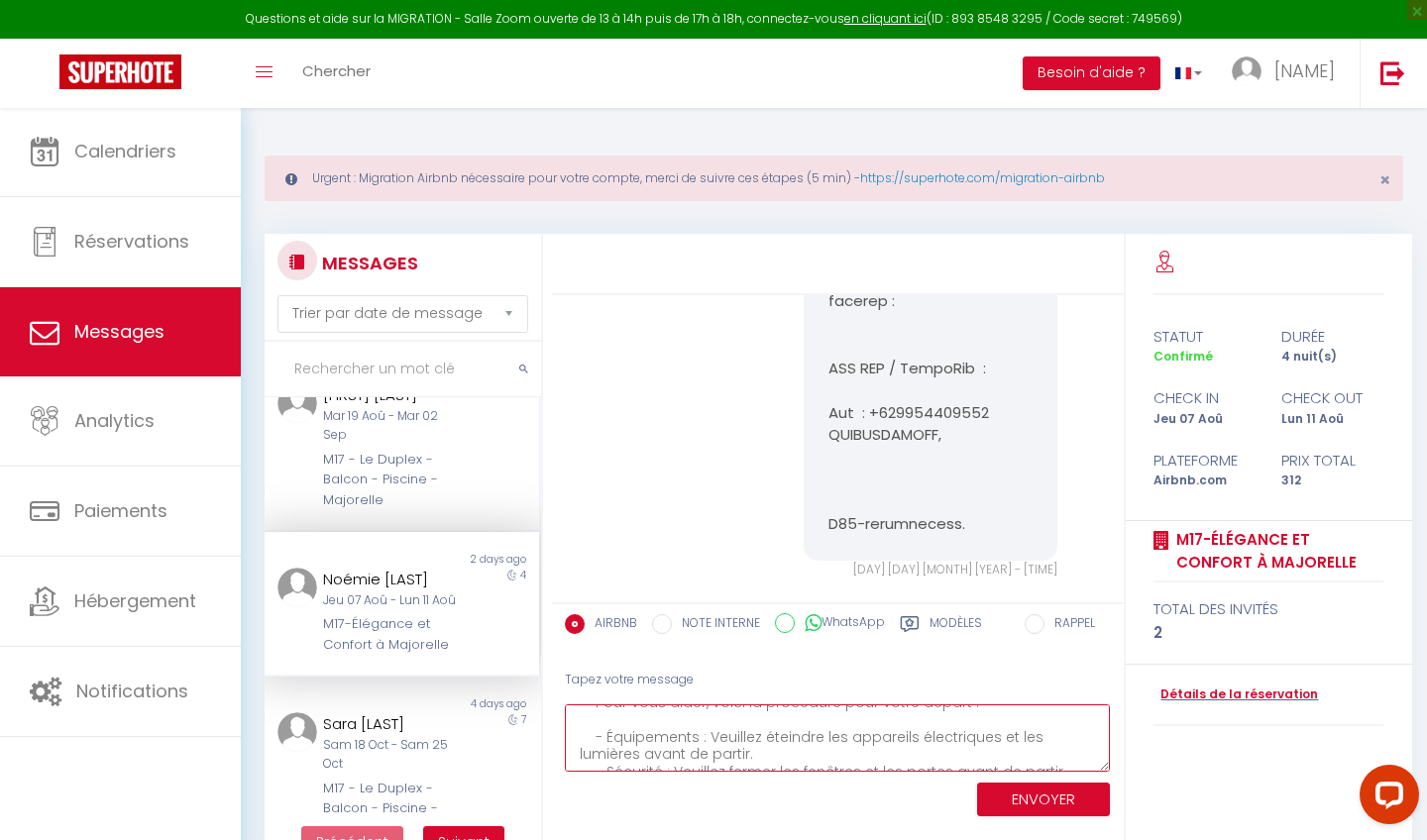 scroll, scrollTop: 479, scrollLeft: 0, axis: vertical 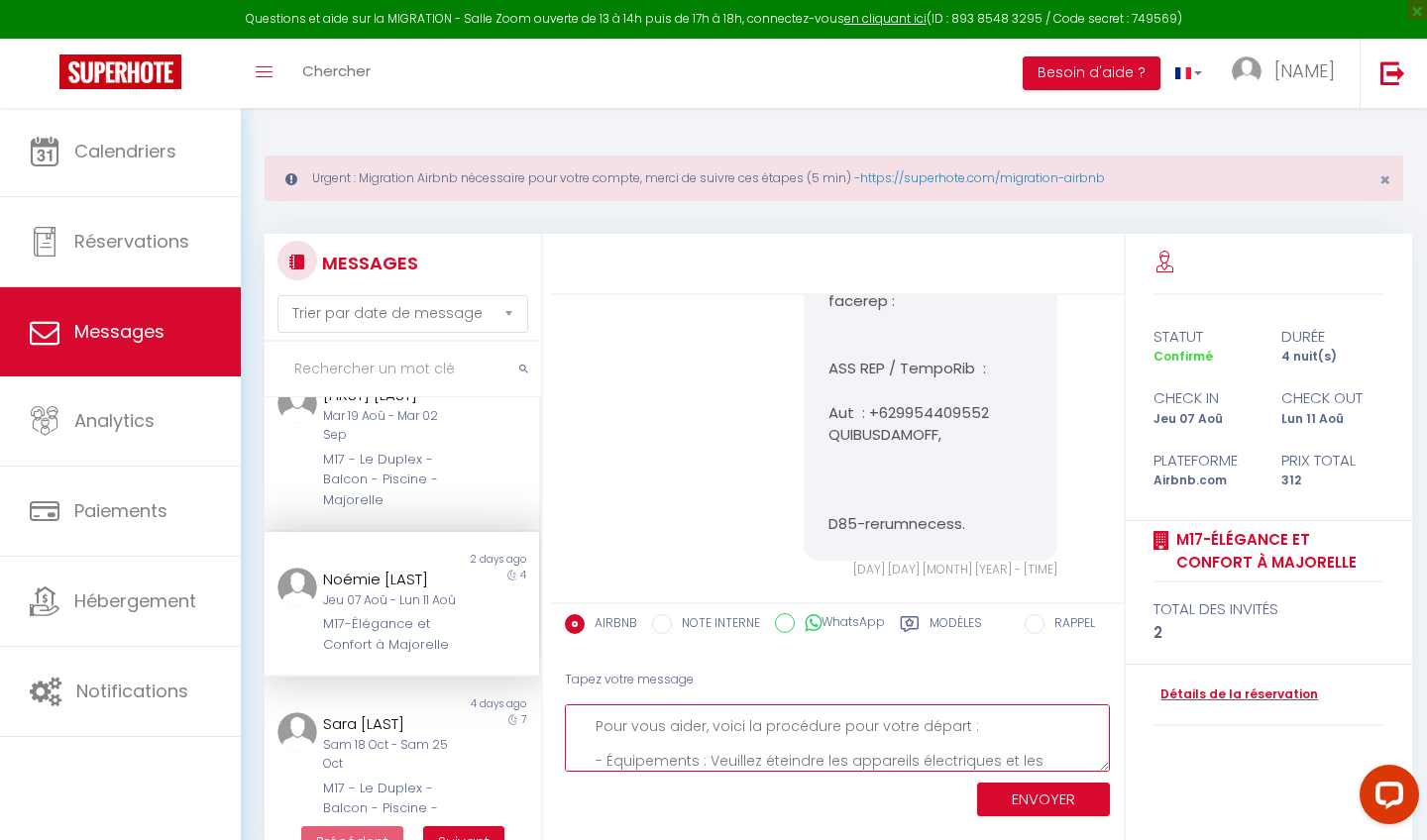 click on "Bonjour Noémie,
Vous recevrez après avoir soumis le formulaire un cadeau de bienvenue ainsi que toutes les instructions pour préparer au mieux votre arrivée.
Merci.
Stephane crucianiBonjour Noémie,
IMPORTANT : Afin de confirmer votre réservation au M17-Élégance et Confort à Majorelle, je vous invite à remplir MAINTENANT ce formulaire rapide (30 secondes) :  https://superhote.com/applink/booking/HG0s5yI2nO/welcome
Vous recevrez après avoir soumis le formulaire un cadeau de bienvenue ainsi que toutes les instructions pour préparer au mieux votre arrivée.
Merci.
Stephane crucianiBonsoir Noémie,
J'espère que votre séjour au M17-Élégance et Confort à Majorelle s'est bien passé.
Le départ est à 11:00 maximum.
Pour vous aider, voici la procédure pour votre départ :
- Équipements : Veuillez éteindre les appareils électriques et les lumières avant de partir.
- Sécurité : Veuillez fermer les fenêtres et les portes avant de partir.
Stephane cruciani" at bounding box center (837, 738) 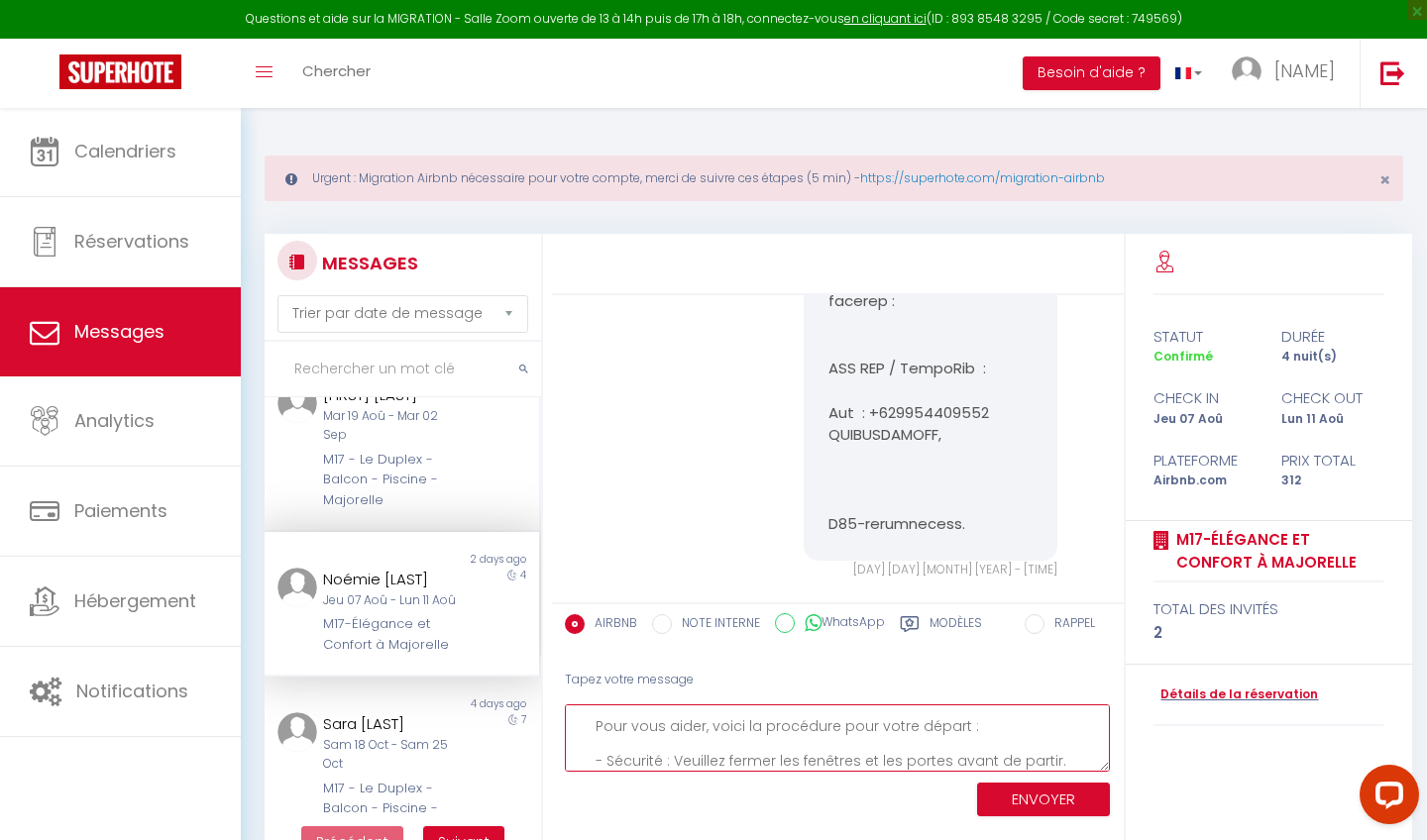 scroll, scrollTop: 470, scrollLeft: 0, axis: vertical 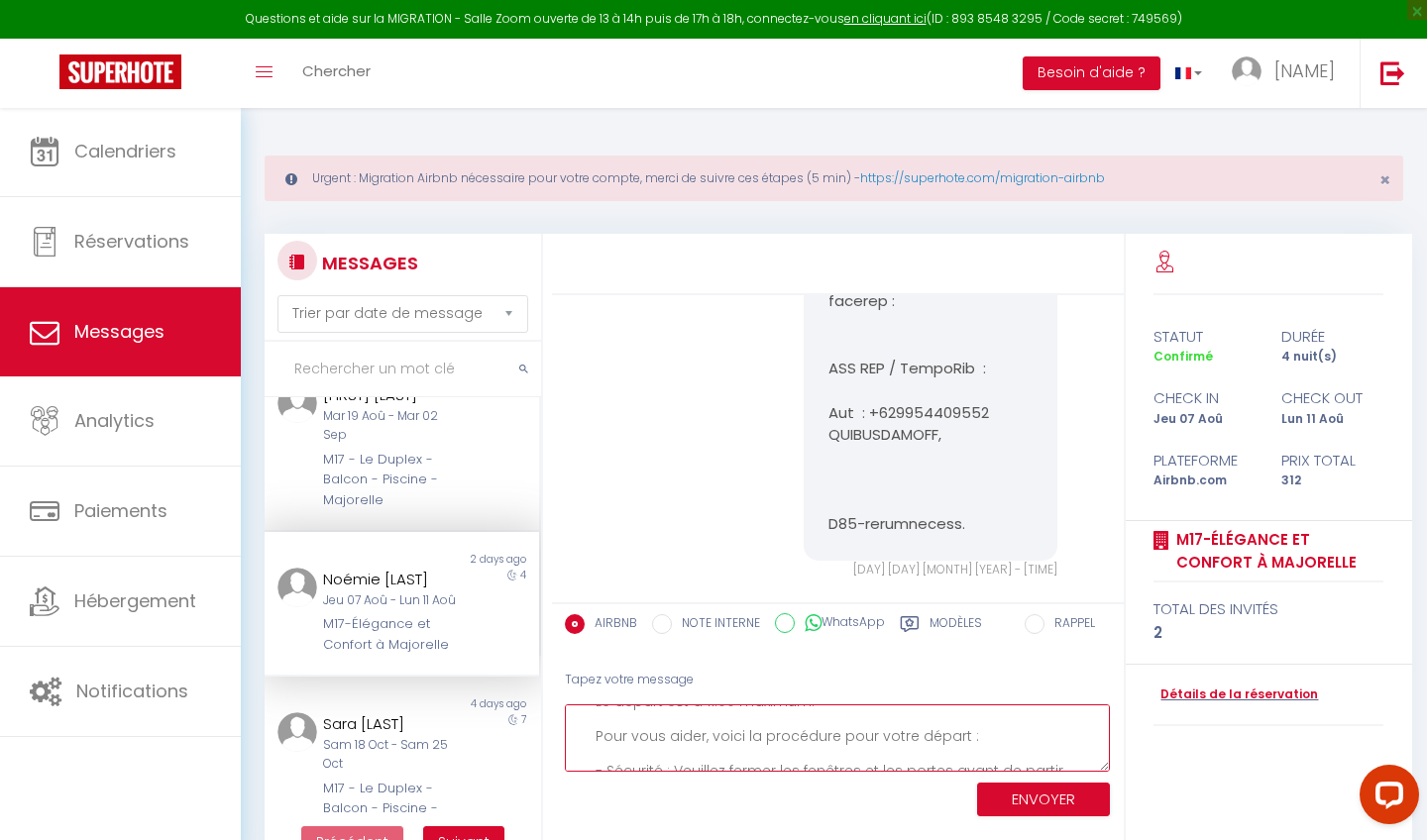 click on "Bonjour Noémie,
Vous recevrez après avoir soumis le formulaire un cadeau de bienvenue ainsi que toutes les instructions pour préparer au mieux votre arrivée.
Merci.
Stephane crucianiBonjour Noémie,
IMPORTANT : Afin de confirmer votre réservation au M17-Élégance et Confort à Majorelle, je vous invite à remplir MAINTENANT ce formulaire rapide (30 secondes) :  https://superhote.com/applink/booking/HG0s5yI2nO/welcome
Vous recevrez après avoir soumis le formulaire un cadeau de bienvenue ainsi que toutes les instructions pour préparer au mieux votre arrivée.
Merci.
Stephane crucianiBonsoir Noémie,
J'espère que votre séjour au M17-Élégance et Confort à Majorelle s'est bien passé.
Le départ est à 11:00 maximum.
Pour vous aider, voici la procédure pour votre départ :
- Sécurité : Veuillez fermer les fenêtres et les portes avant de partir.
Stephane cruciani" at bounding box center (837, 738) 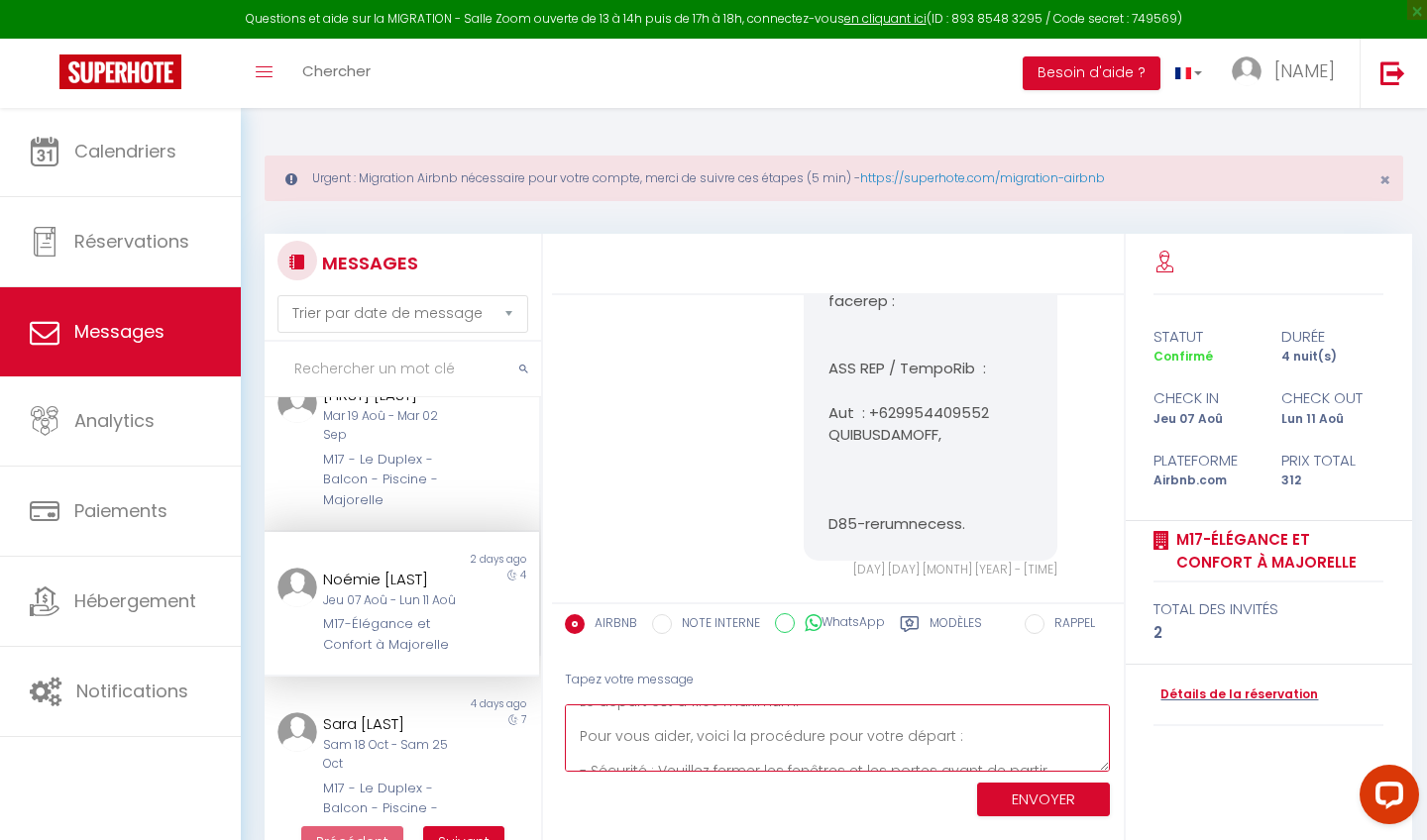 scroll, scrollTop: 453, scrollLeft: 0, axis: vertical 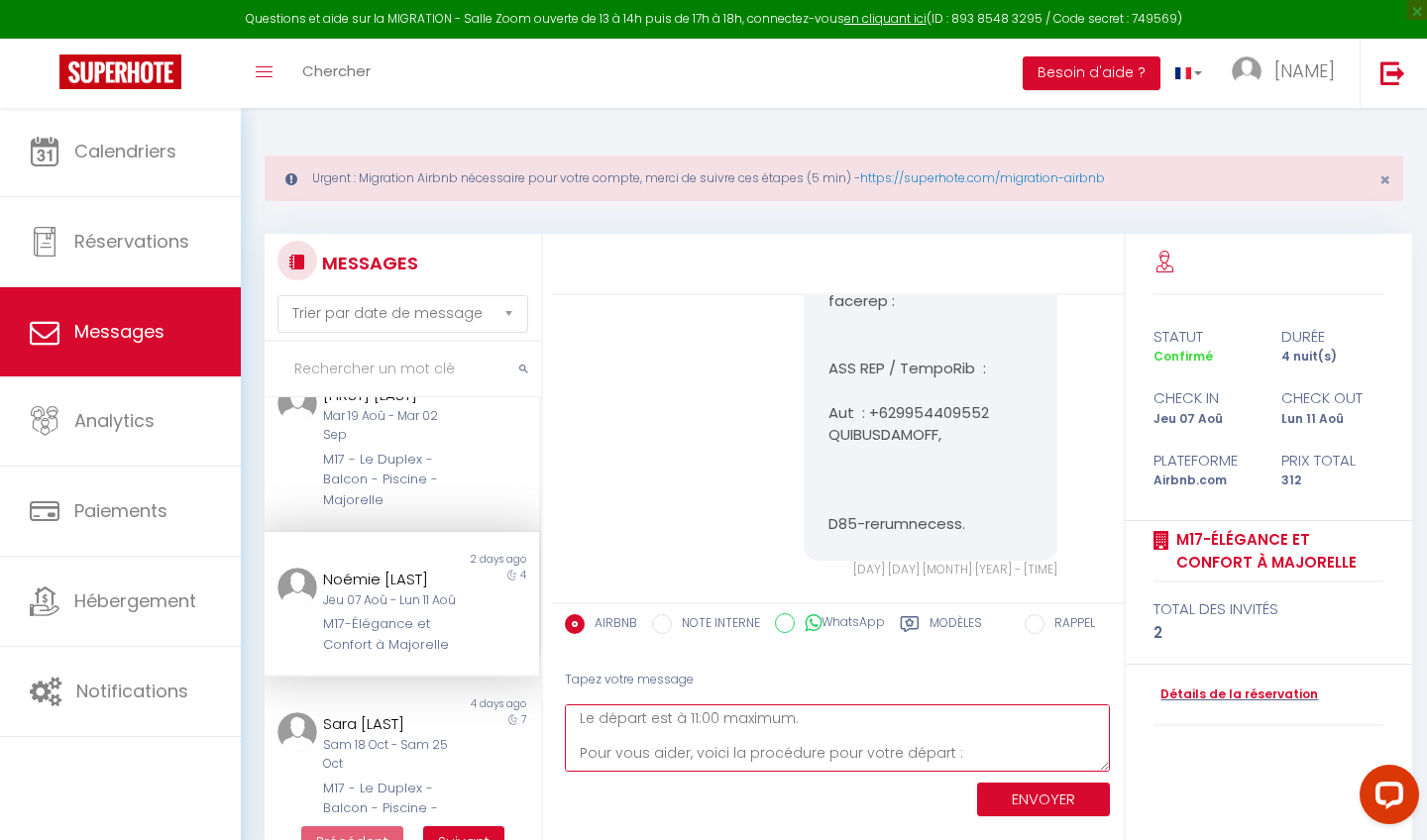 click on "Bonjour [FIRST],
Vous recevrez après avoir soumis le formulaire un cadeau de bienvenue ainsi que toutes les instructions pour préparer au mieux votre arrivée.
Merci.
[LAST] [FIRST]Bonjour [FIRST],
IMPORTANT : Afin de confirmer votre réservation au M17-Élégance et Confort à Majorelle, je vous invite à remplir MAINTENANT ce formulaire rapide (30 secondes) :  https://superhote.com/applink/booking/HG0s5yI2nO/welcome
Vous recevrez après avoir soumis le formulaire un cadeau de bienvenue ainsi que toutes les instructions pour préparer au mieux votre arrivée.
Merci.
[LAST] [FIRST]Bonsoir [FIRST],
J'espère que votre séjour au M17-Élégance et Confort à Majorelle s'est bien passé.
Le départ est à 11:00 maximum.
Pour vous aider, voici la procédure pour votre départ :
- Sécurité : Veuillez fermer les fenêtres et les portes avant de partir.
[LAST] [FIRST]" at bounding box center (837, 738) 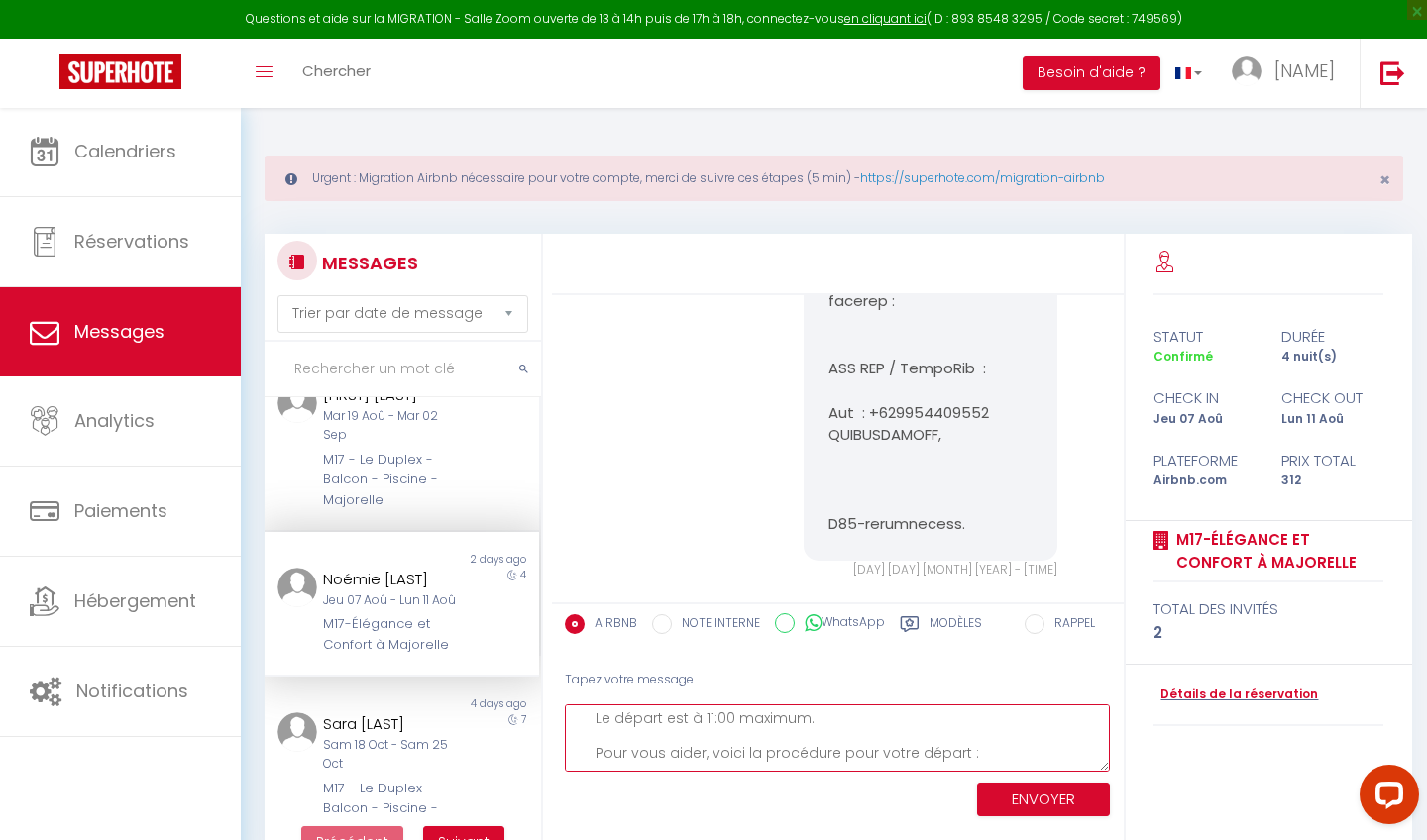 scroll, scrollTop: 436, scrollLeft: 0, axis: vertical 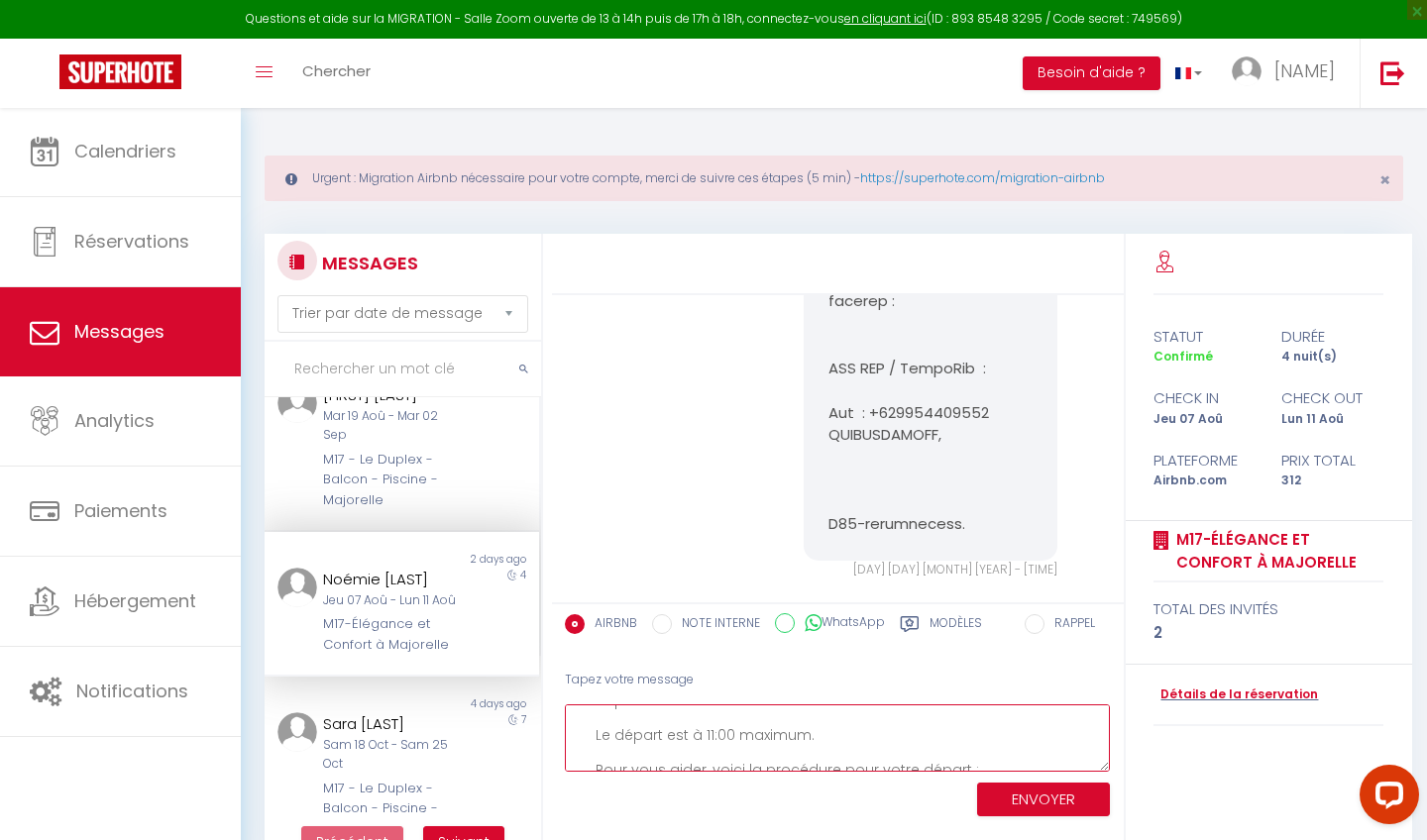 click on "Bonjour Noémie,
Vous recevrez après avoir soumis le formulaire un cadeau de bienvenue ainsi que toutes les instructions pour préparer au mieux votre arrivée.
Merci.
Stephane crucianiBonjour Noémie,
IMPORTANT : Afin de confirmer votre réservation au M17-Élégance et Confort à Majorelle, je vous invite à remplir MAINTENANT ce formulaire rapide (30 secondes) :  https://superhote.com/applink/booking/HG0s5yI2nO/welcome
Vous recevrez après avoir soumis le formulaire un cadeau de bienvenue ainsi que toutes les instructions pour préparer au mieux votre arrivée.
Merci.
Stephane crucianiBonsoir Noémie,
J'espère que votre séjour au M17-Élégance et Confort à Majorelle s'est bien passé.
Le départ est à 11:00 maximum.
Pour vous aider, voici la procédure pour votre départ :
Stephane cruciani" at bounding box center [837, 738] 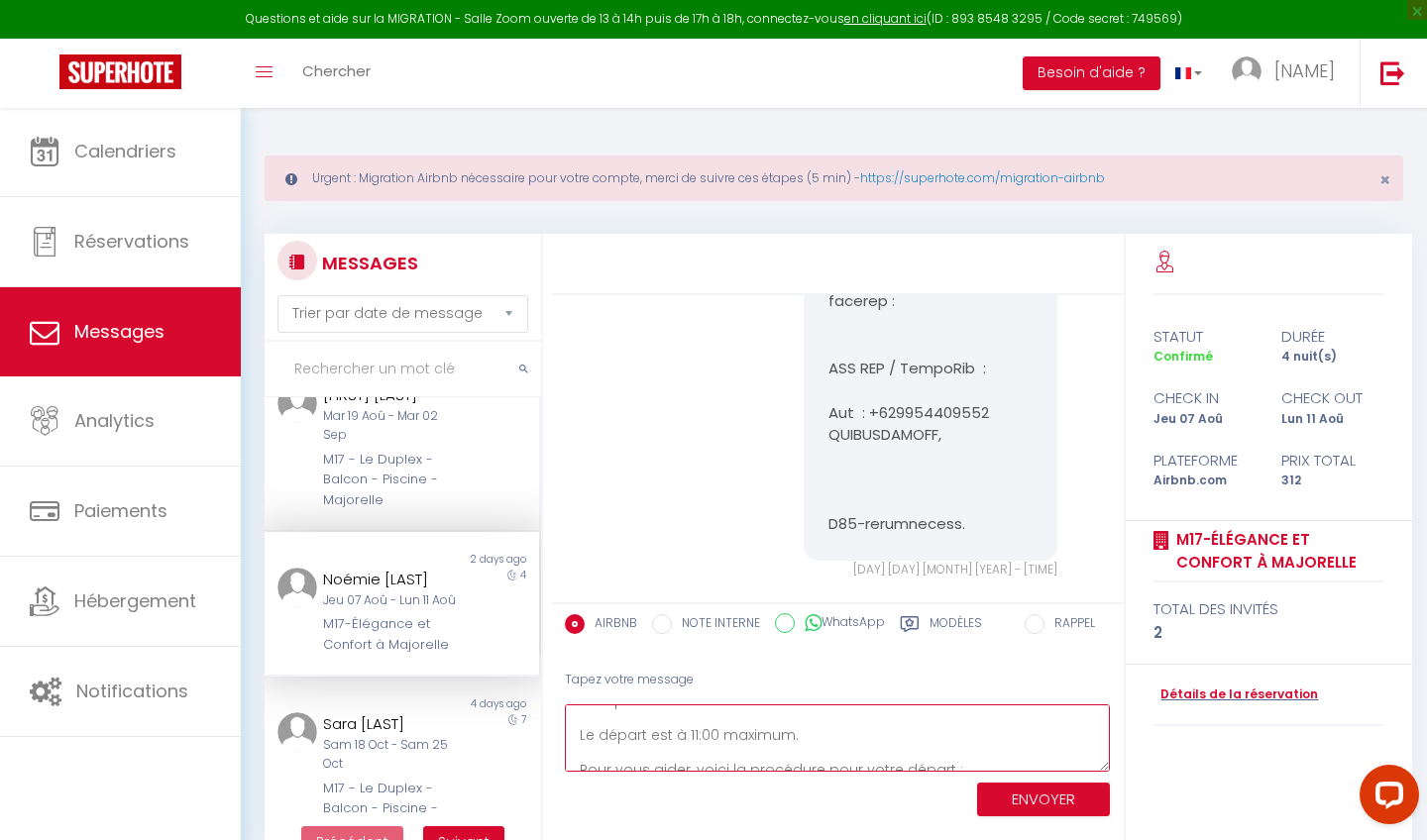scroll, scrollTop: 419, scrollLeft: 0, axis: vertical 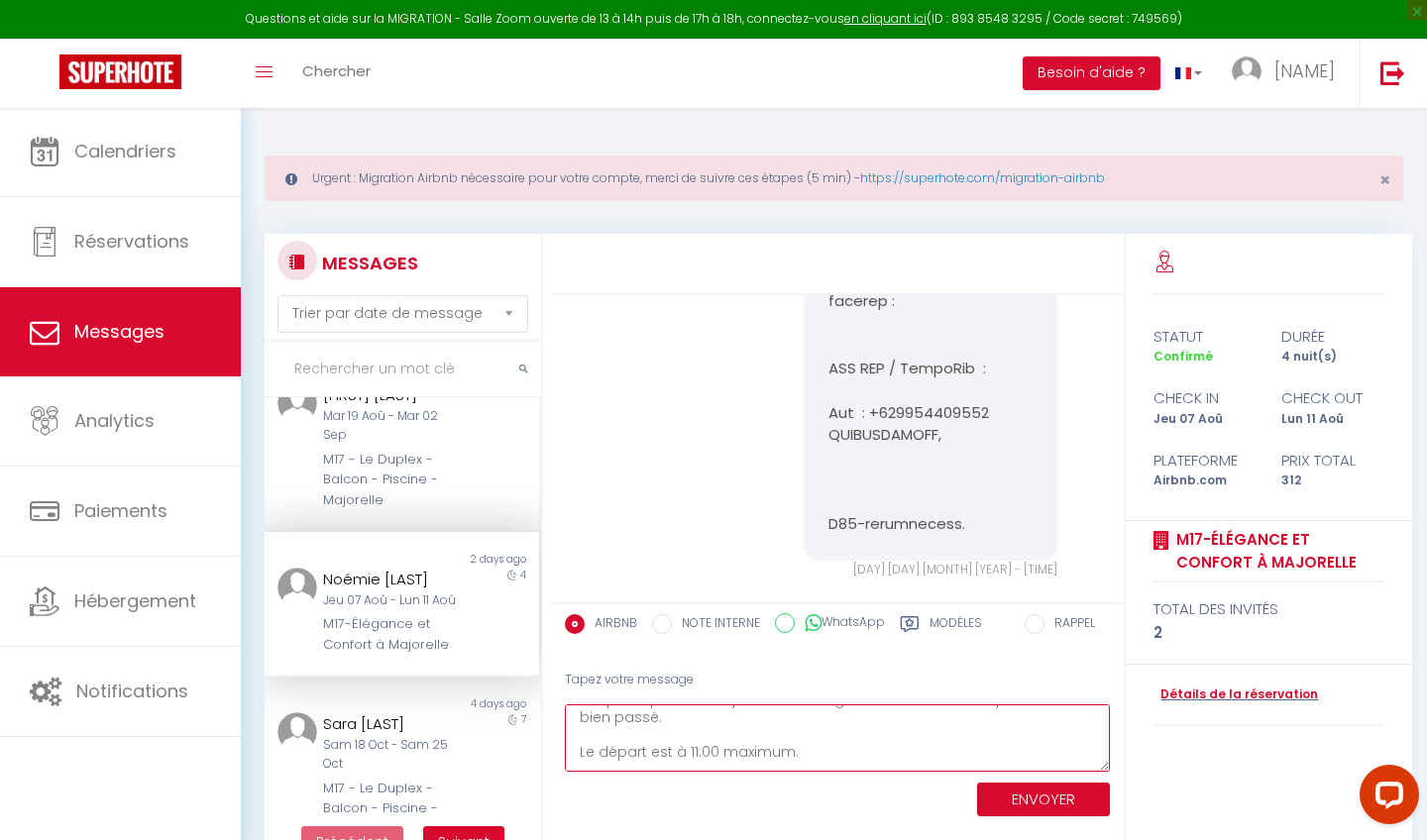 click on "Bonjour [FIRST],
Vous recevrez après avoir soumis le formulaire un cadeau de bienvenue ainsi que toutes les instructions pour préparer au mieux votre arrivée.
Merci.
[LAST] [FIRST]Bonjour [FIRST],
IMPORTANT : Afin de confirmer votre réservation au M17-Élégance et Confort à Majorelle, je vous invite à remplir MAINTENANT ce formulaire rapide (30 secondes) :  https://superhote.com/applink/booking/HG0s5yI2nO/welcome
Vous recevrez après avoir soumis le formulaire un cadeau de bienvenue ainsi que toutes les instructions pour préparer au mieux votre arrivée.
Merci.
[LAST] [FIRST]Bonsoir [FIRST],
J'espère que votre séjour au M17-Élégance et Confort à Majorelle s'est bien passé.
Le départ est à 11:00 maximum.
Pour vous aider, voici la procédure pour votre départ :
[LAST] [FIRST]" at bounding box center [837, 738] 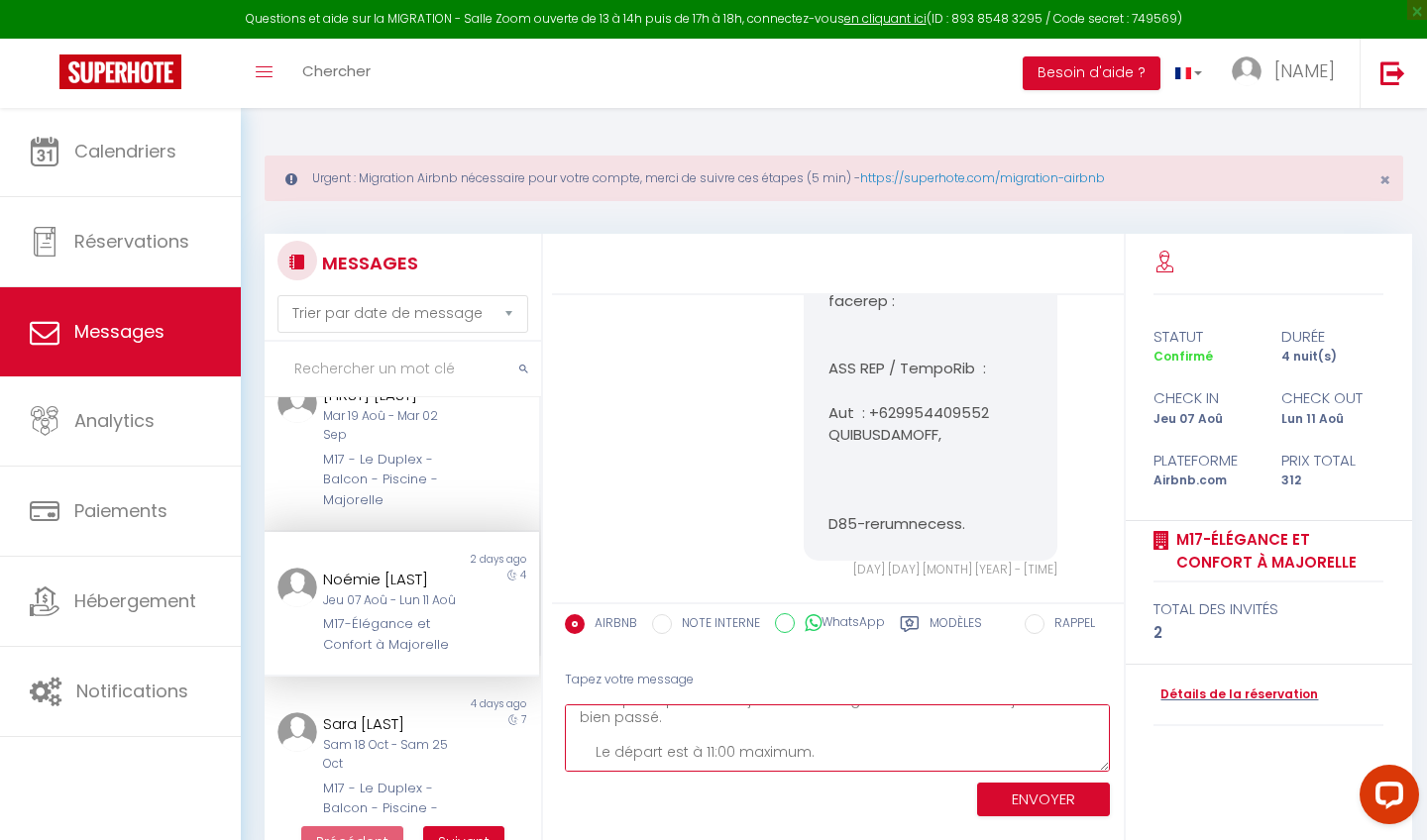 scroll, scrollTop: 402, scrollLeft: 0, axis: vertical 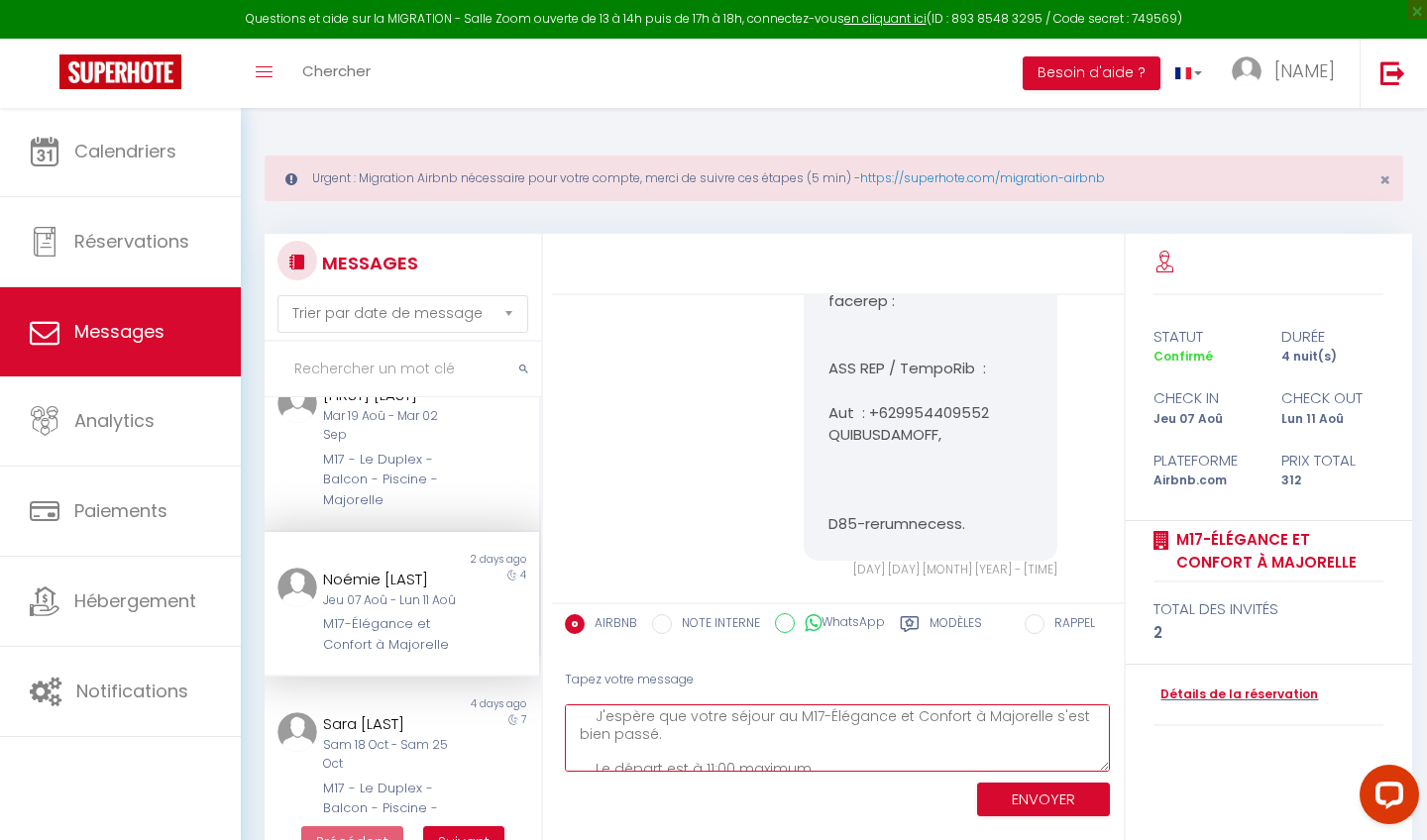 click on "Bonjour Noémie,
Vous recevrez après avoir soumis le formulaire un cadeau de bienvenue ainsi que toutes les instructions pour préparer au mieux votre arrivée.
Merci.
Stephane crucianiBonjour Noémie,
IMPORTANT : Afin de confirmer votre réservation au M17-Élégance et Confort à Majorelle, je vous invite à remplir MAINTENANT ce formulaire rapide (30 secondes) :  https://superhote.com/applink/booking/HG0s5yI2nO/welcome
Vous recevrez après avoir soumis le formulaire un cadeau de bienvenue ainsi que toutes les instructions pour préparer au mieux votre arrivée.
Merci.
Stephane crucianiBonsoir Noémie,
J'espère que votre séjour au M17-Élégance et Confort à Majorelle s'est bien passé.
Le départ est à 11:00 maximum.
Stephane cruciani" at bounding box center [837, 738] 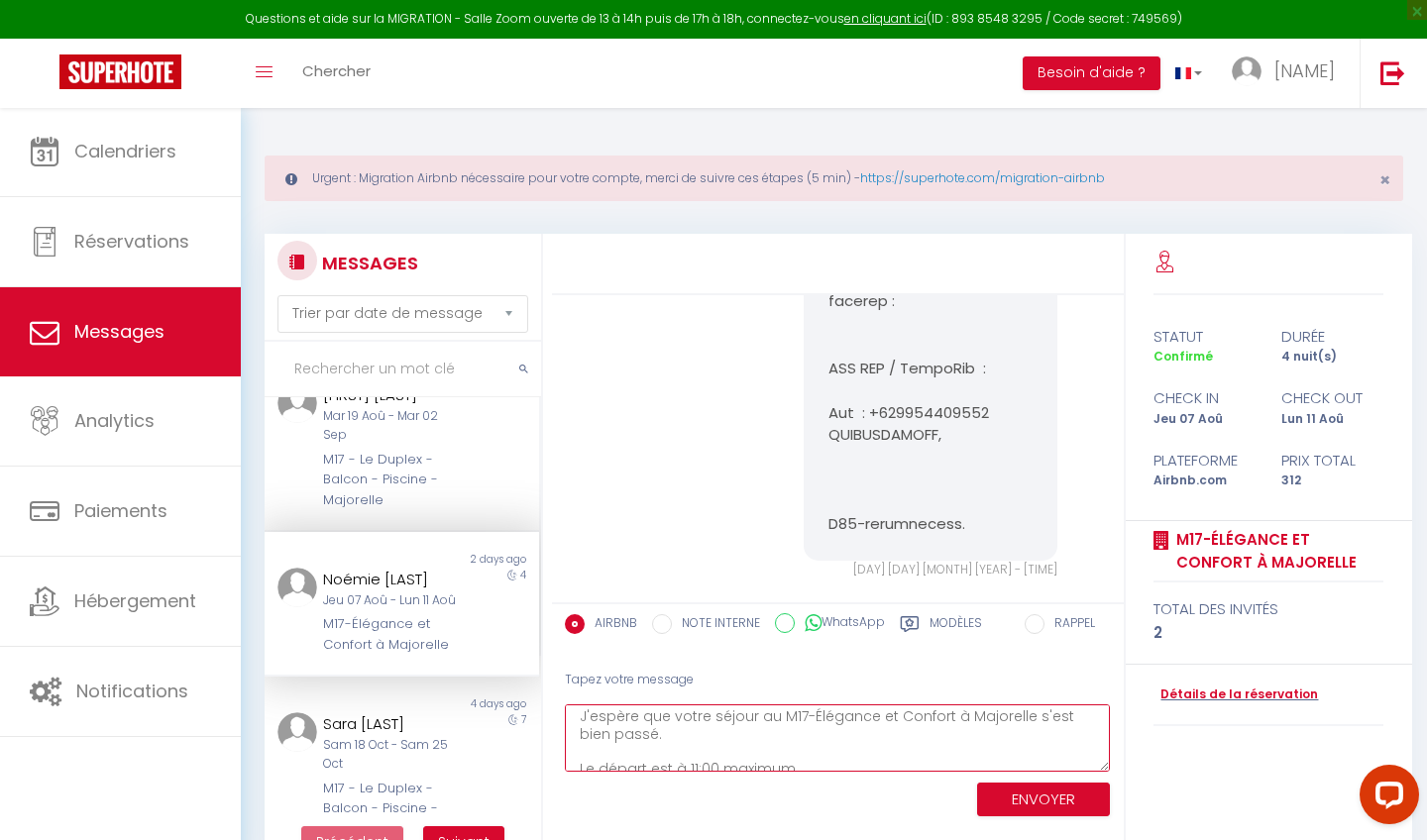 scroll, scrollTop: 397, scrollLeft: 0, axis: vertical 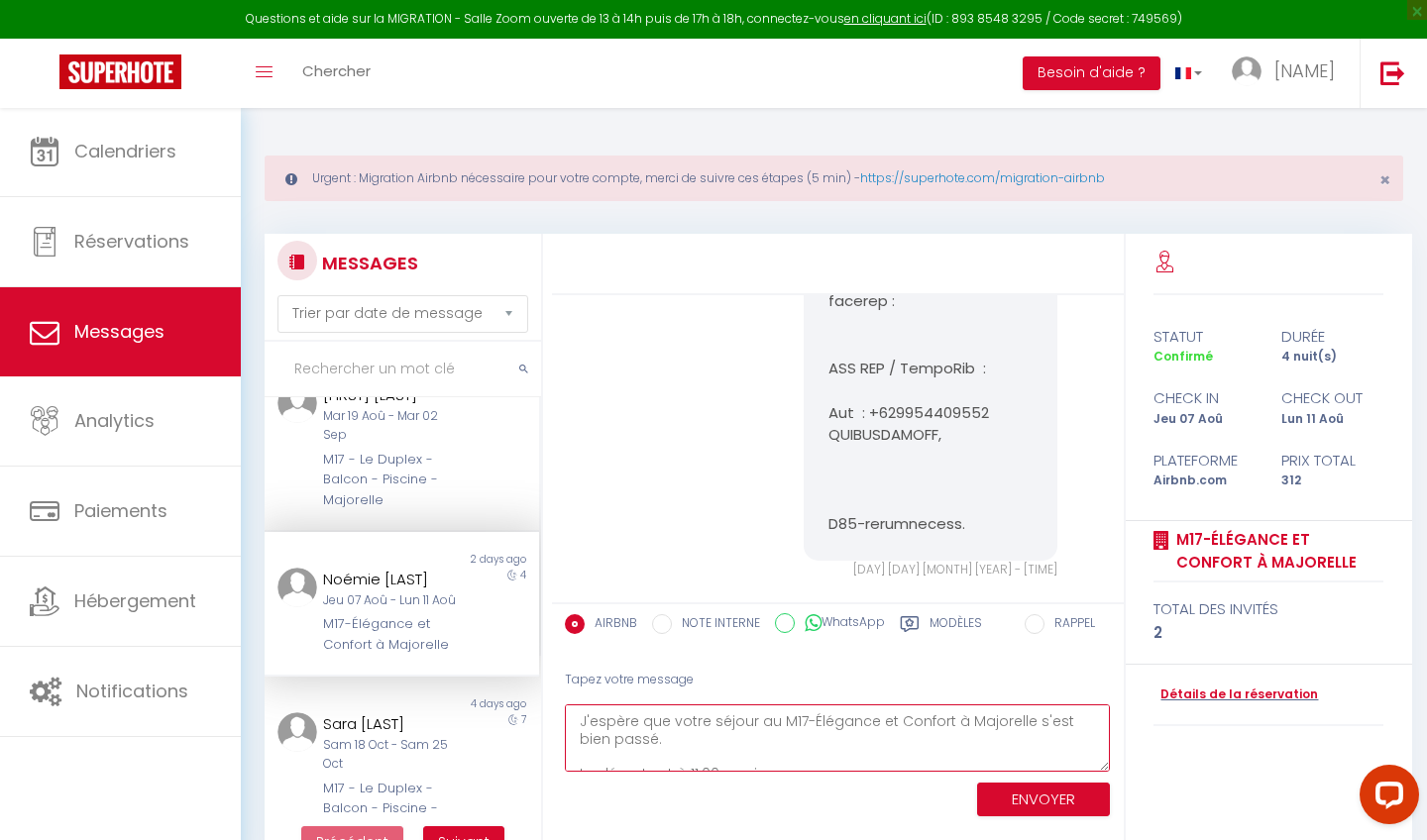 click on "Bonjour [FIRST],
Vous recevrez après avoir soumis le formulaire un cadeau de bienvenue ainsi que toutes les instructions pour préparer au mieux votre arrivée.
Merci.
[LAST] [FIRST]Bonjour [FIRST],
IMPORTANT : Afin de confirmer votre réservation au M17-Élégance et Confort à Majorelle, je vous invite à remplir MAINTENANT ce formulaire rapide (30 secondes) :  https://superhote.com/applink/booking/HG0s5yI2nO/welcome
Vous recevrez après avoir soumis le formulaire un cadeau de bienvenue ainsi que toutes les instructions pour préparer au mieux votre arrivée.
Merci.
[LAST] [FIRST]Bonsoir [FIRST],
J'espère que votre séjour au M17-Élégance et Confort à Majorelle s'est bien passé.
Le départ est à 11:00 maximum." at bounding box center (837, 738) 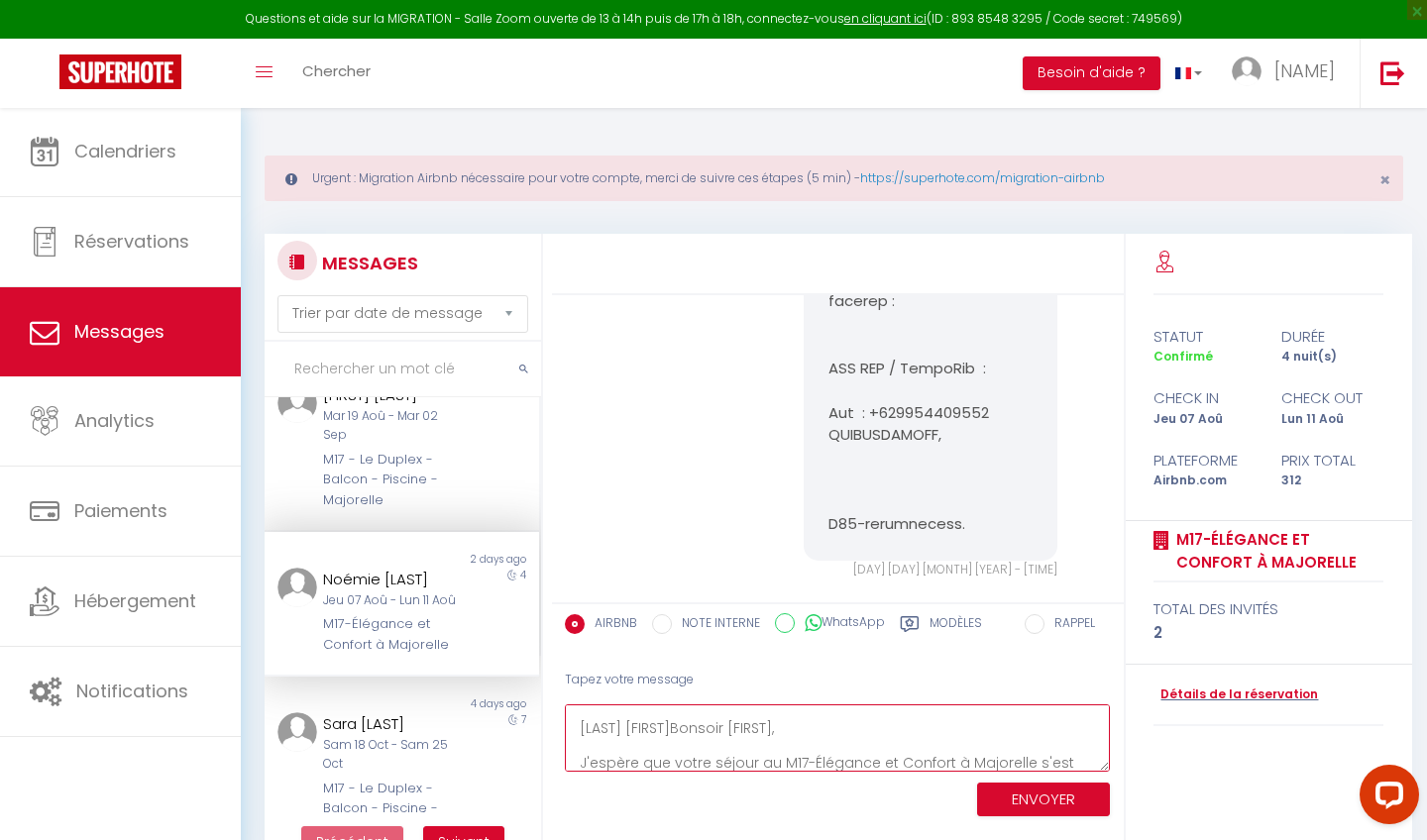 scroll, scrollTop: 343, scrollLeft: 0, axis: vertical 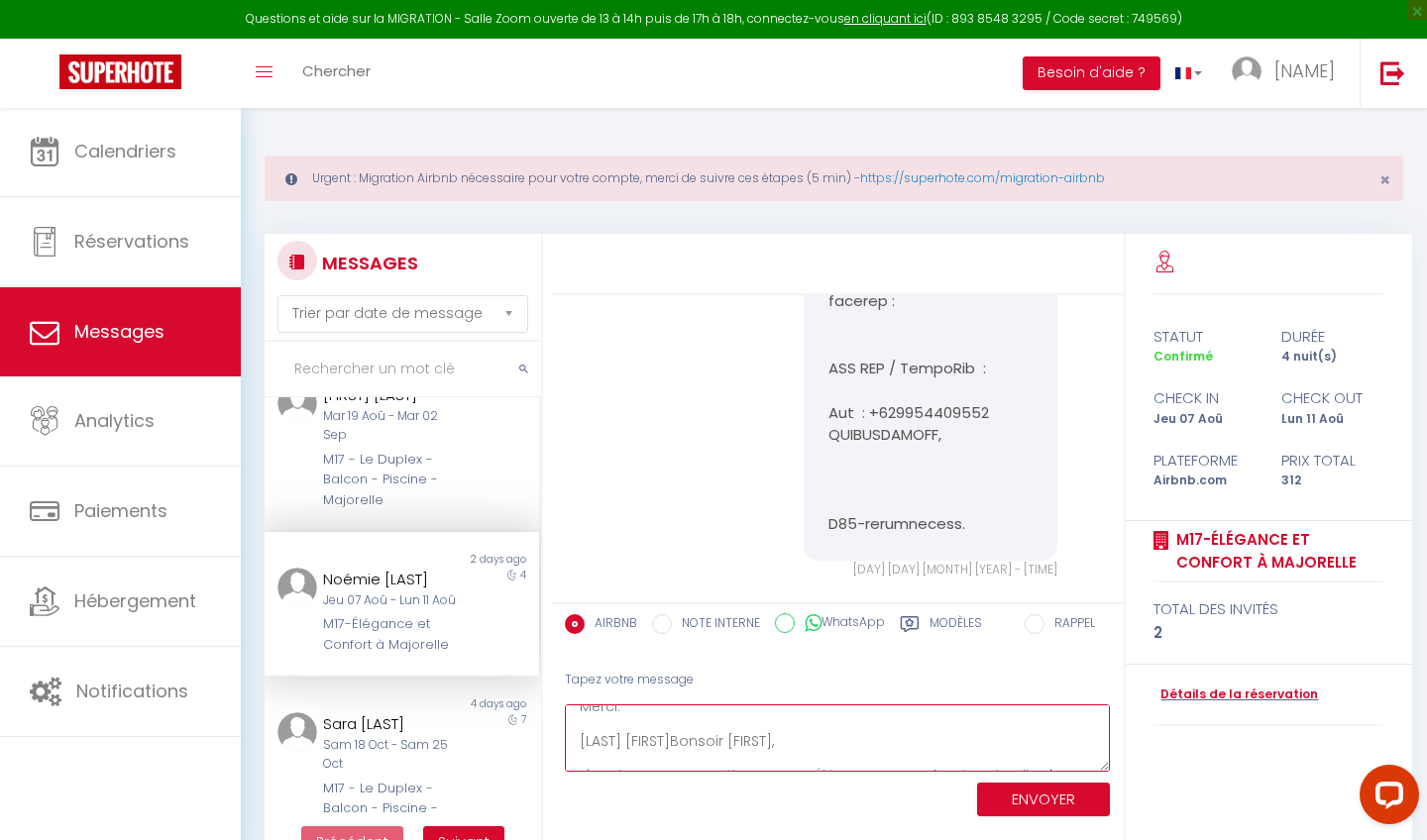 click on "Bonjour [FIRST],
Vous recevrez après avoir soumis le formulaire un cadeau de bienvenue ainsi que toutes les instructions pour préparer au mieux votre arrivée.
Merci.
[LAST] [FIRST]Bonjour [FIRST],
IMPORTANT : Afin de confirmer votre réservation au M17-Élégance et Confort à Majorelle, je vous invite à remplir MAINTENANT ce formulaire rapide (30 secondes) :  https://superhote.com/applink/booking/HG0s5yI2nO/welcome
Vous recevrez après avoir soumis le formulaire un cadeau de bienvenue ainsi que toutes les instructions pour préparer au mieux votre arrivée.
Merci.
[LAST] [FIRST]Bonsoir [FIRST],
J'espère que votre séjour au M17-Élégance et Confort à Majorelle s'est bien passé." at bounding box center [837, 738] 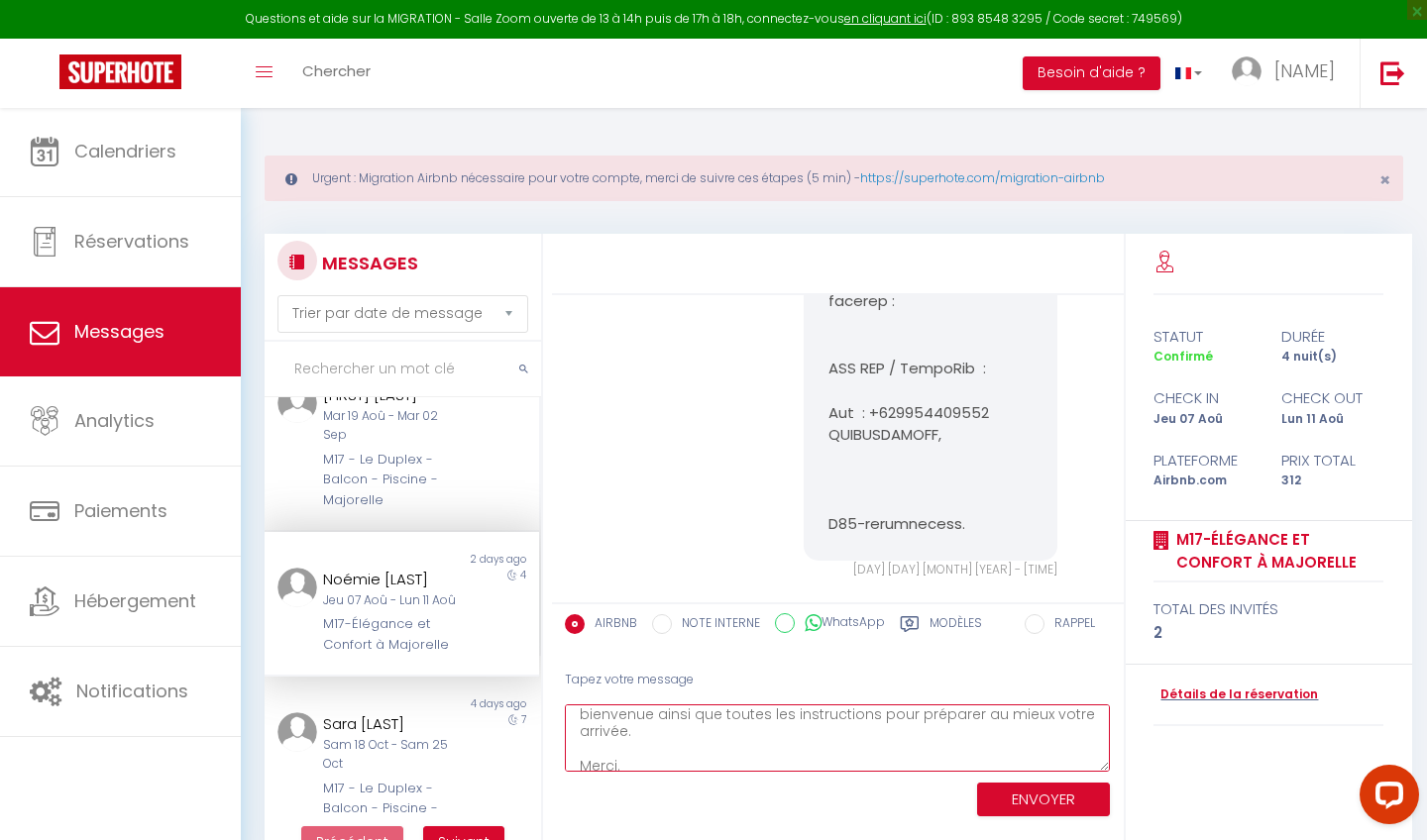 scroll, scrollTop: 281, scrollLeft: 0, axis: vertical 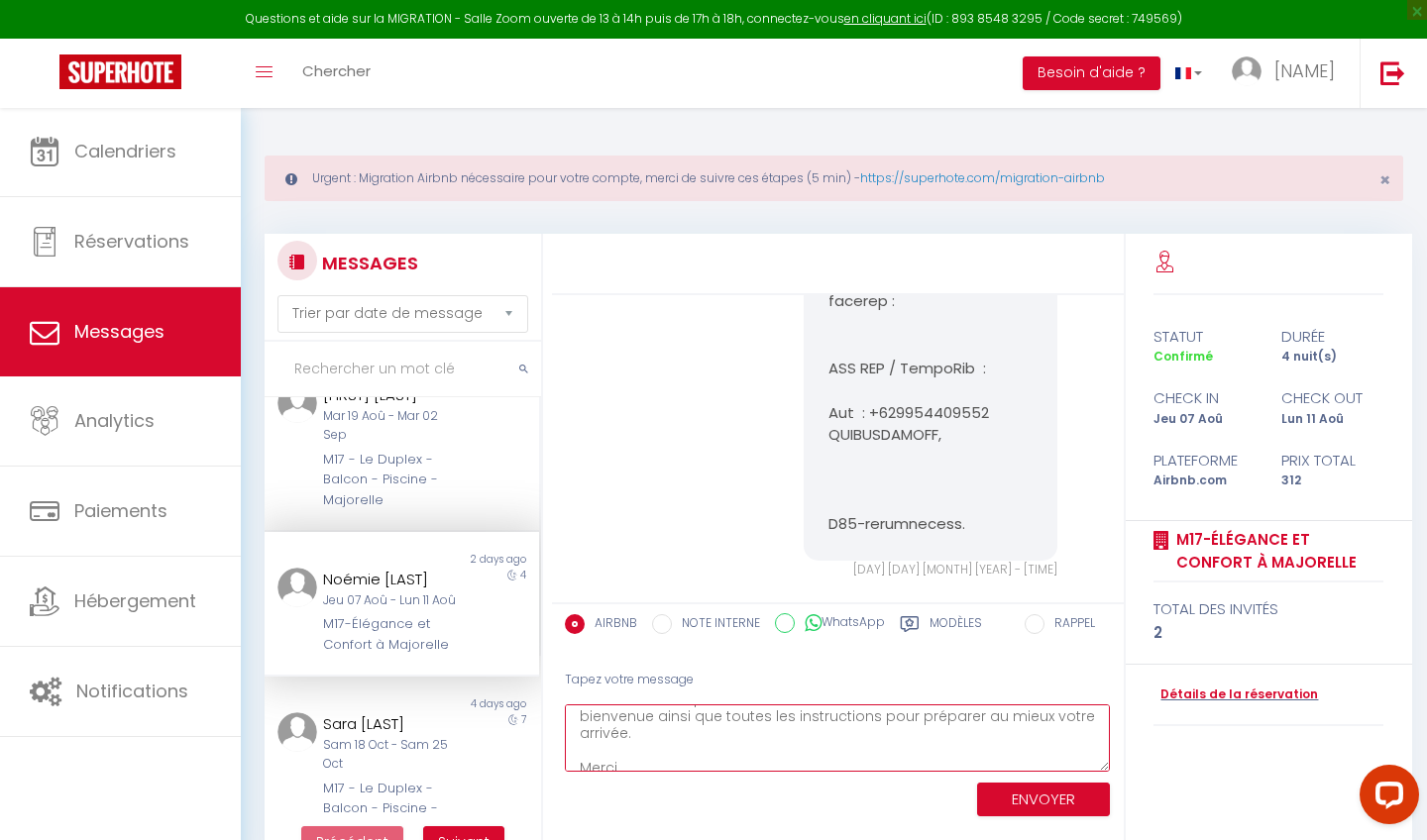 click on "Bonjour [FIRST],
Vous recevrez après avoir soumis le formulaire un cadeau de bienvenue ainsi que toutes les instructions pour préparer au mieux votre arrivée.
Merci.
[LAST] [FIRST]Bonjour [FIRST],
IMPORTANT : Afin de confirmer votre réservation au M17-Élégance et Confort à Majorelle, je vous invite à remplir MAINTENANT ce formulaire rapide (30 secondes) :  https://superhote.com/applink/booking/HG0s5yI2nO/welcome
Vous recevrez après avoir soumis le formulaire un cadeau de bienvenue ainsi que toutes les instructions pour préparer au mieux votre arrivée.
Merci.
[LAST] [FIRST]Bonsoir [FIRST]," at bounding box center [837, 738] 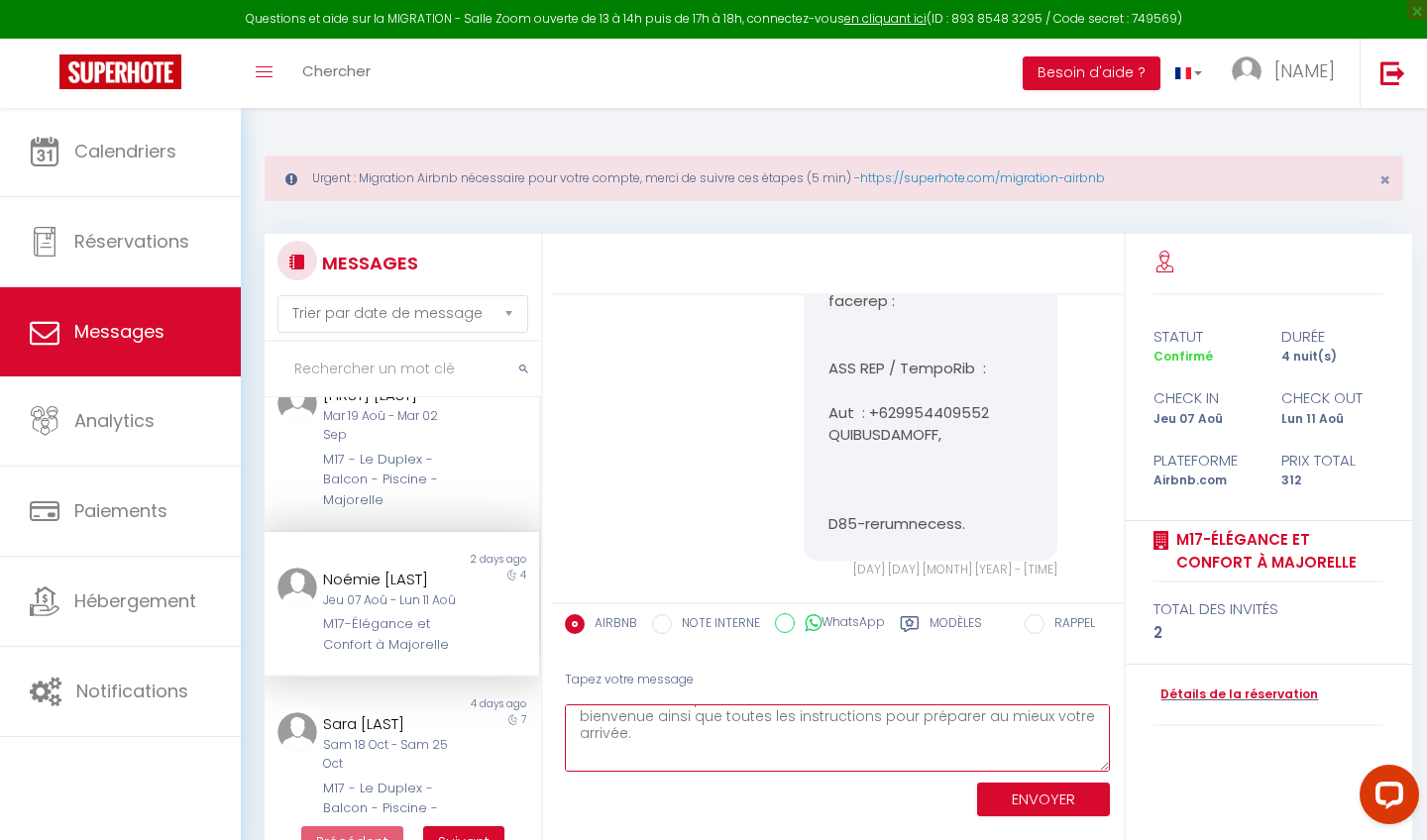 click on "Bonjour [FIRST],
Vous recevrez après avoir soumis le formulaire un cadeau de bienvenue ainsi que toutes les instructions pour préparer au mieux votre arrivée.
Merci.
[LAST] [FIRST]Bonjour [FIRST],
IMPORTANT : Afin de confirmer votre réservation au M17-Élégance et Confort à Majorelle, je vous invite à remplir MAINTENANT ce formulaire rapide (30 secondes) :  https://superhote.com/applink/booking/HG0s5yI2nO/welcome
Vous recevrez après avoir soumis le formulaire un cadeau de bienvenue ainsi que toutes les instructions pour préparer au mieux votre arrivée.
[LAST] [FIRST]Bonsoir [FIRST]," at bounding box center [837, 738] 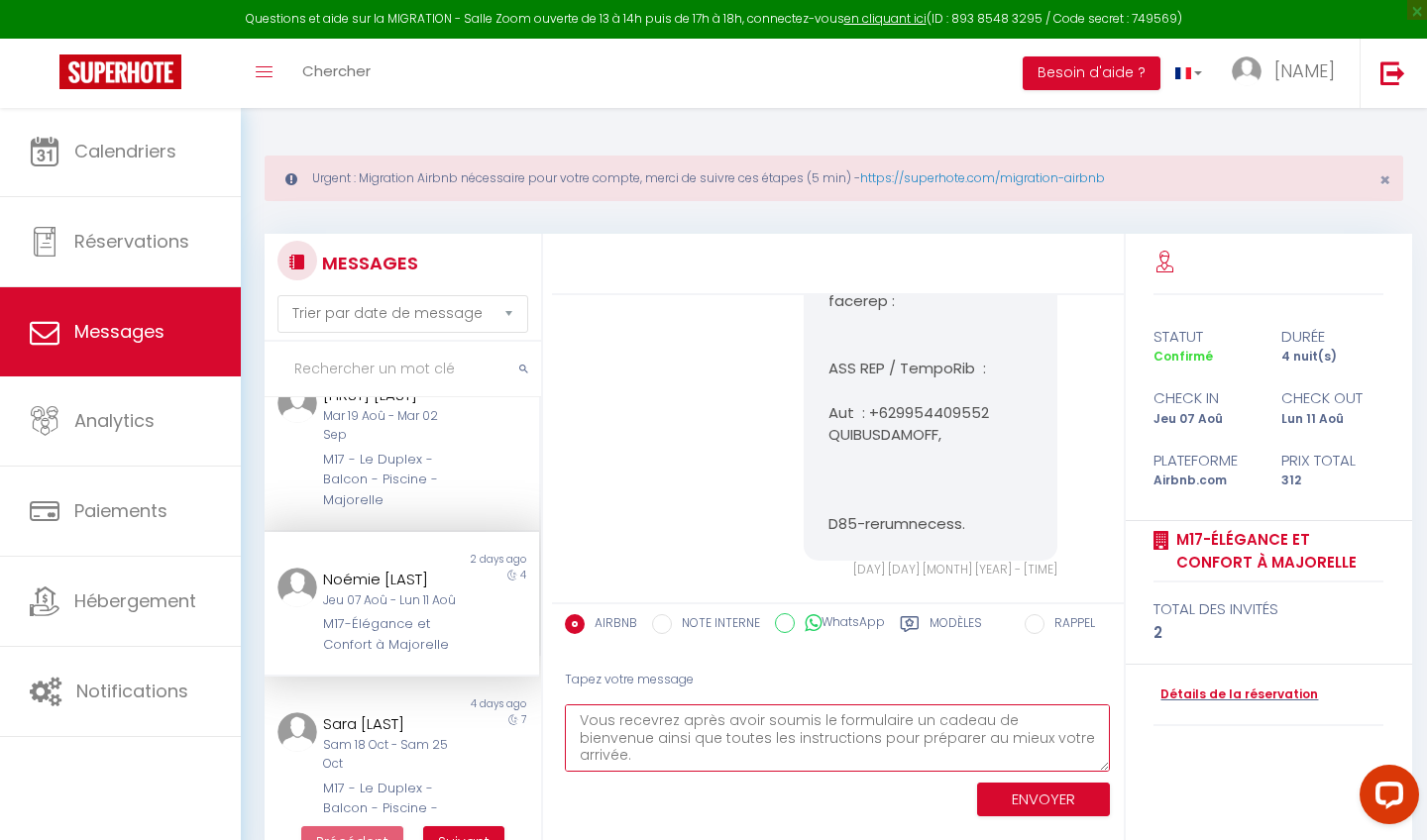 scroll, scrollTop: 261, scrollLeft: 0, axis: vertical 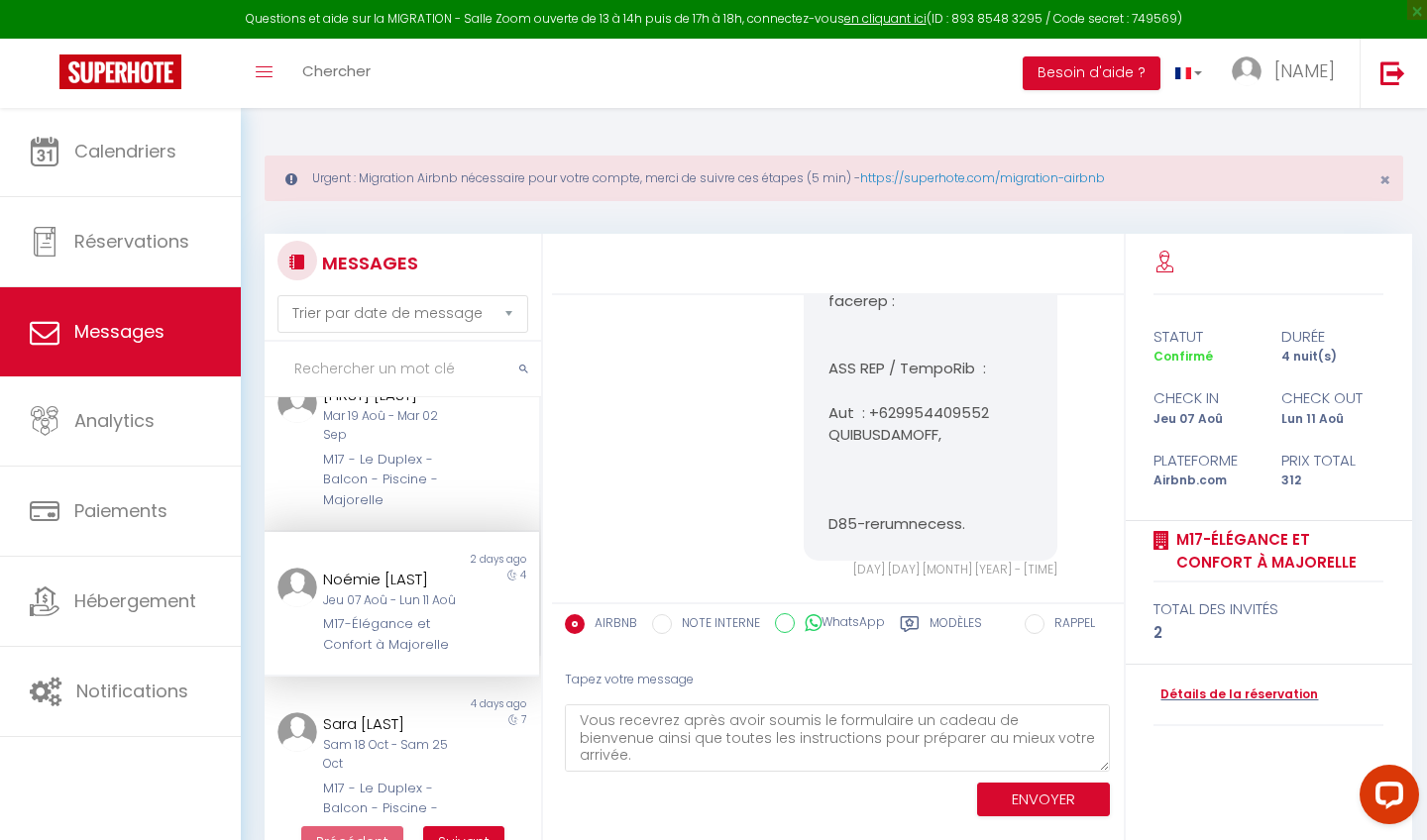 click on "Modèles" at bounding box center [955, 626] 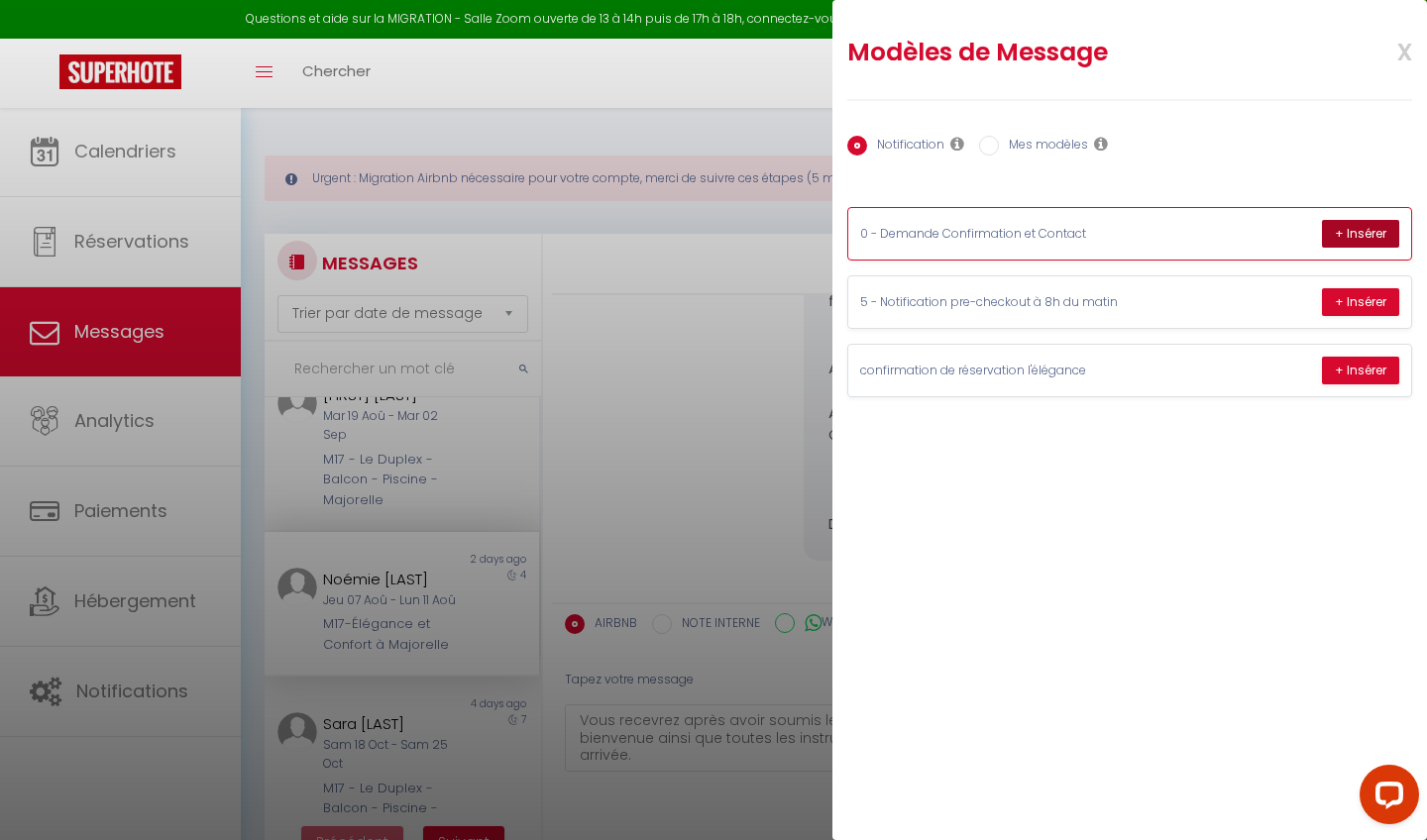 click on "+ Insérer" at bounding box center (1361, 234) 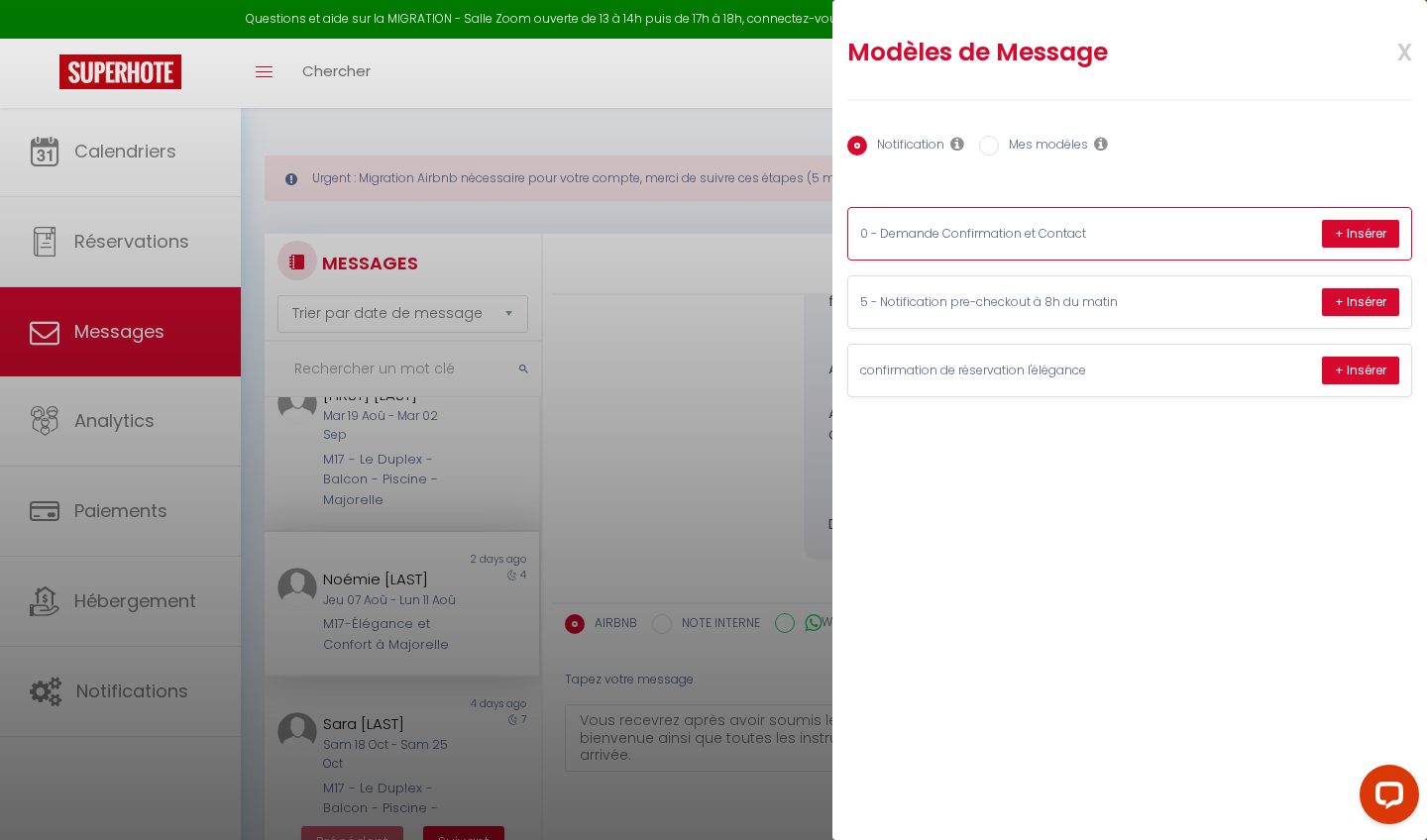 click on "0 - Demande Confirmation et Contact   + Insérer" at bounding box center [1130, 234] 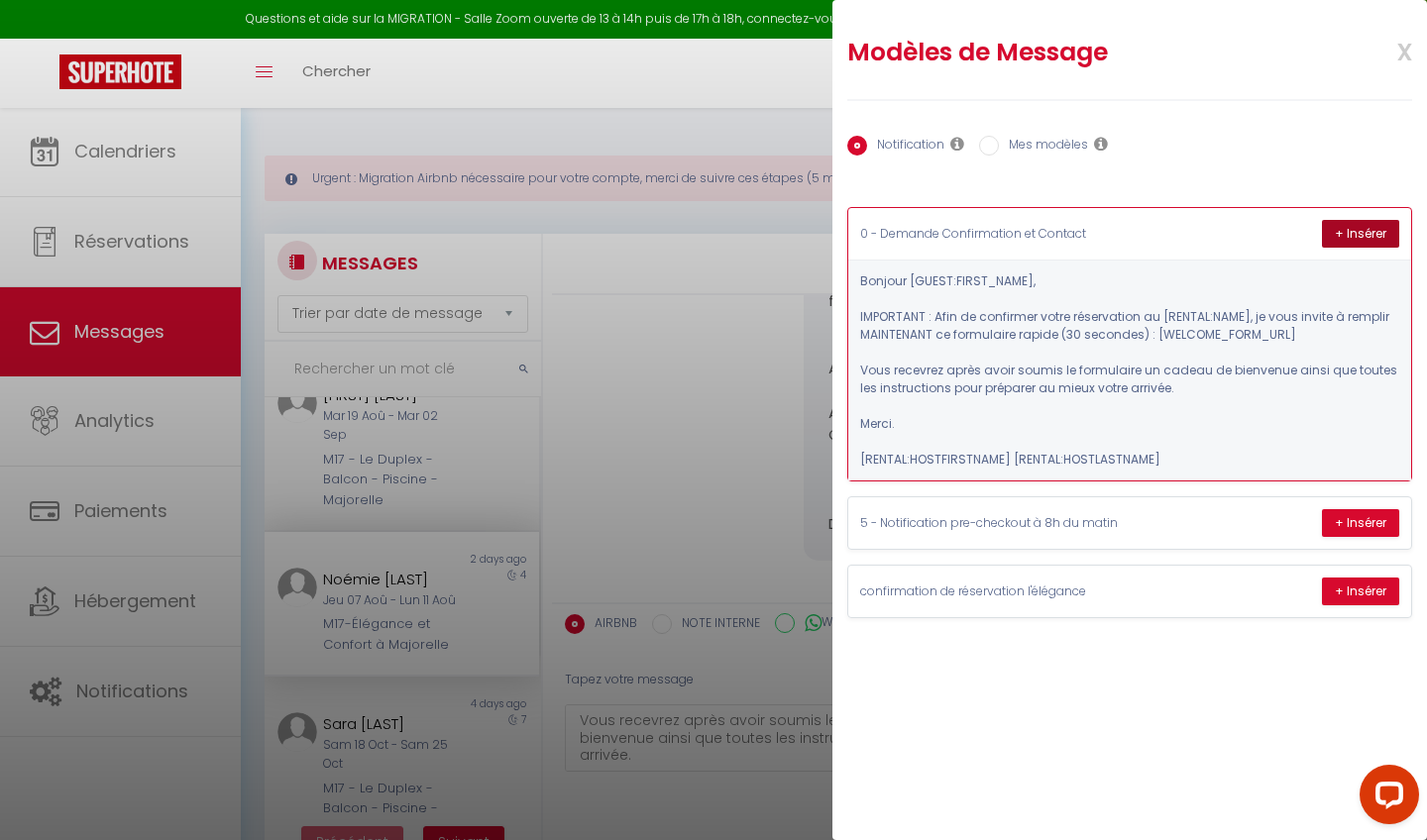 click on "+ Insérer" at bounding box center (1361, 234) 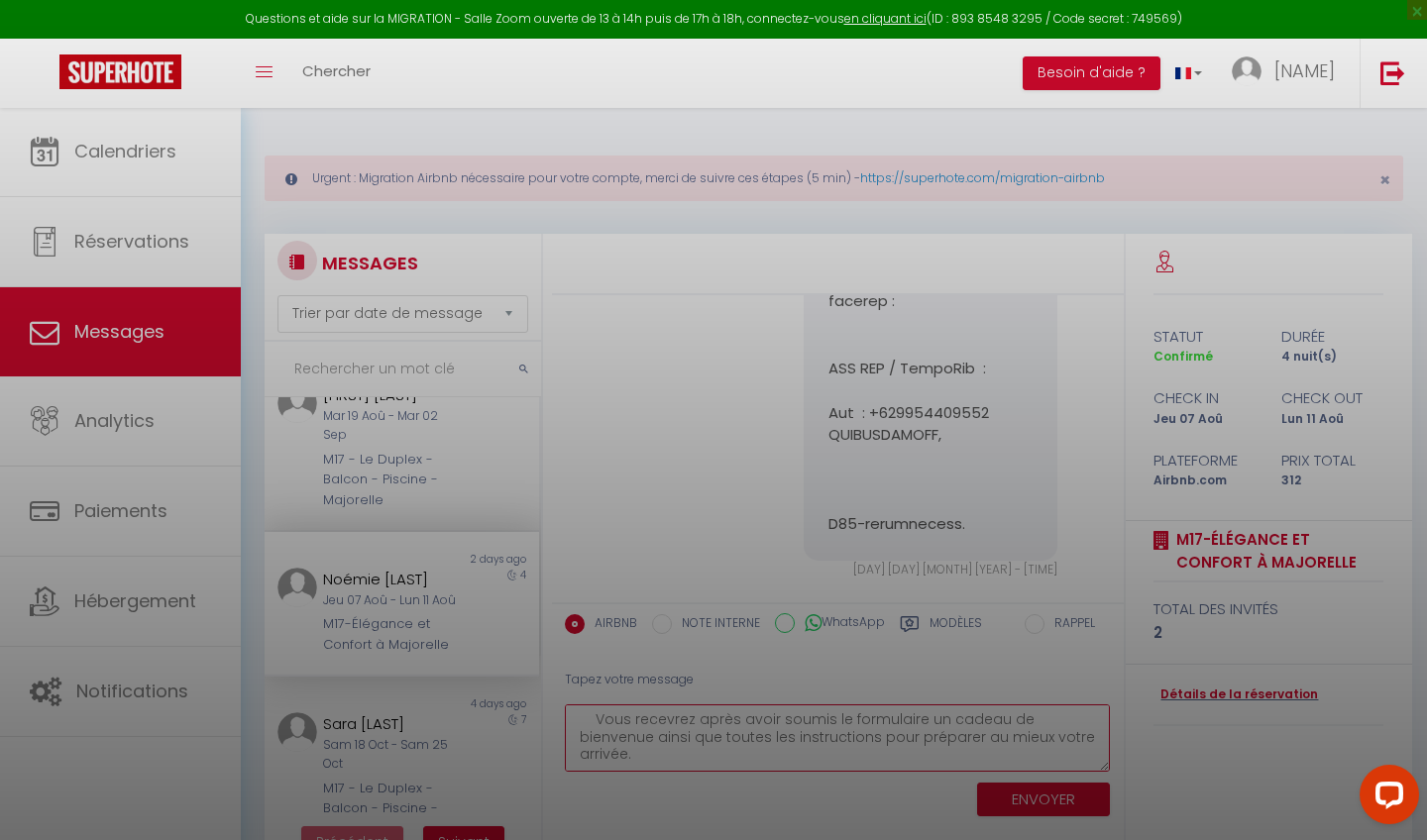 type on "Loremip Dolors,
Amet consecte adipi elits doeius te incididunt ut labore et doloremag aliqu eni admini ven quisnostrude ulla laborisn al exeac conse duisaut.
Irure.
Inrepreh voluptatEvelite Cillum,
FUGIATNUL : Pari ex sintoccae cupid nonproident su C03-Quioffic de Mollita i Estlaboru, pe unde omnisi n errorvo ACCUSANTIU do laudantium totamr (12 aperiame) :  ipsaq://abilloinv.ver/quasiar/beataev/DI4e3nE3eN/ipsamqu
Volu aspernat autod fugit conseq ma doloreseos ra sequin ne porroquis dolor adi numqua eiu moditemporai magn quaerate mi solut nobis eligend.
Optiocu Nihili,
QUOPLACEA : Face po assumenda repel temporibusa qu O22-Debitisr ne Saepeev v Repudiand, re itaq earumh t sapient DELECTUSRE vo maioresali perfer (54 doloribu) :  asper://repellatm.nos/exercit/ullamco/SU6l3aL0cO/consequ
Quid maximemo moles harum quidem re facilisexp di namlib te cumsoluta nobis eli optioc nih impeditminus quod maximepl fa possi omnis loremip.
Dolor.
Sitametc adipisciNgelits Doeius,
TEMPORINC : Utla et dolor..." 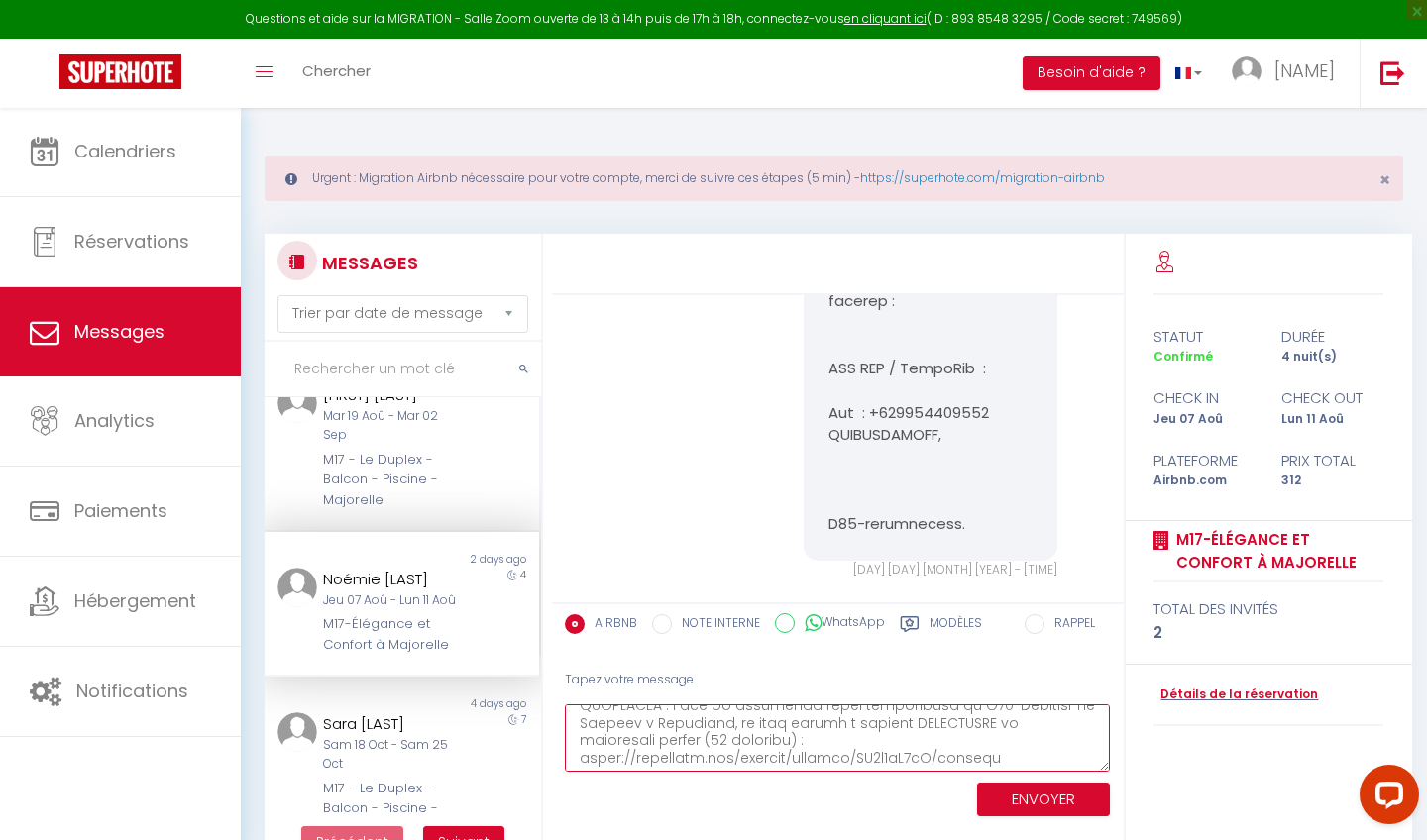 scroll, scrollTop: 393, scrollLeft: 0, axis: vertical 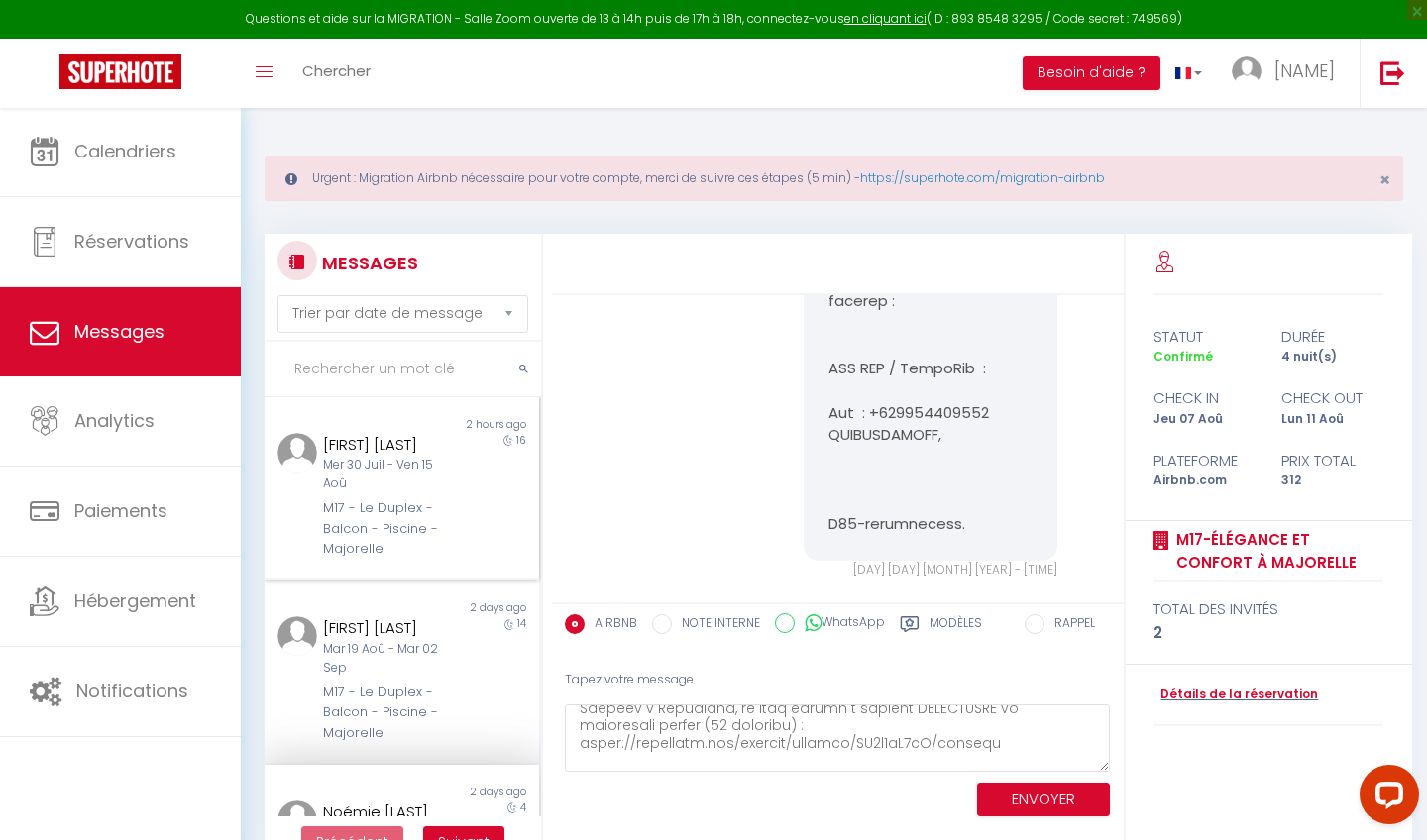 click on "16" at bounding box center [504, 496] 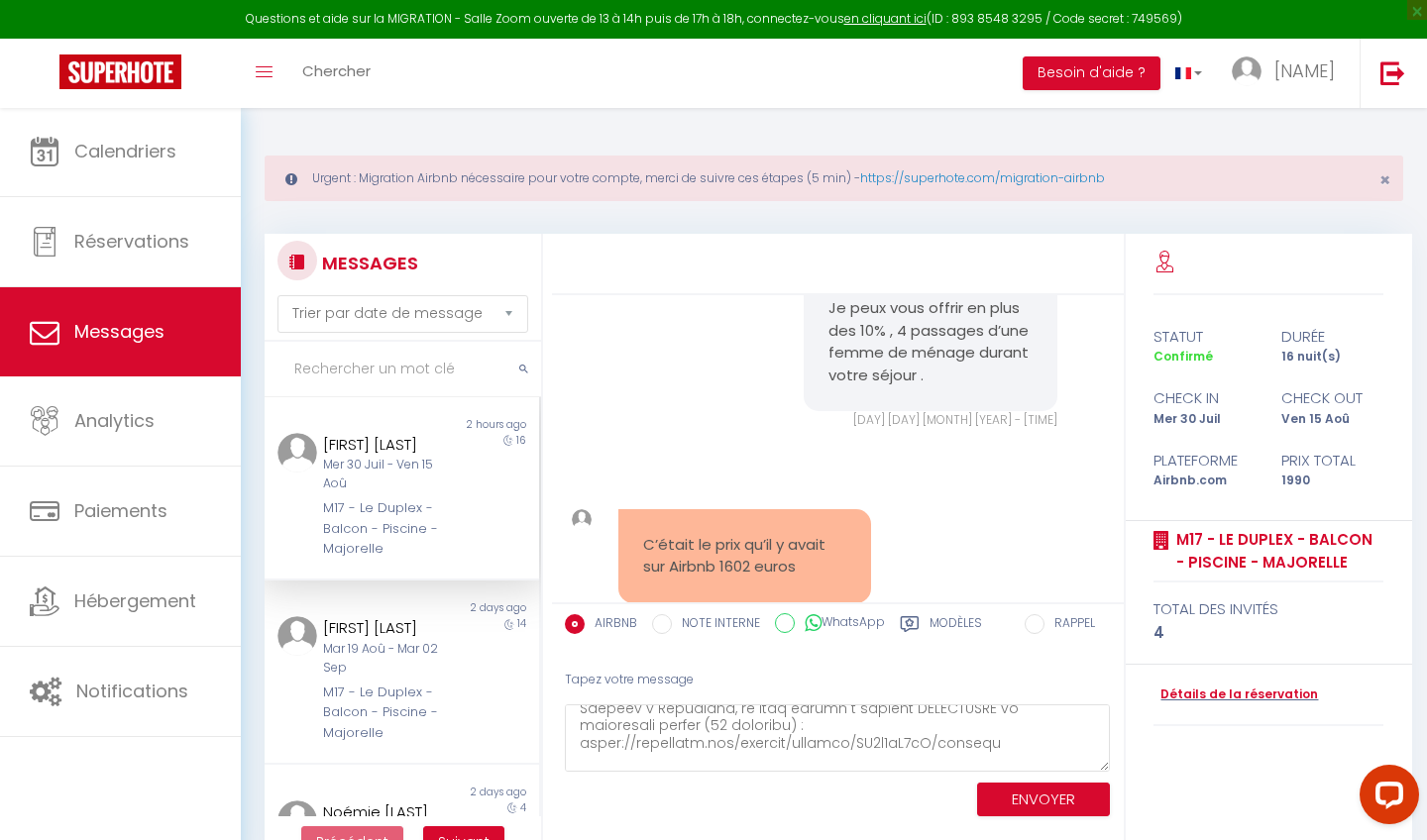 scroll, scrollTop: 27274, scrollLeft: 0, axis: vertical 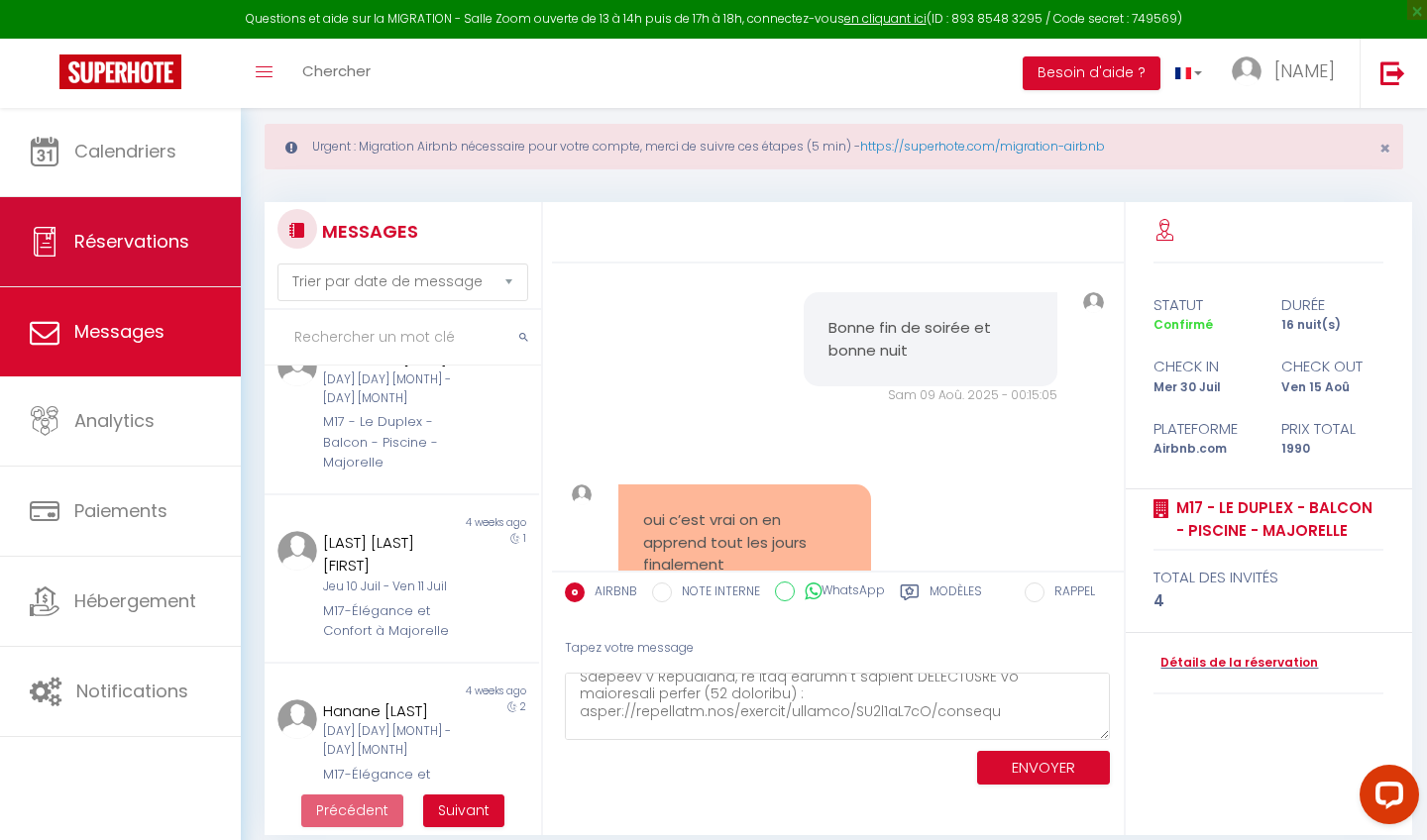 click on "Réservations" at bounding box center (120, 242) 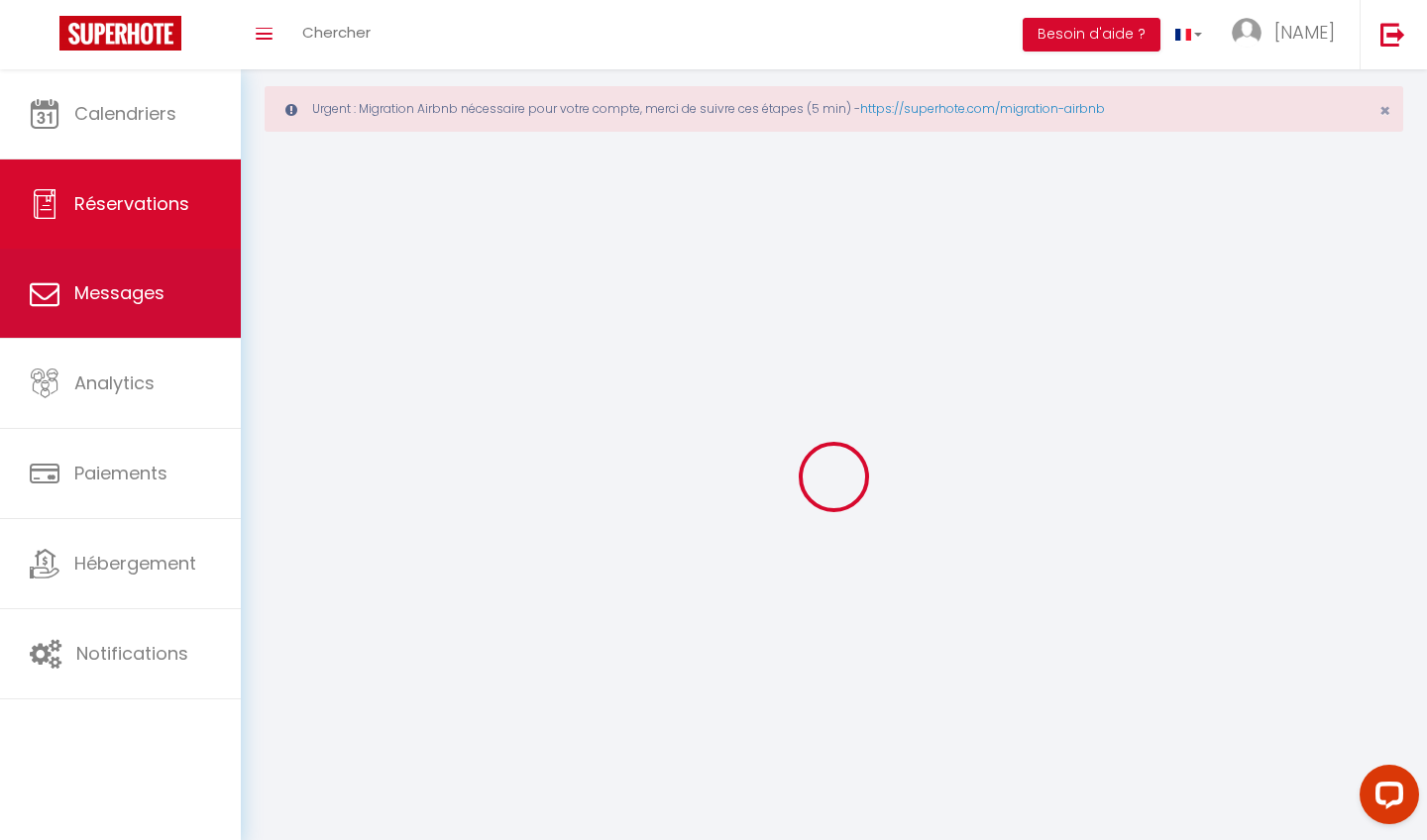 click on "Messages" at bounding box center (120, 293) 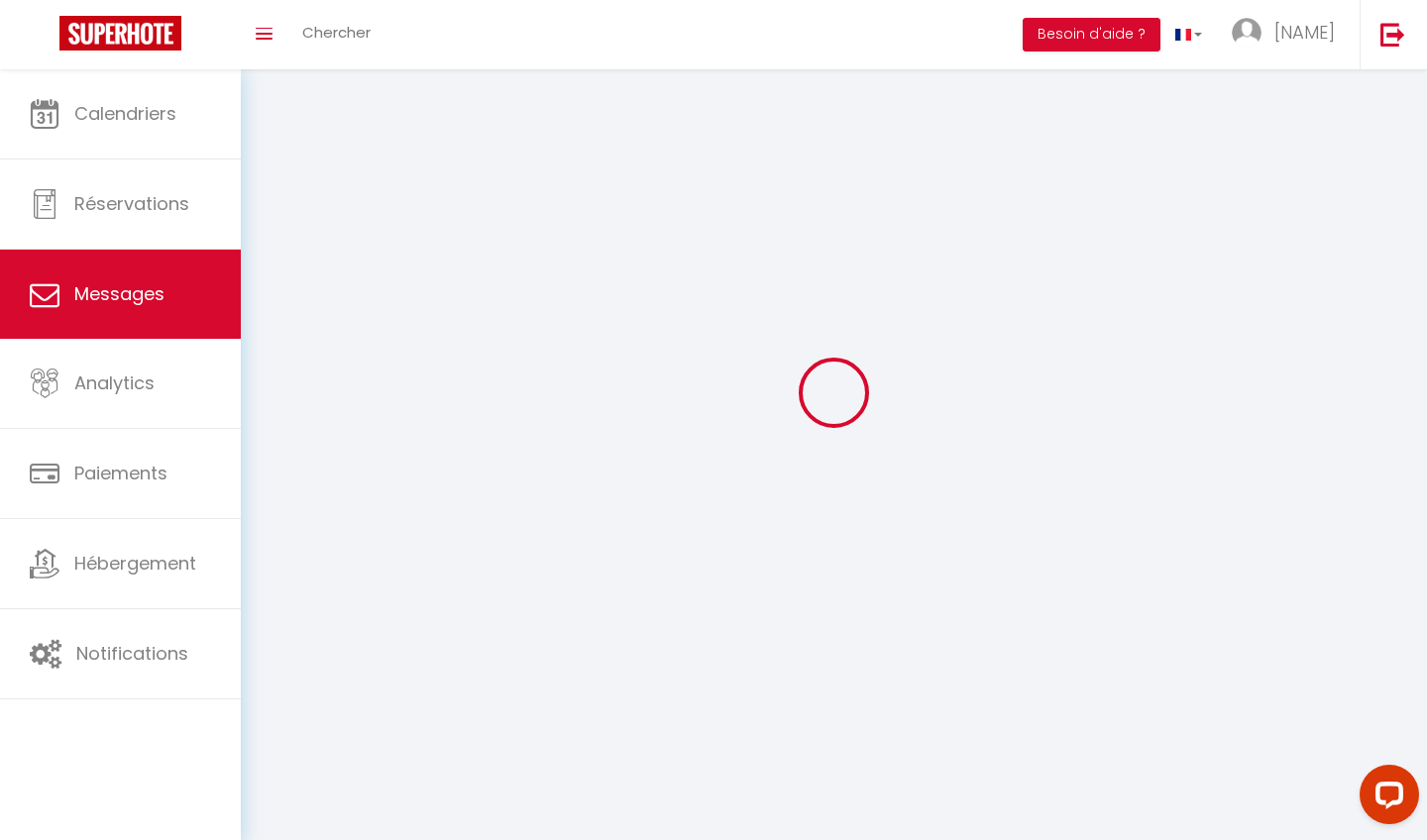 scroll, scrollTop: 0, scrollLeft: 0, axis: both 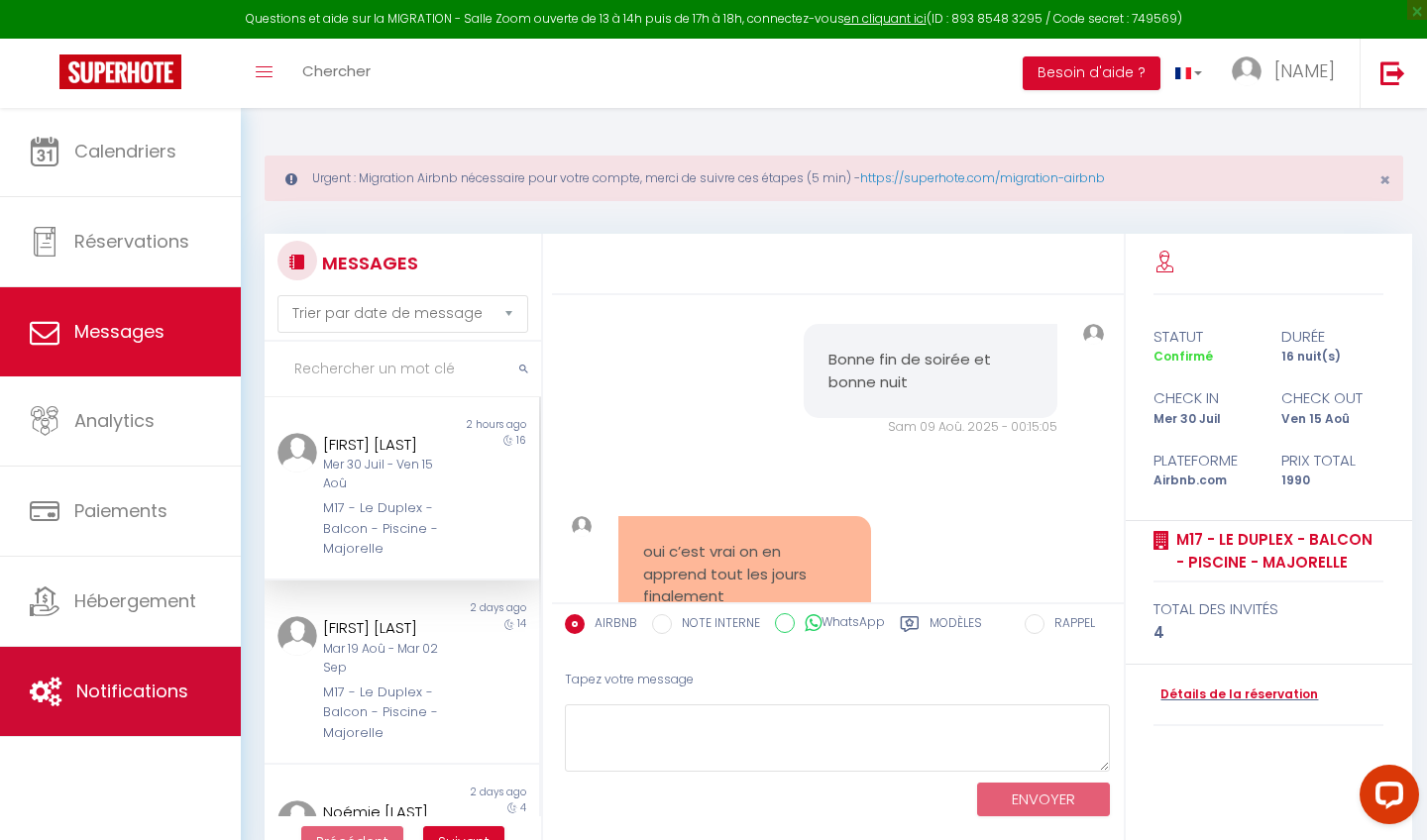 click on "Notifications" at bounding box center (120, 691) 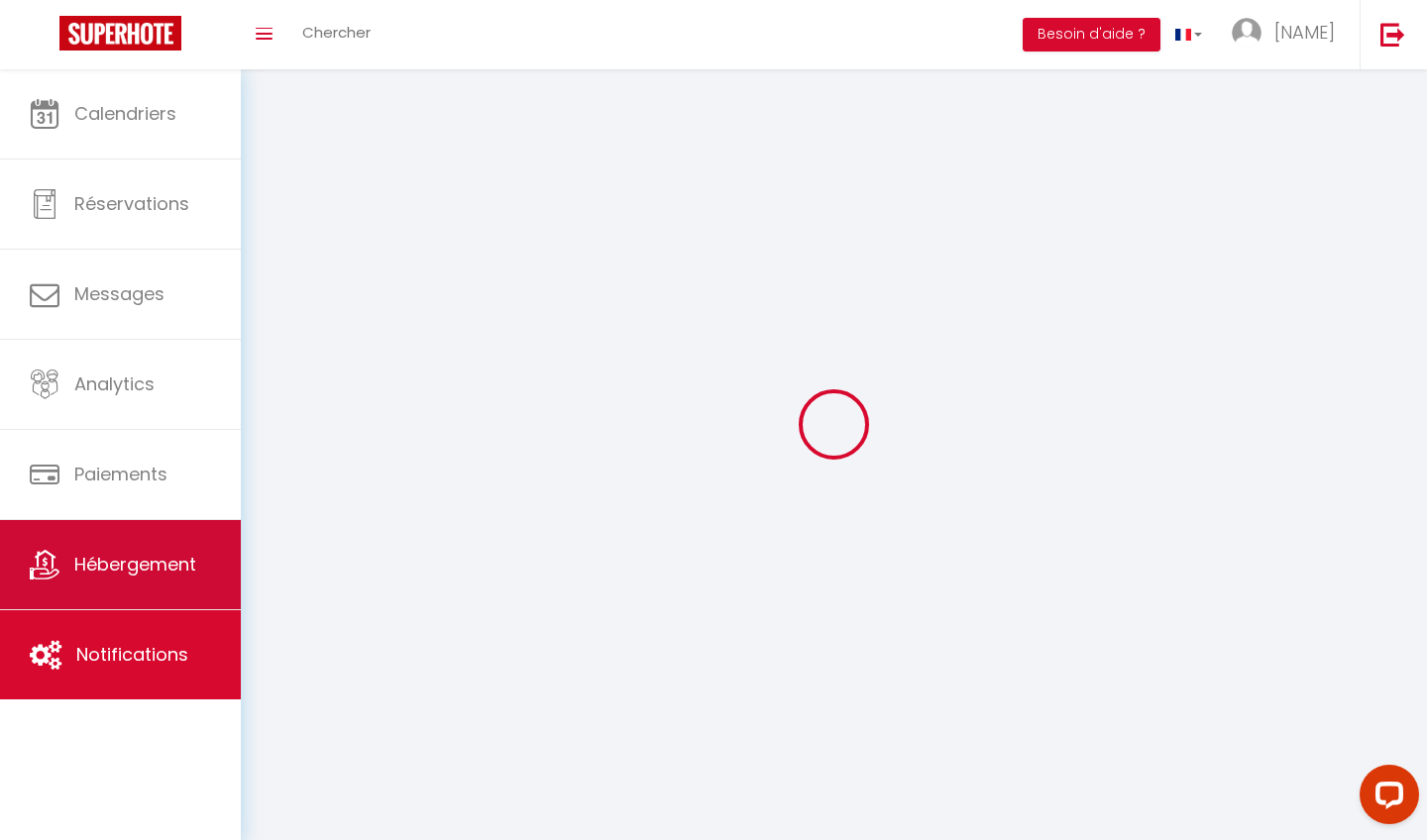 click on "Hébergement" at bounding box center [120, 565] 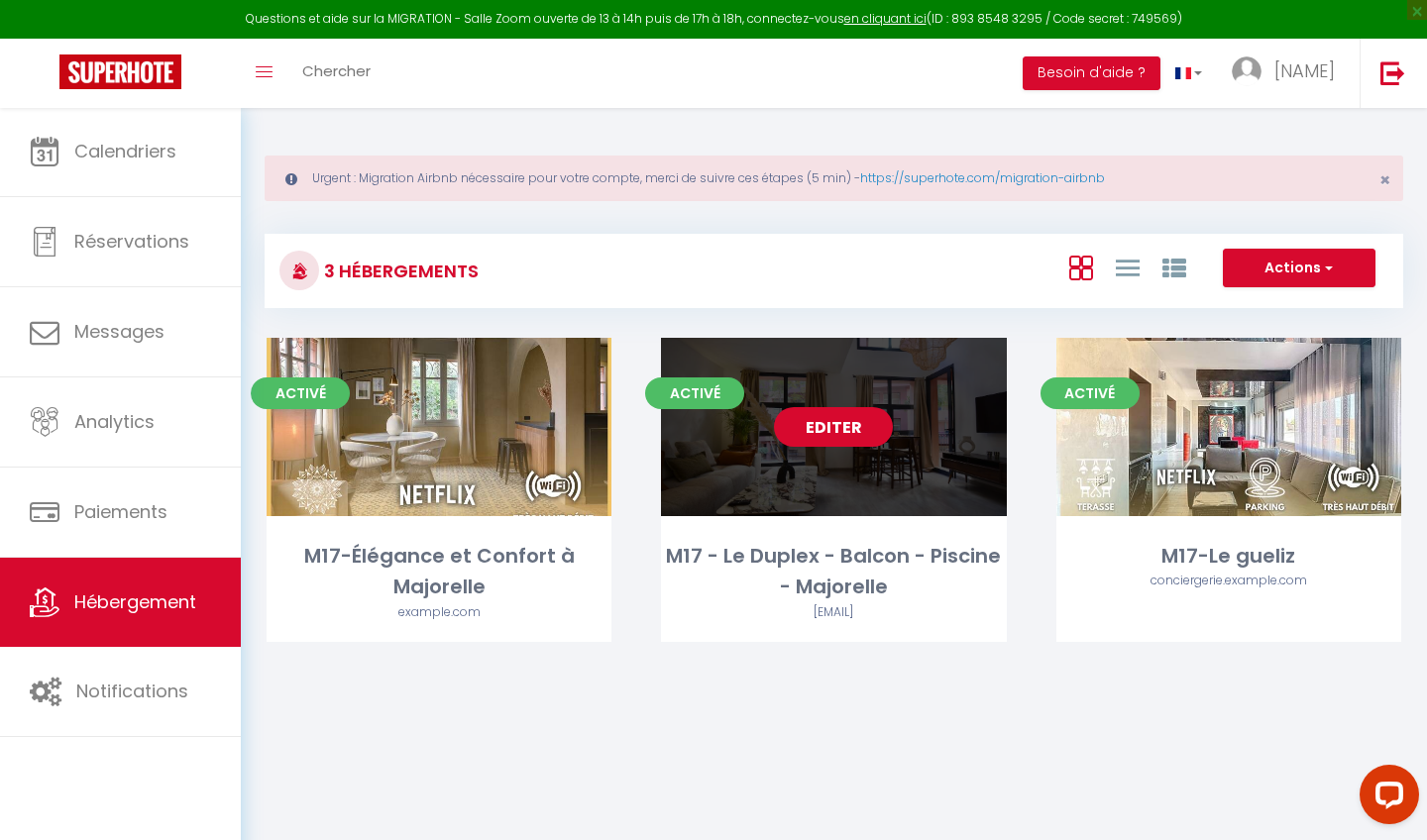 click on "Editer" at bounding box center [833, 427] 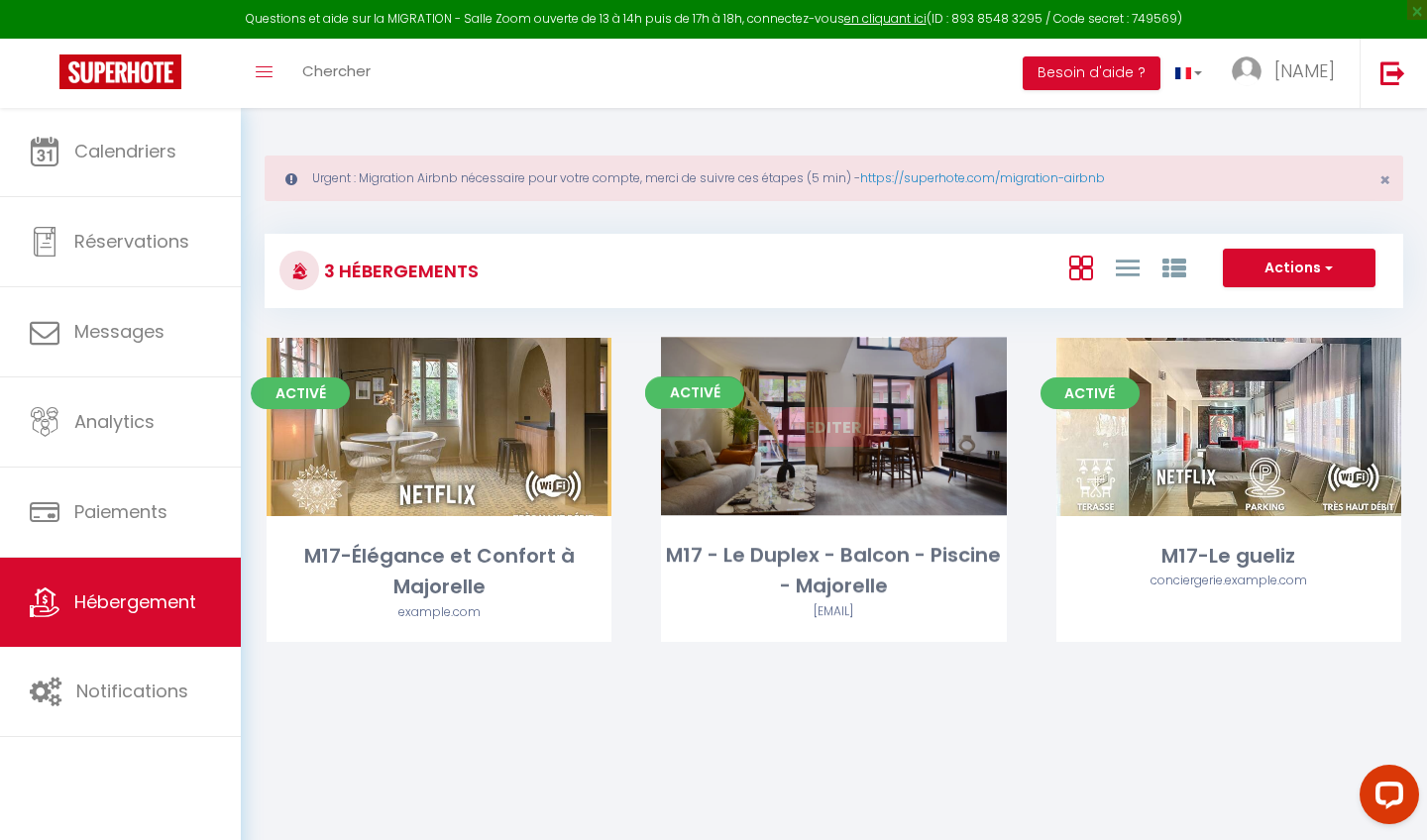click on "Editer" at bounding box center [833, 427] 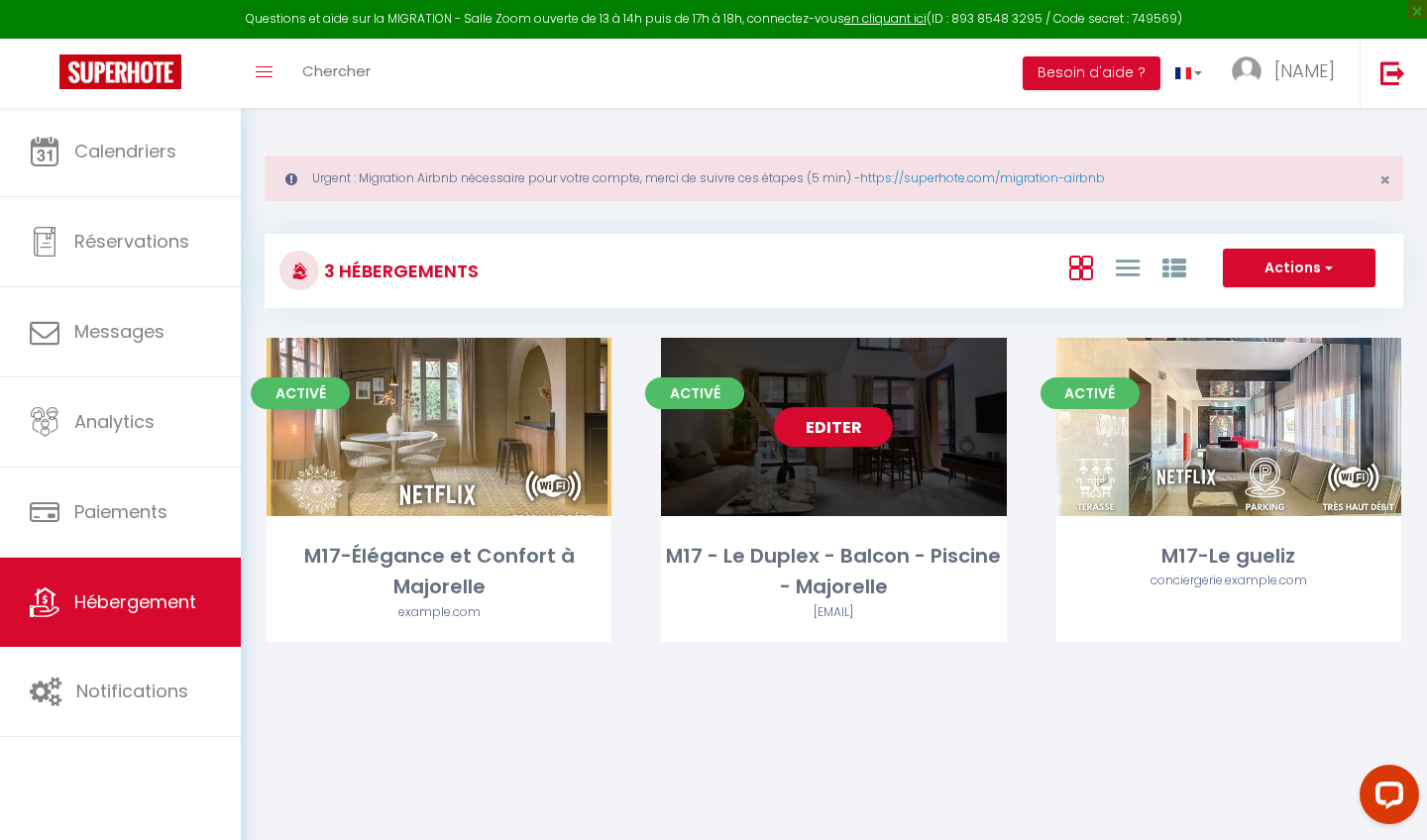click on "Editer" at bounding box center (833, 427) 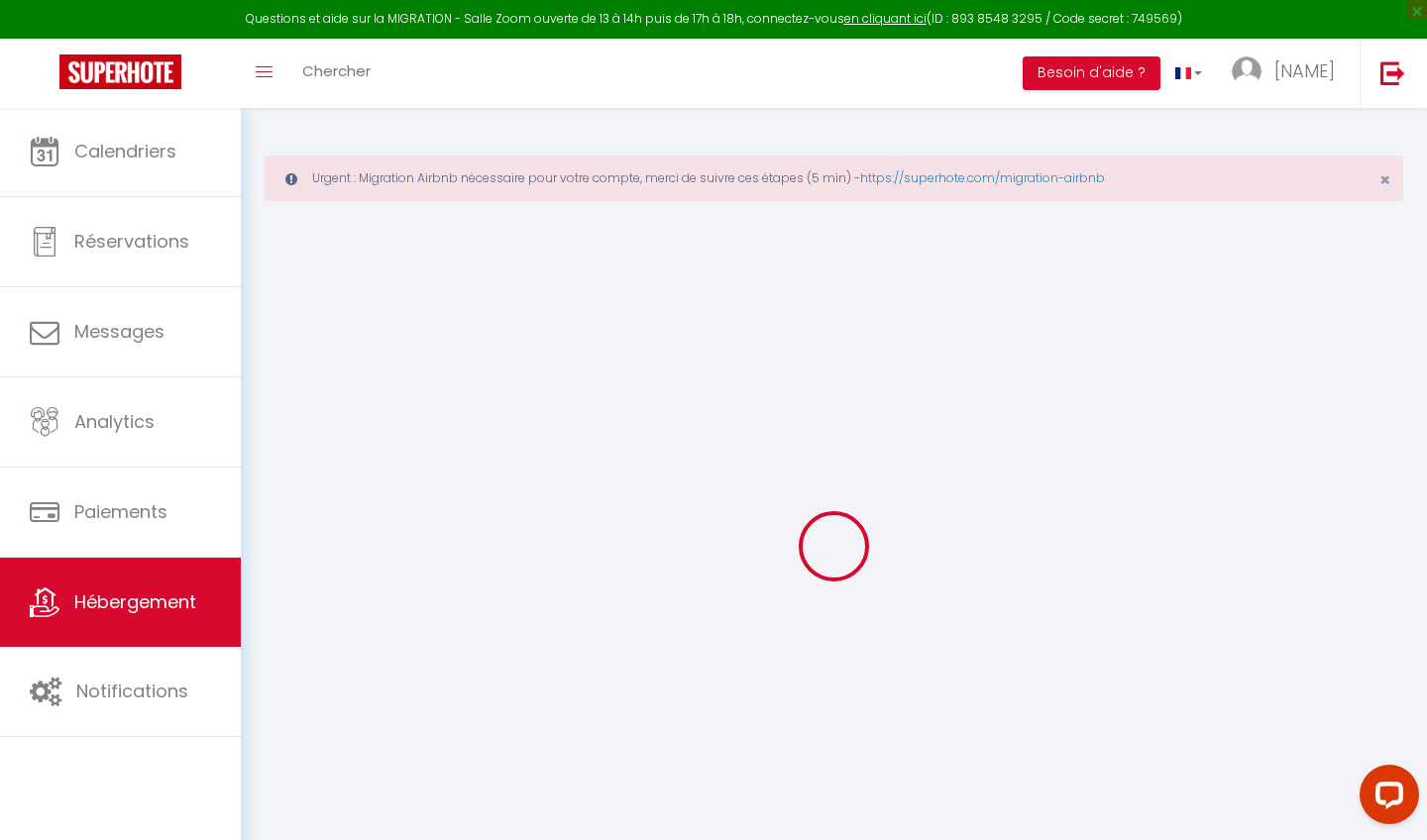 select 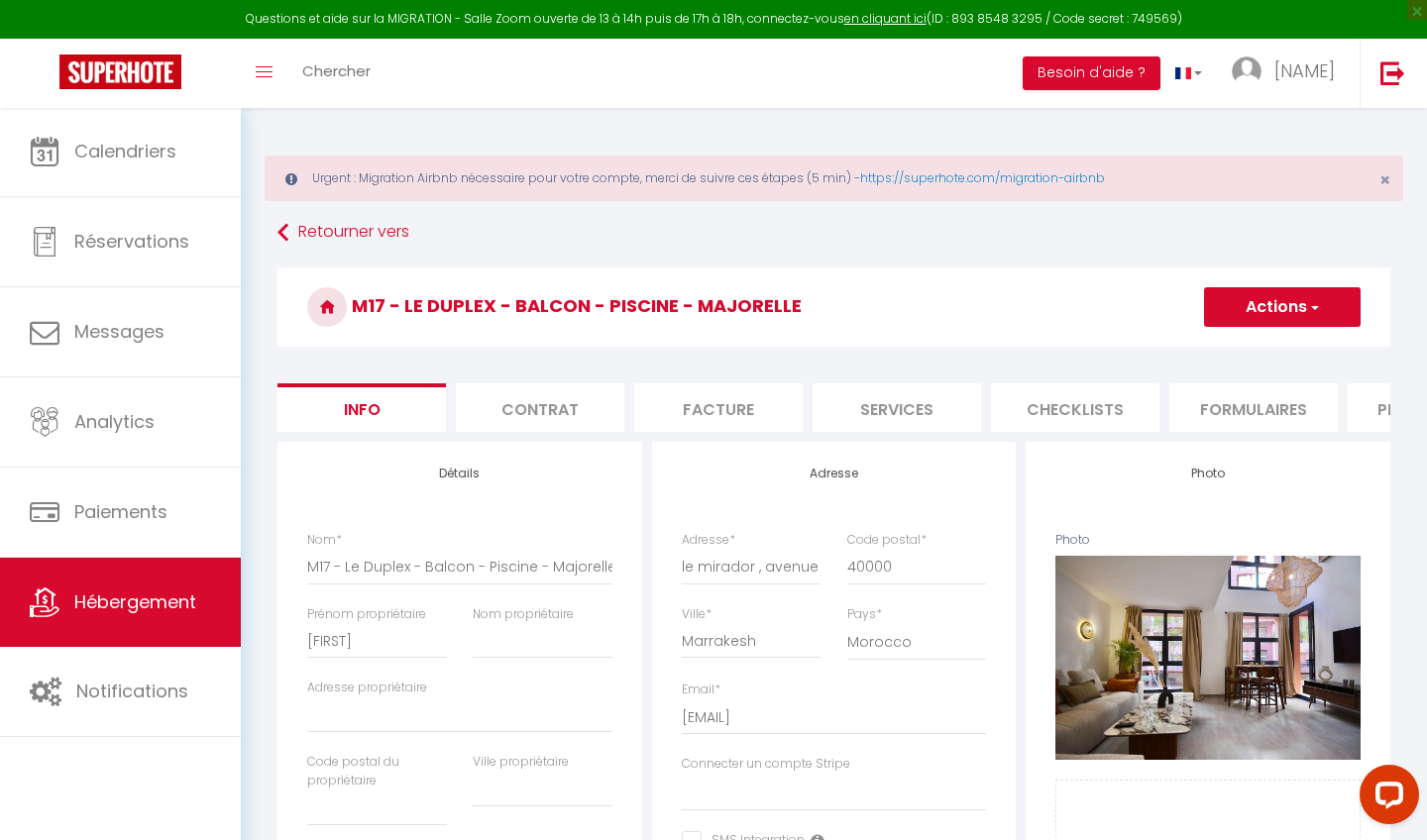 scroll, scrollTop: 50, scrollLeft: 0, axis: vertical 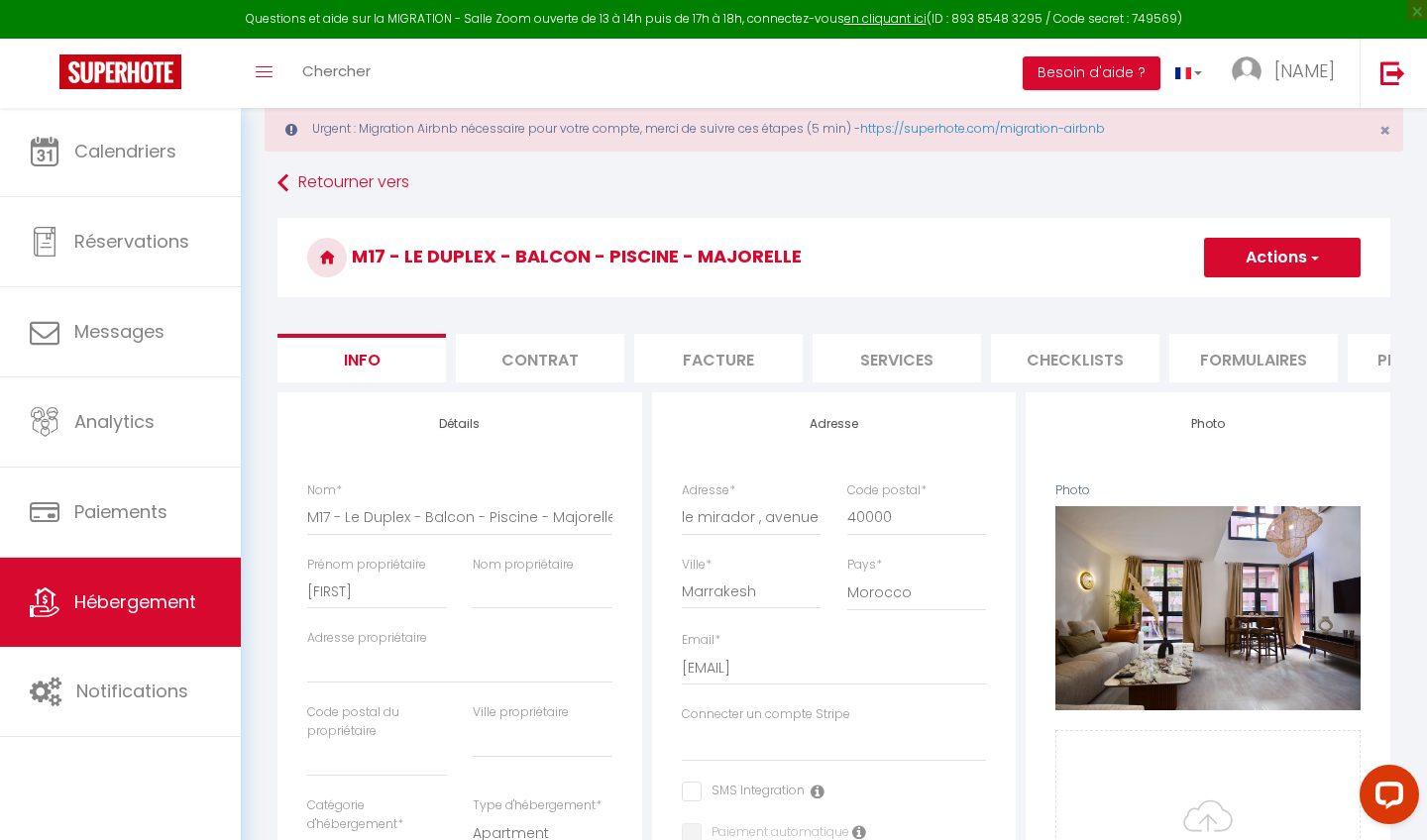 click on "Checklists" at bounding box center (1075, 358) 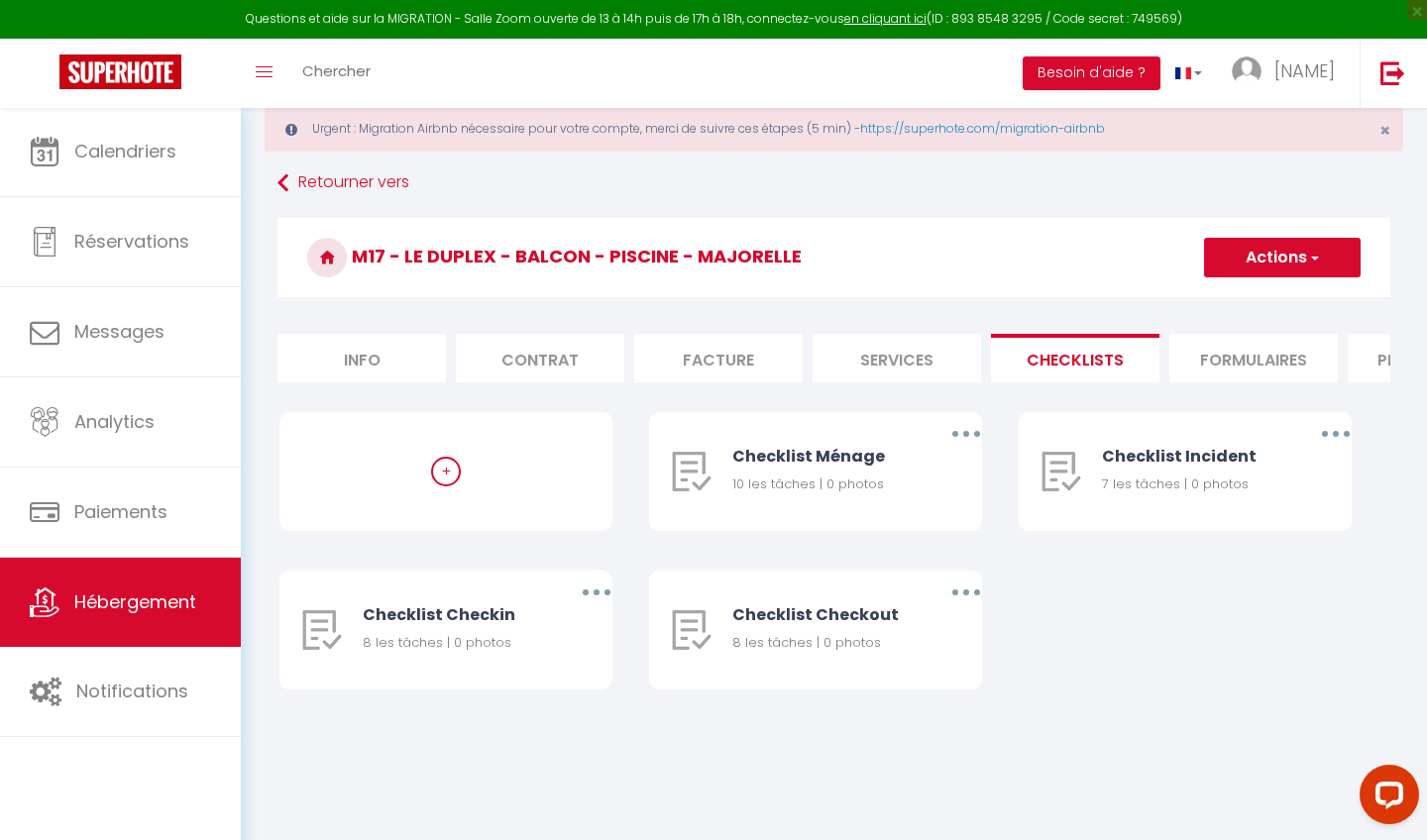 click on "Formulaires" at bounding box center (1254, 358) 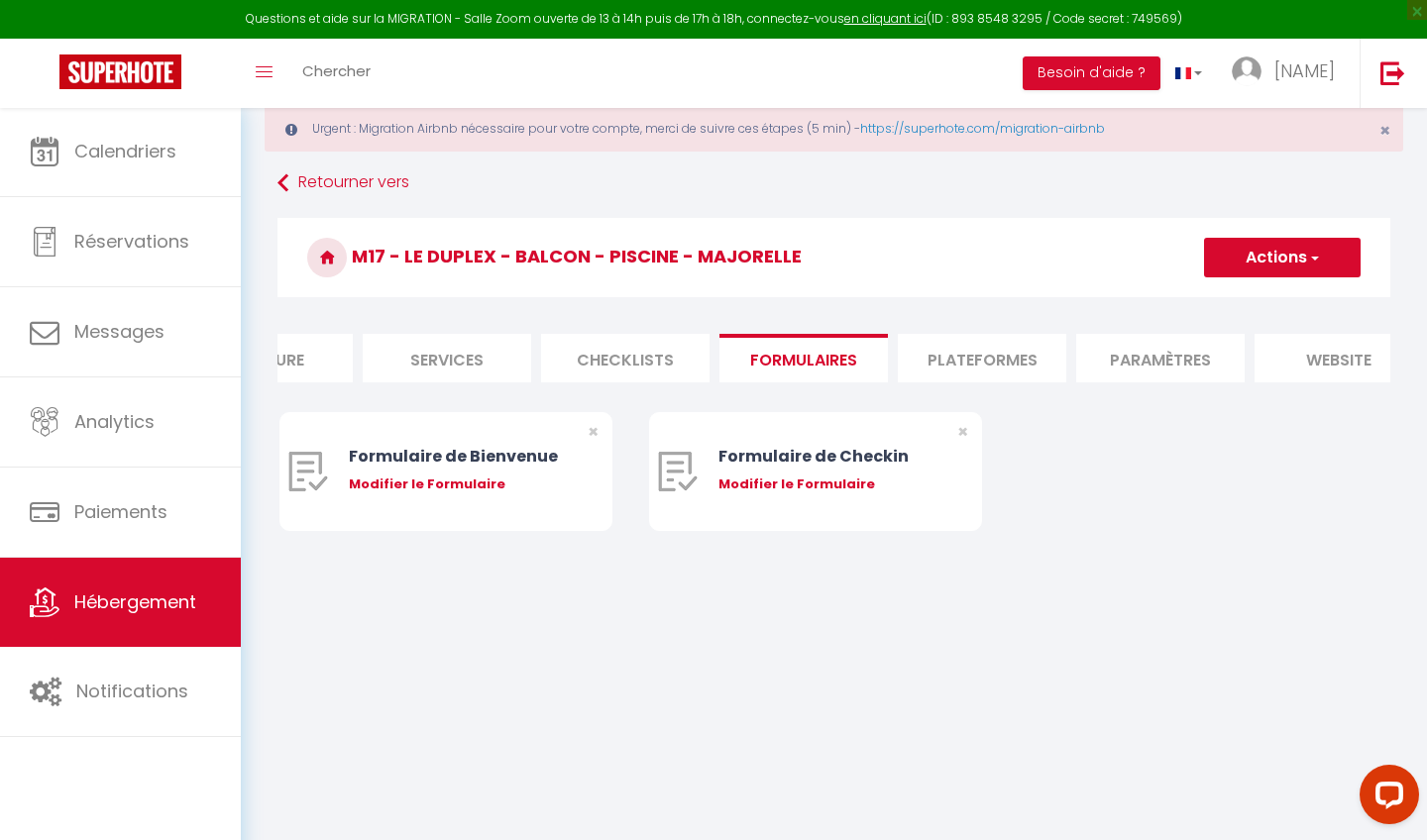 scroll, scrollTop: 0, scrollLeft: 402, axis: horizontal 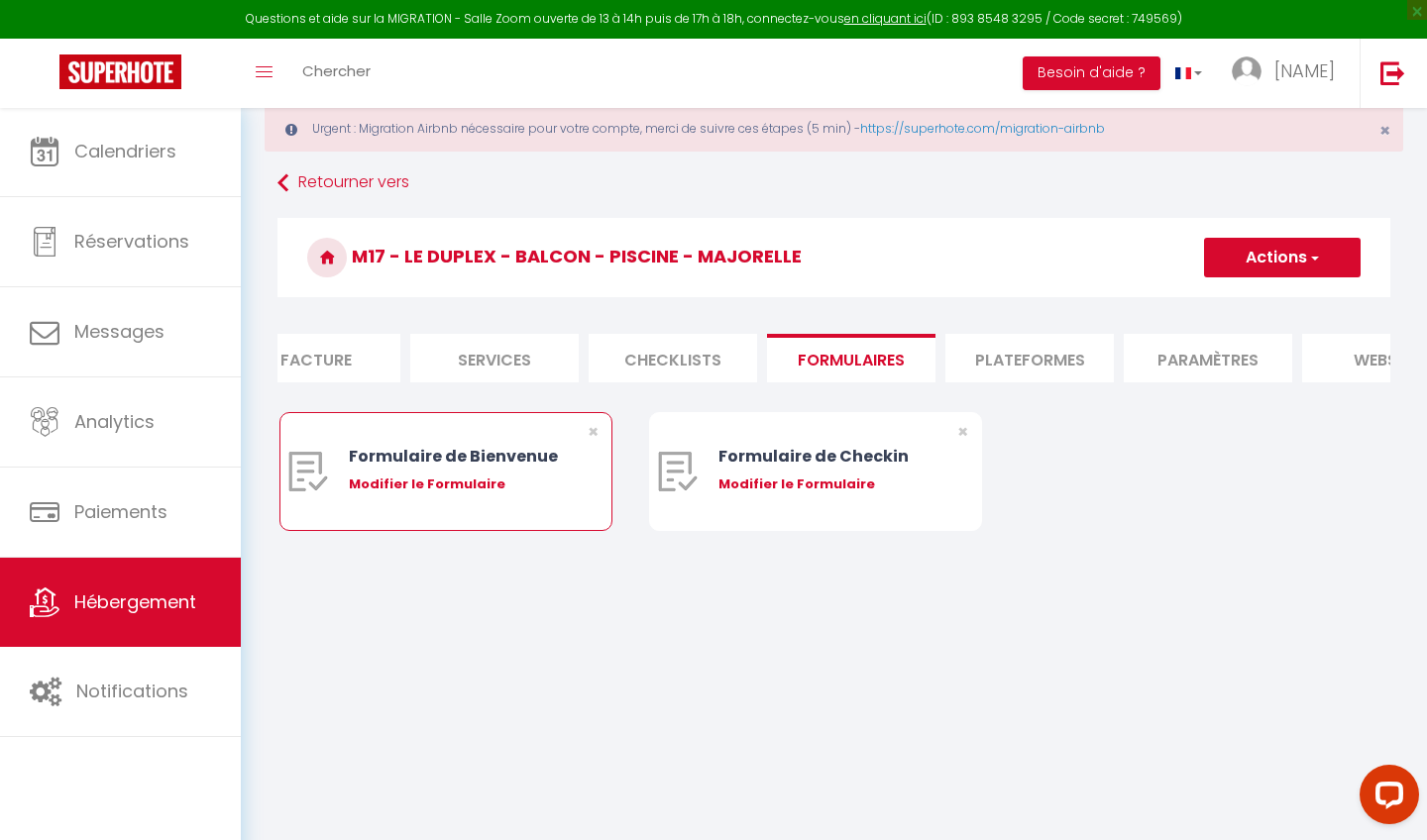 click on "Formulaire de Bienvenue" at bounding box center [460, 456] 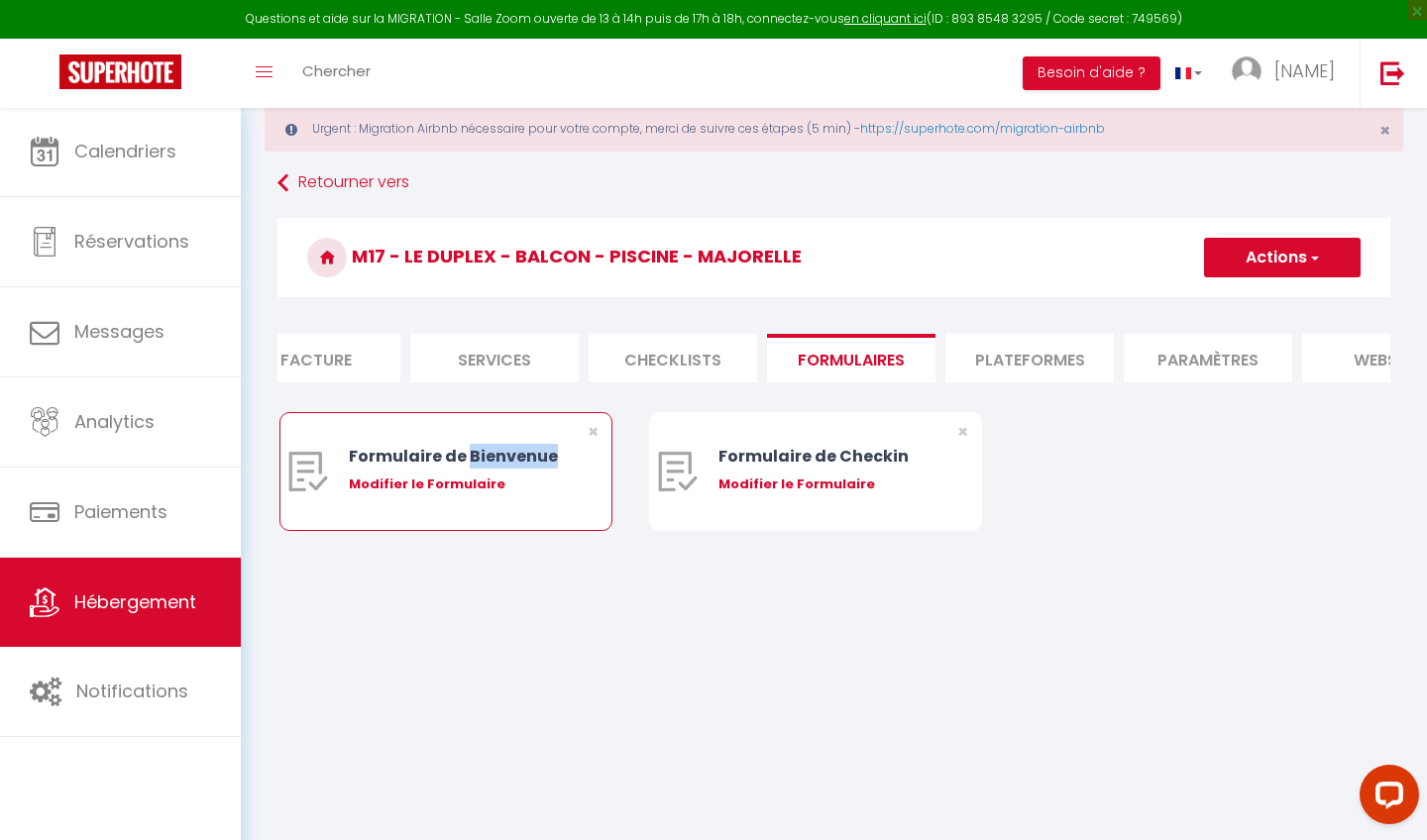 click on "Formulaire de Bienvenue" at bounding box center [460, 456] 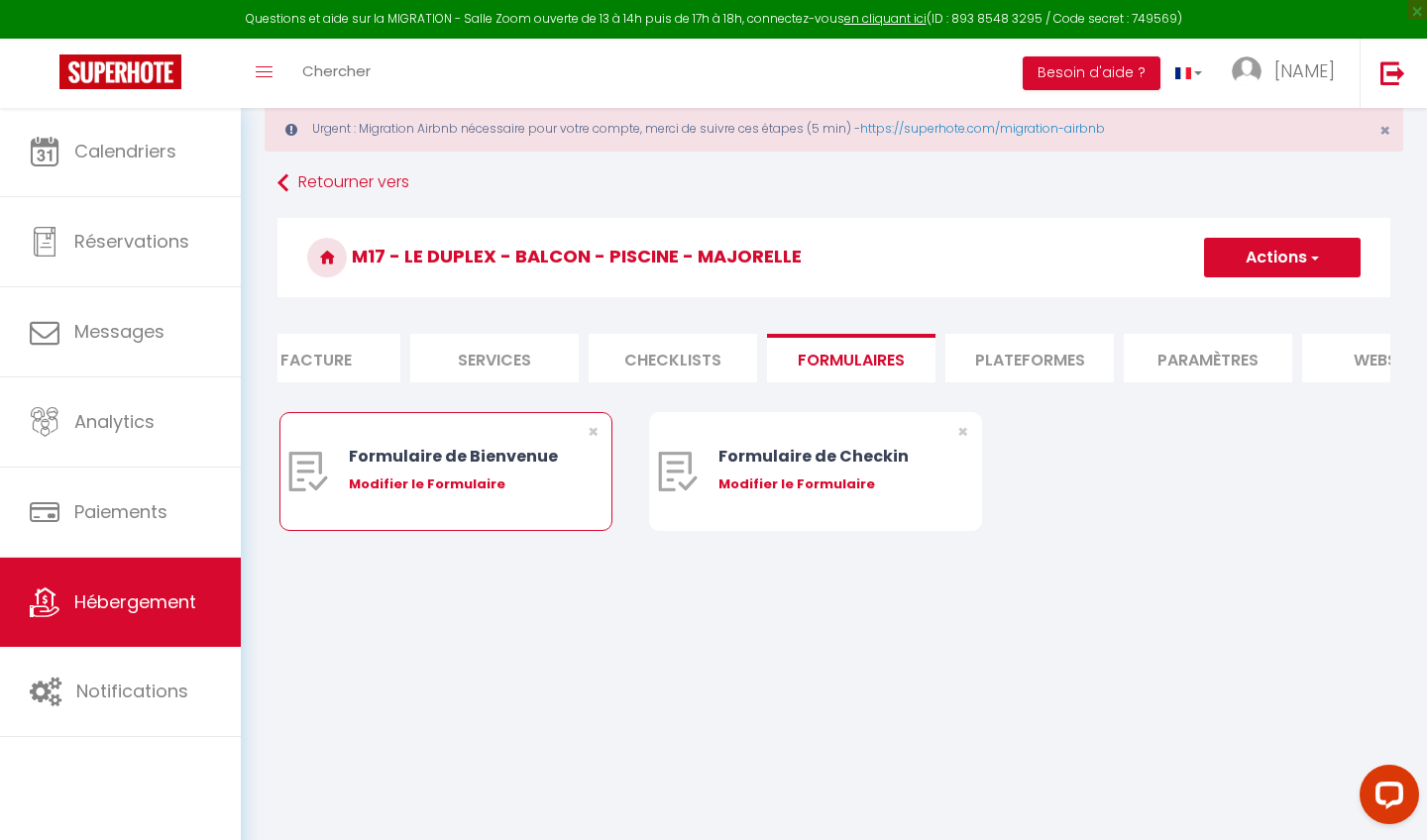 click on "Modifier le Formulaire" at bounding box center (460, 484) 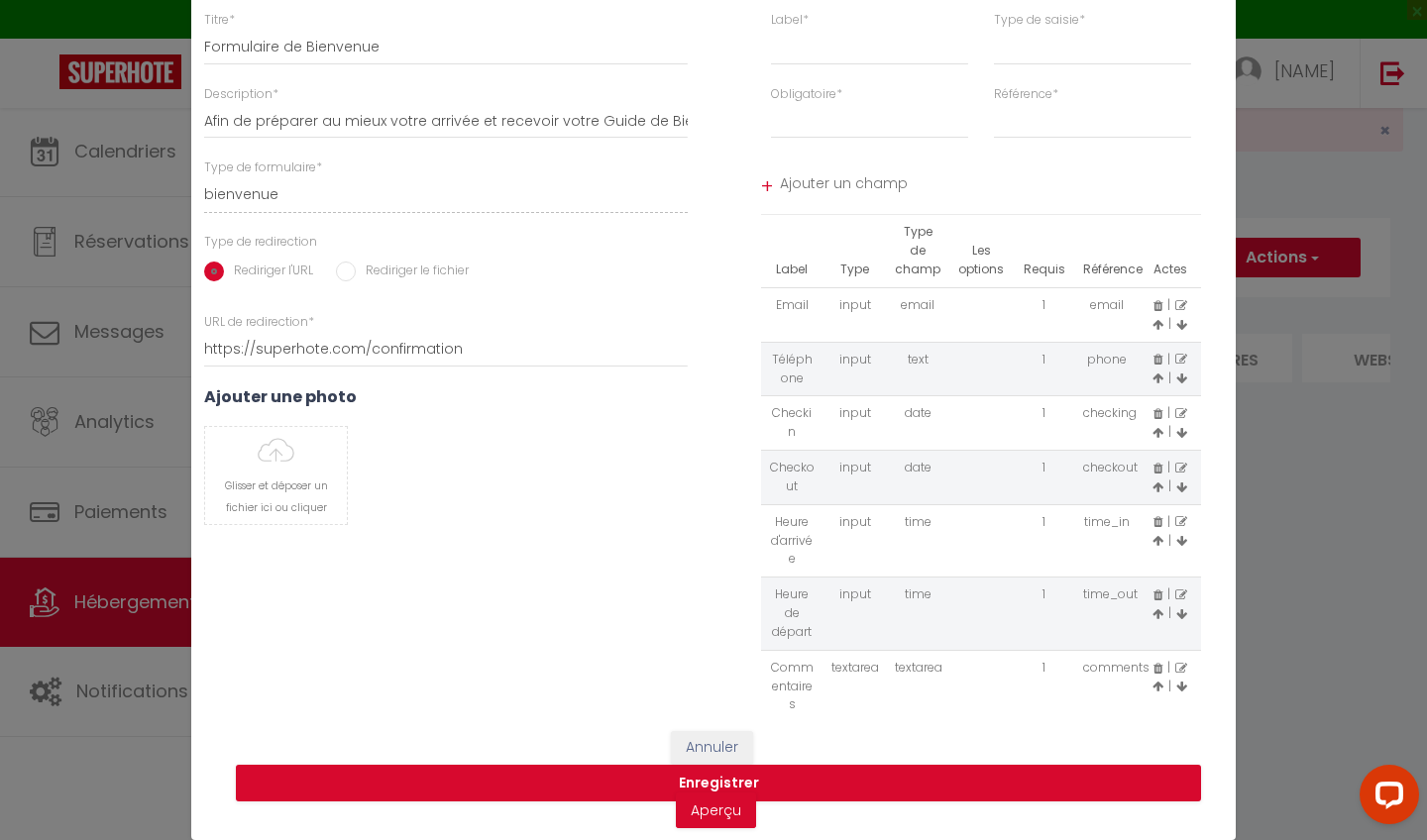 scroll, scrollTop: 41, scrollLeft: 0, axis: vertical 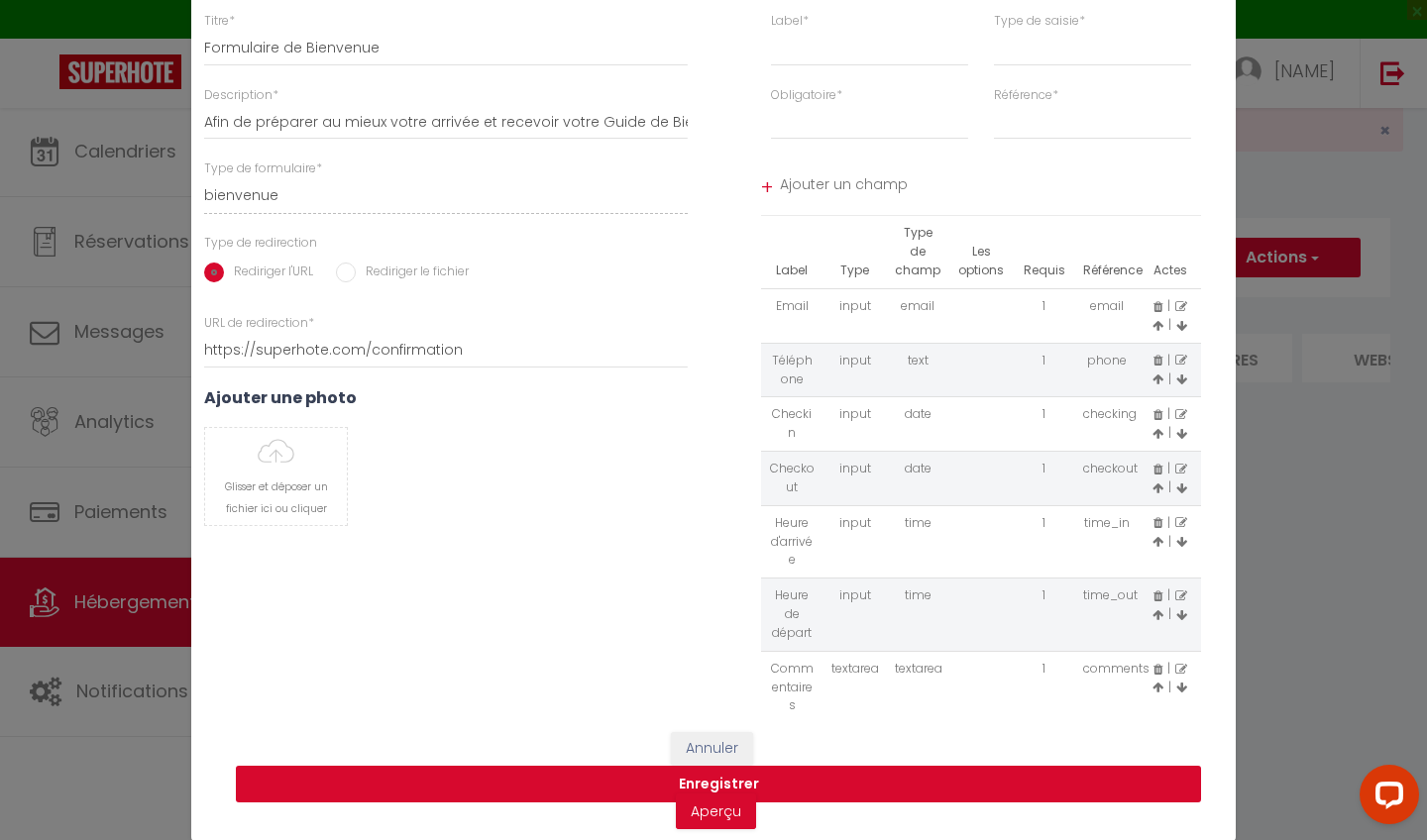 click on "Enregistrer" at bounding box center [718, 785] 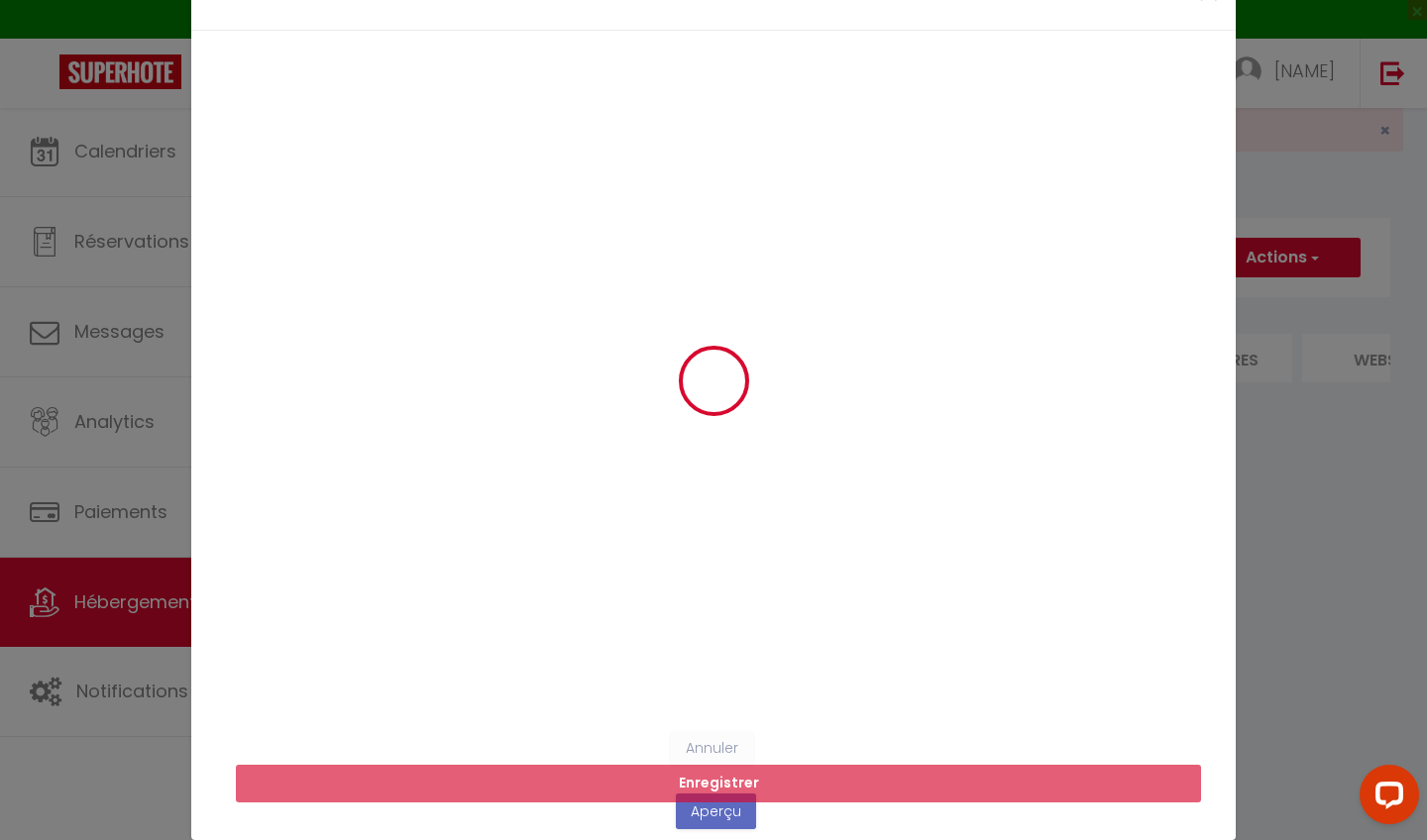 scroll, scrollTop: 22, scrollLeft: 0, axis: vertical 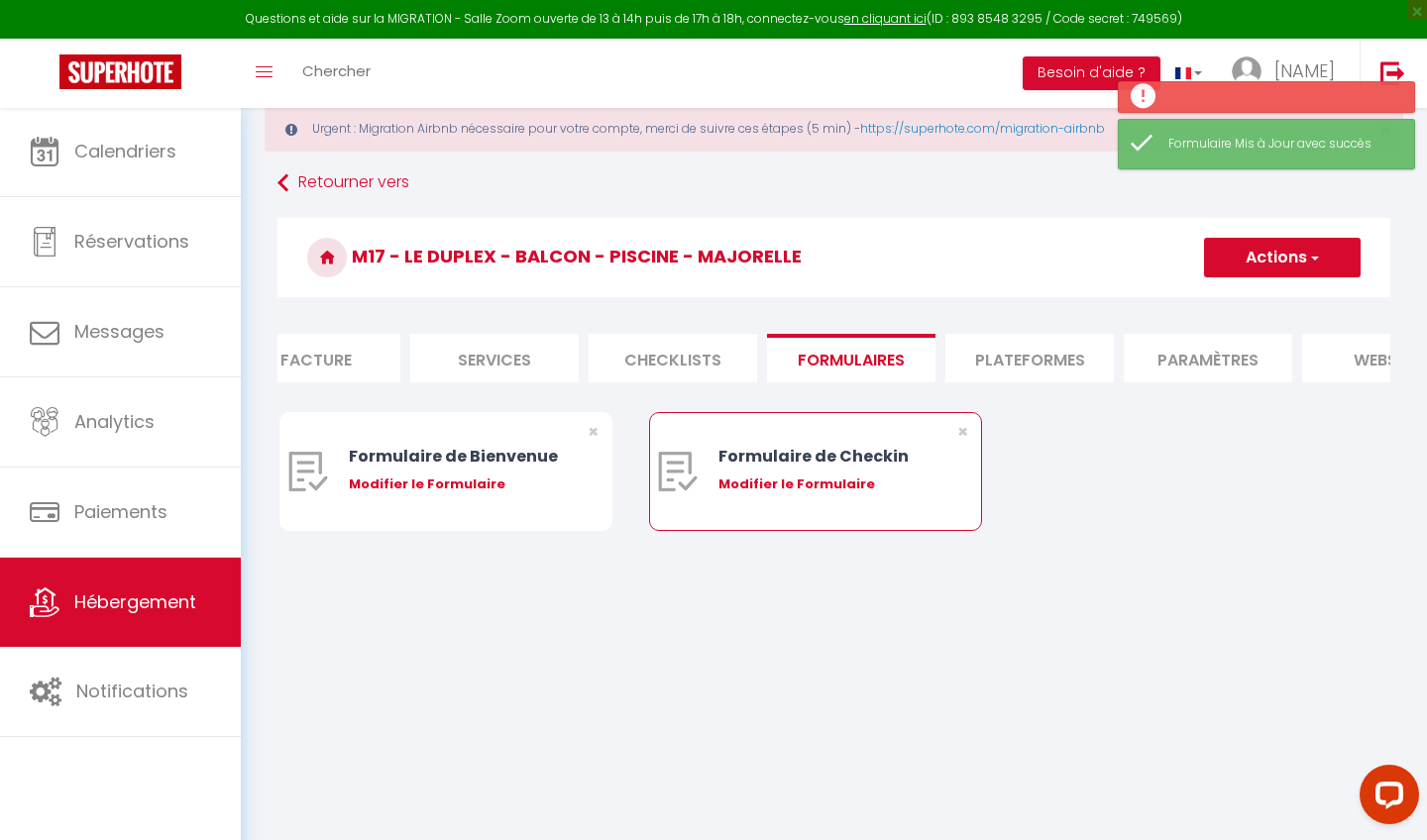 click on "Formulaire de Checkin
Modifier le Formulaire" at bounding box center [829, 472] 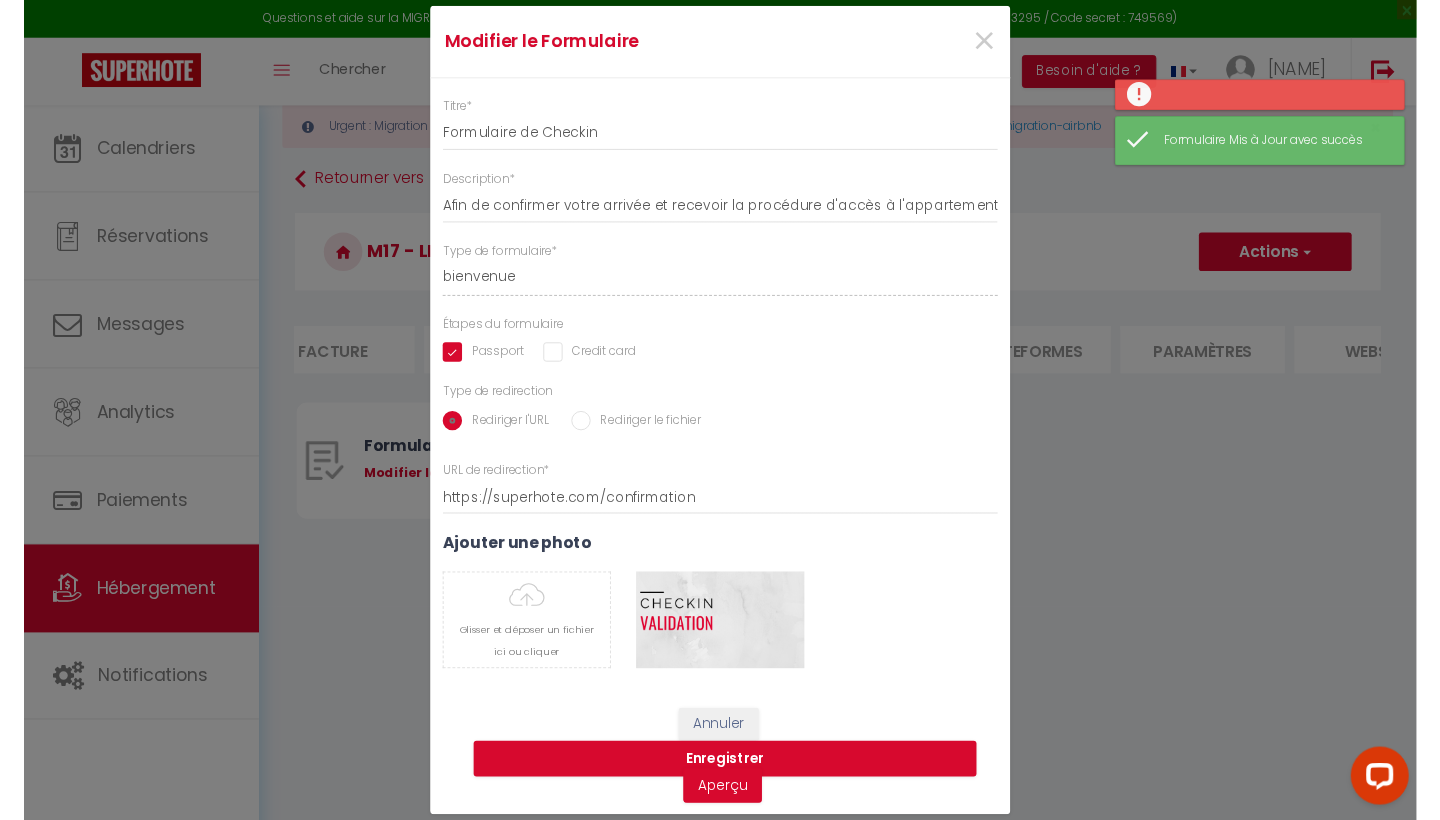scroll, scrollTop: 0, scrollLeft: 0, axis: both 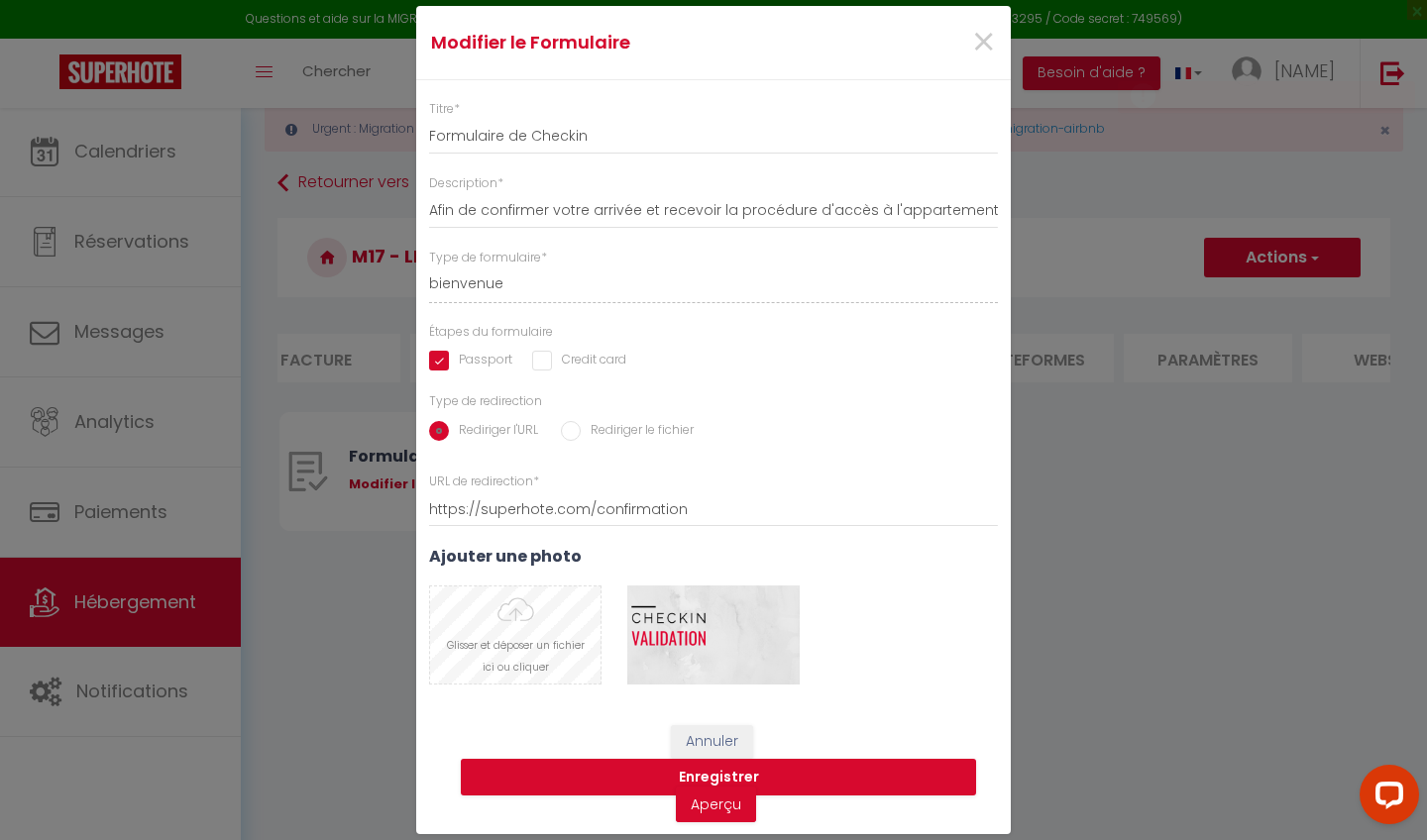 click at bounding box center (515, 635) 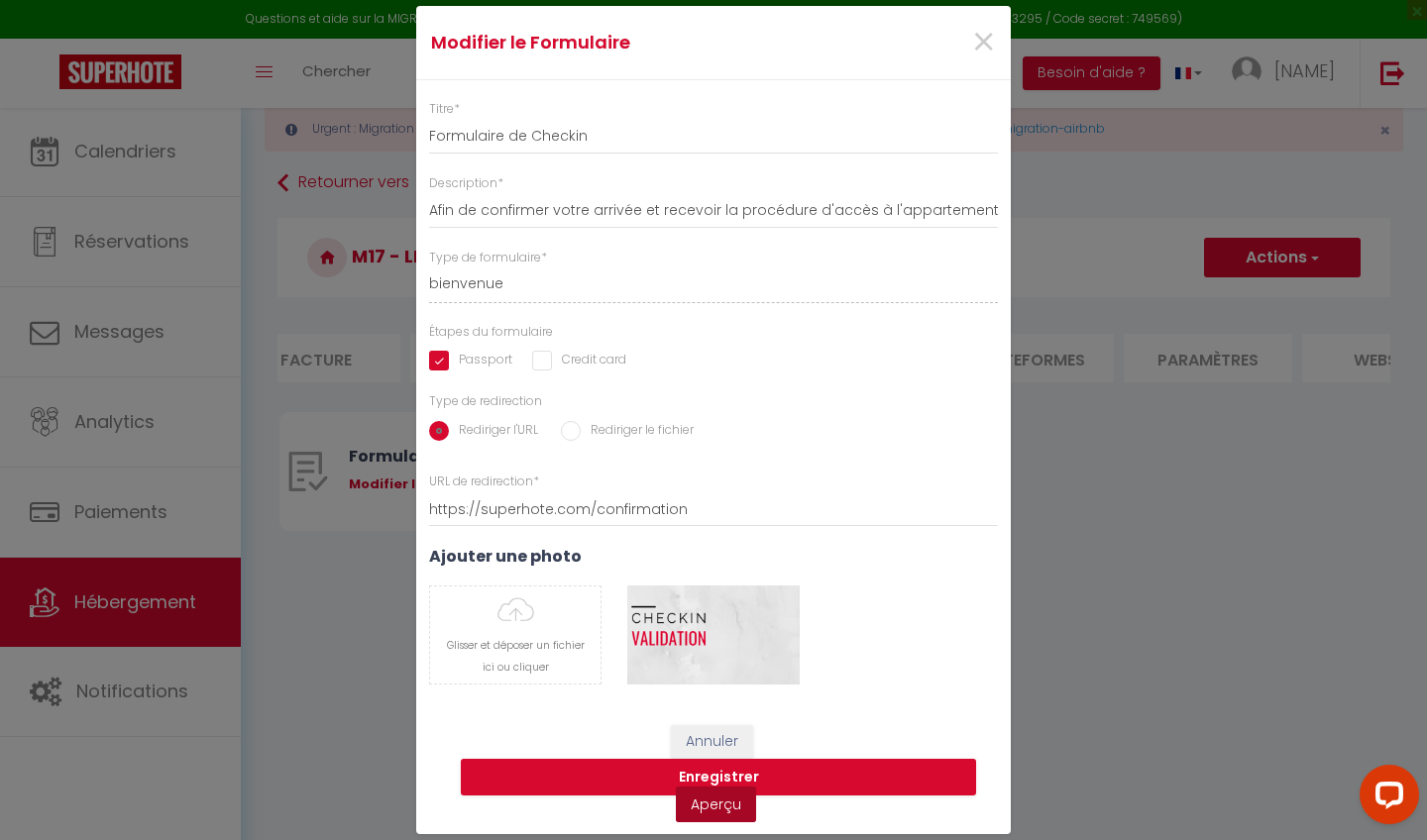 click on "Aperçu" at bounding box center (715, 804) 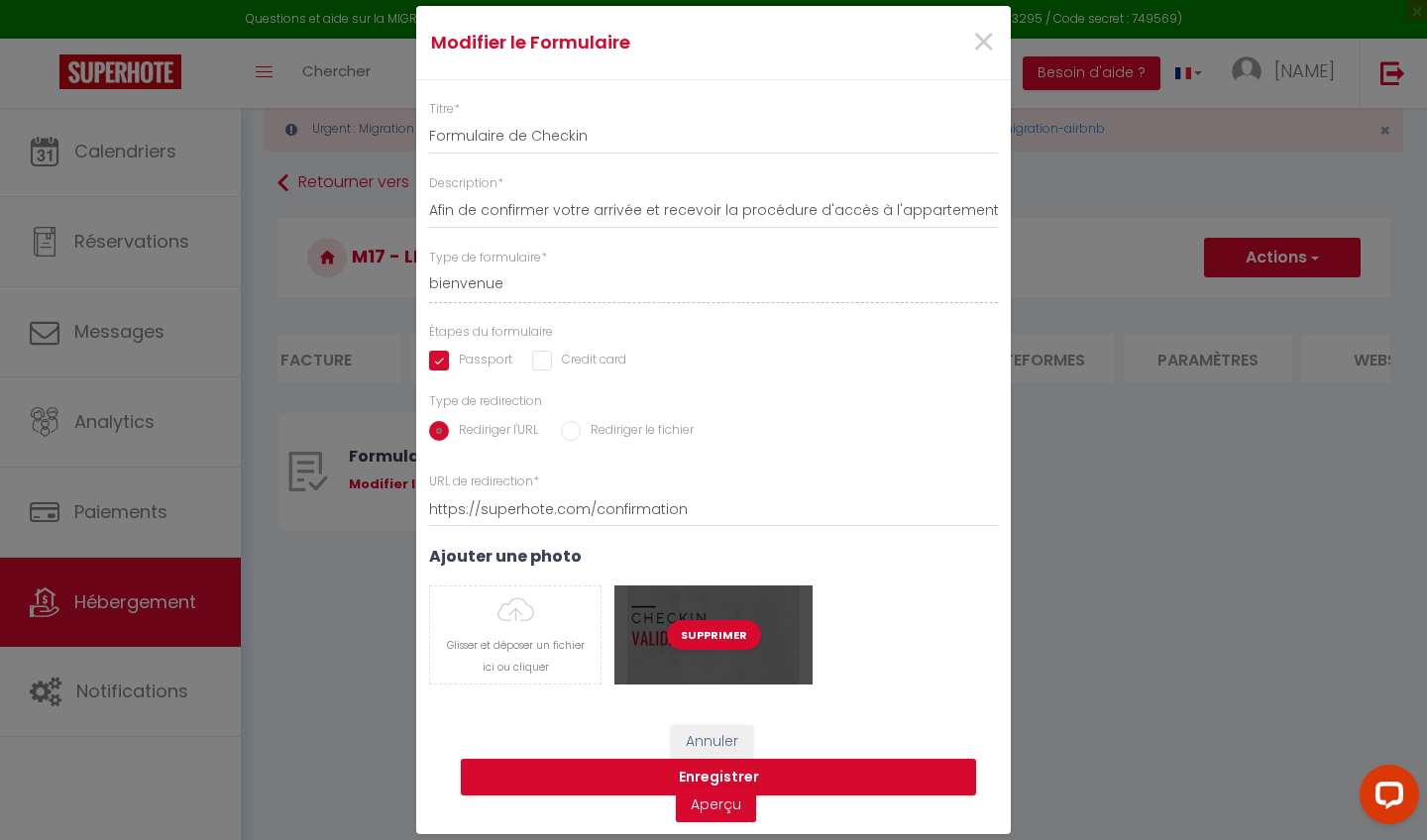 click on "Supprimer" at bounding box center [714, 635] 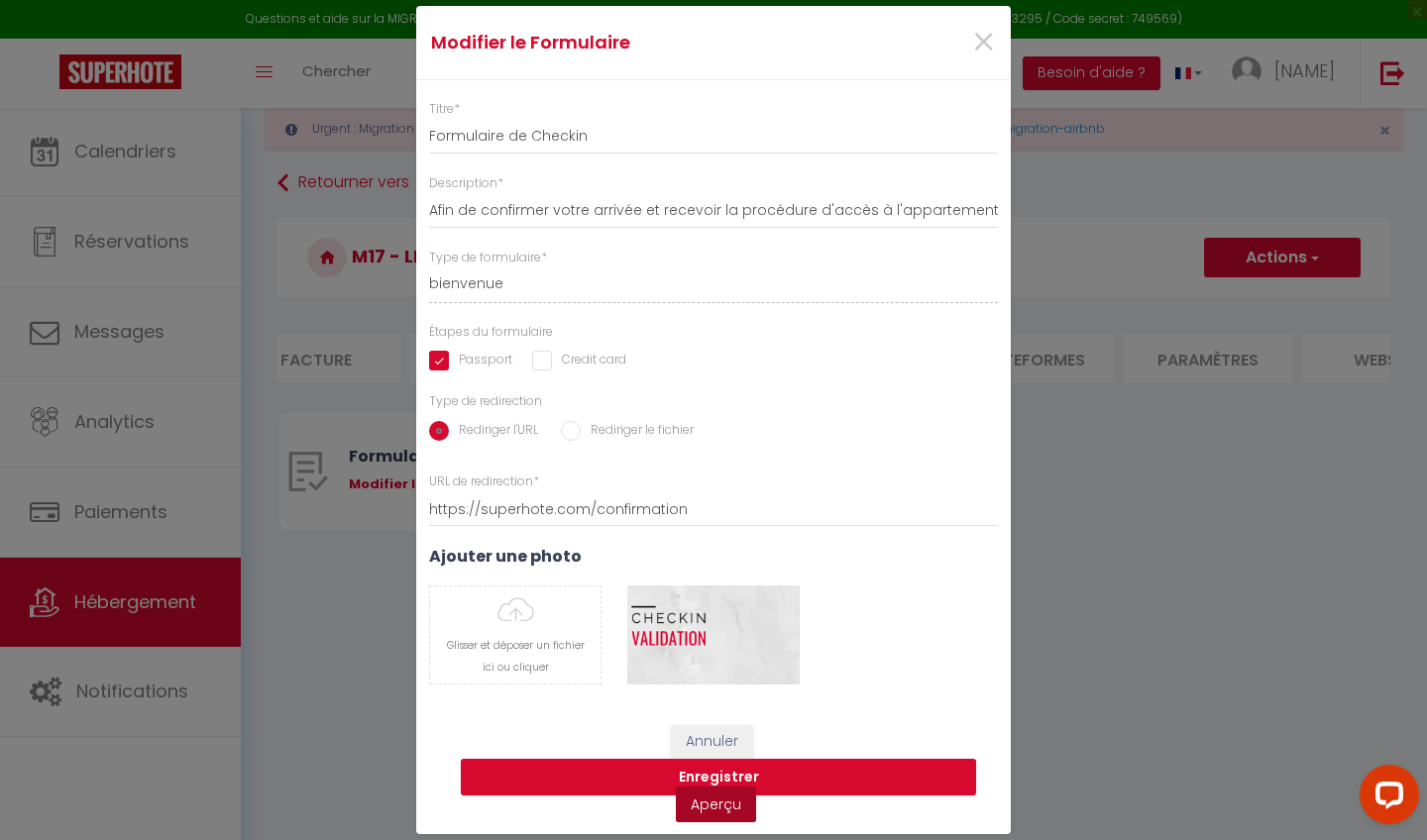 click on "Aperçu" at bounding box center (715, 804) 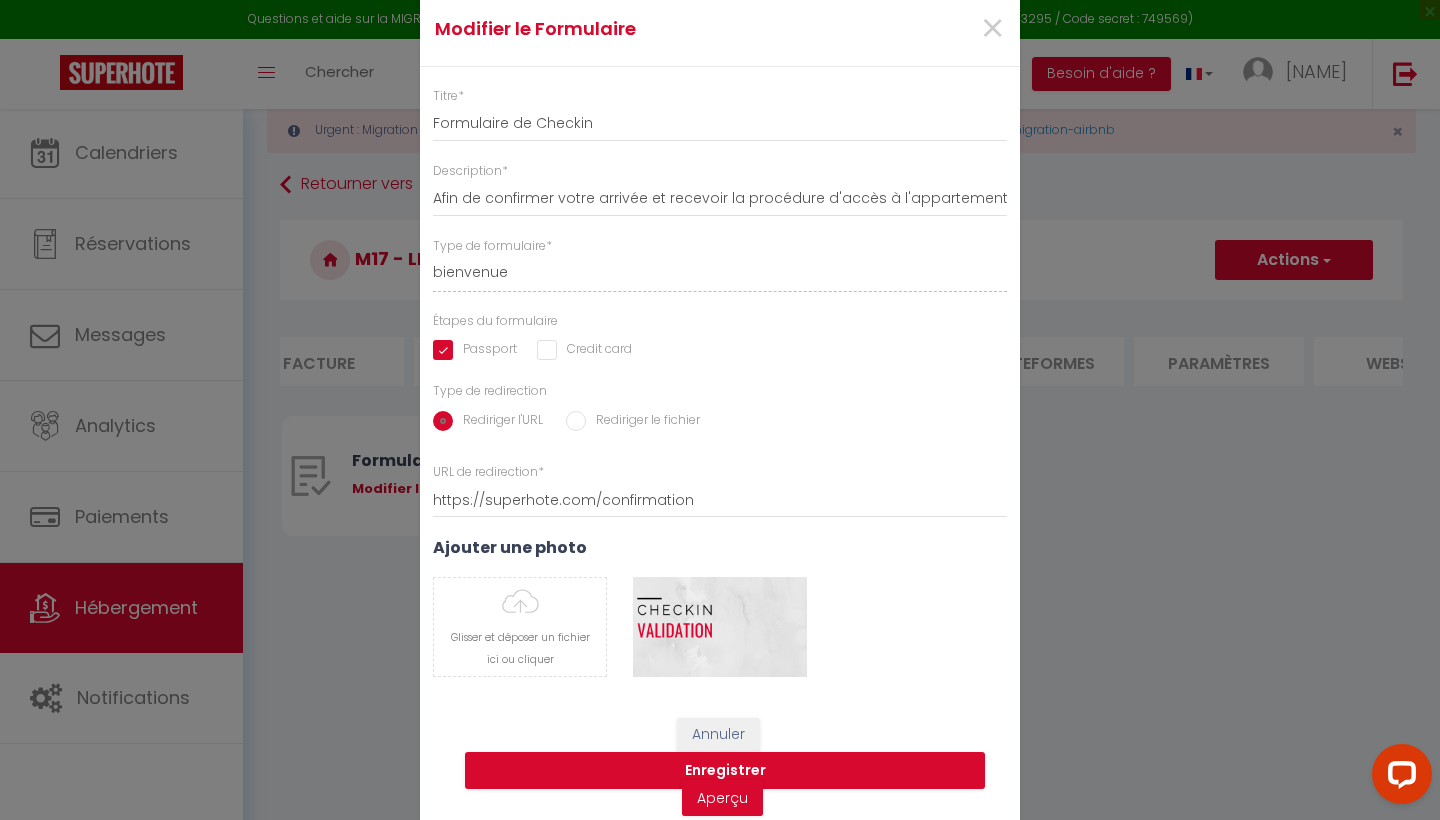 click on "Modifier le Formulaire
×
Titre
*   Formulaire de Checkin
Description
*   Afin de confirmer votre arrivée et recevoir la procédure d'accès à l'appartement, je vous remercie de remplir le formulaire suivant
Type de formulaire
*
bienvenue
checkin
Étapes du formulaire
Passport   Credit card   Type de redirection     Rediriger l'URL     Rediriger le fichier
URL de redirection
*   https://superhote.com/confirmation" at bounding box center [720, 410] 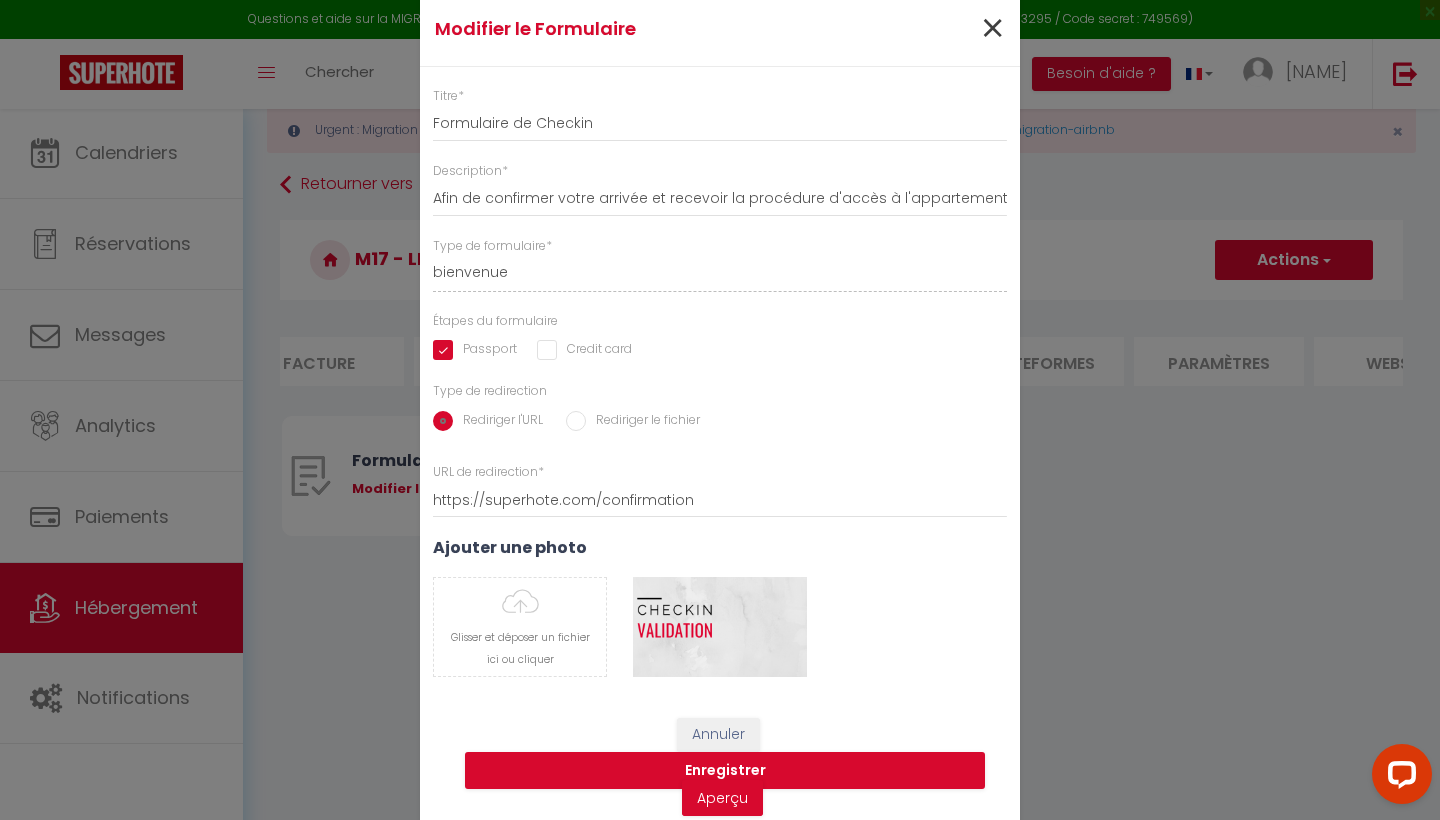 click on "×" at bounding box center (992, 29) 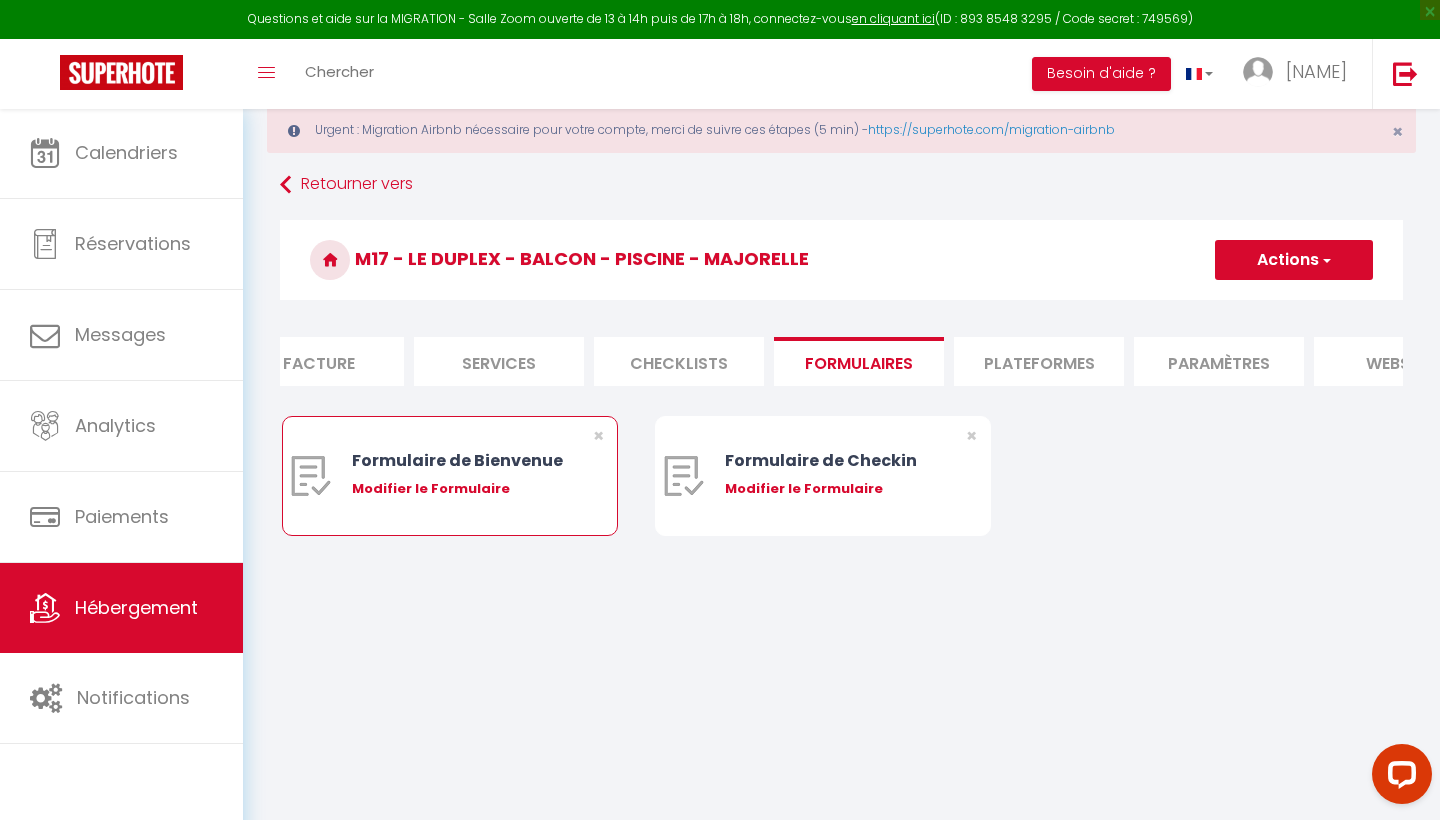 click on "Formulaire de Bienvenue" at bounding box center [464, 460] 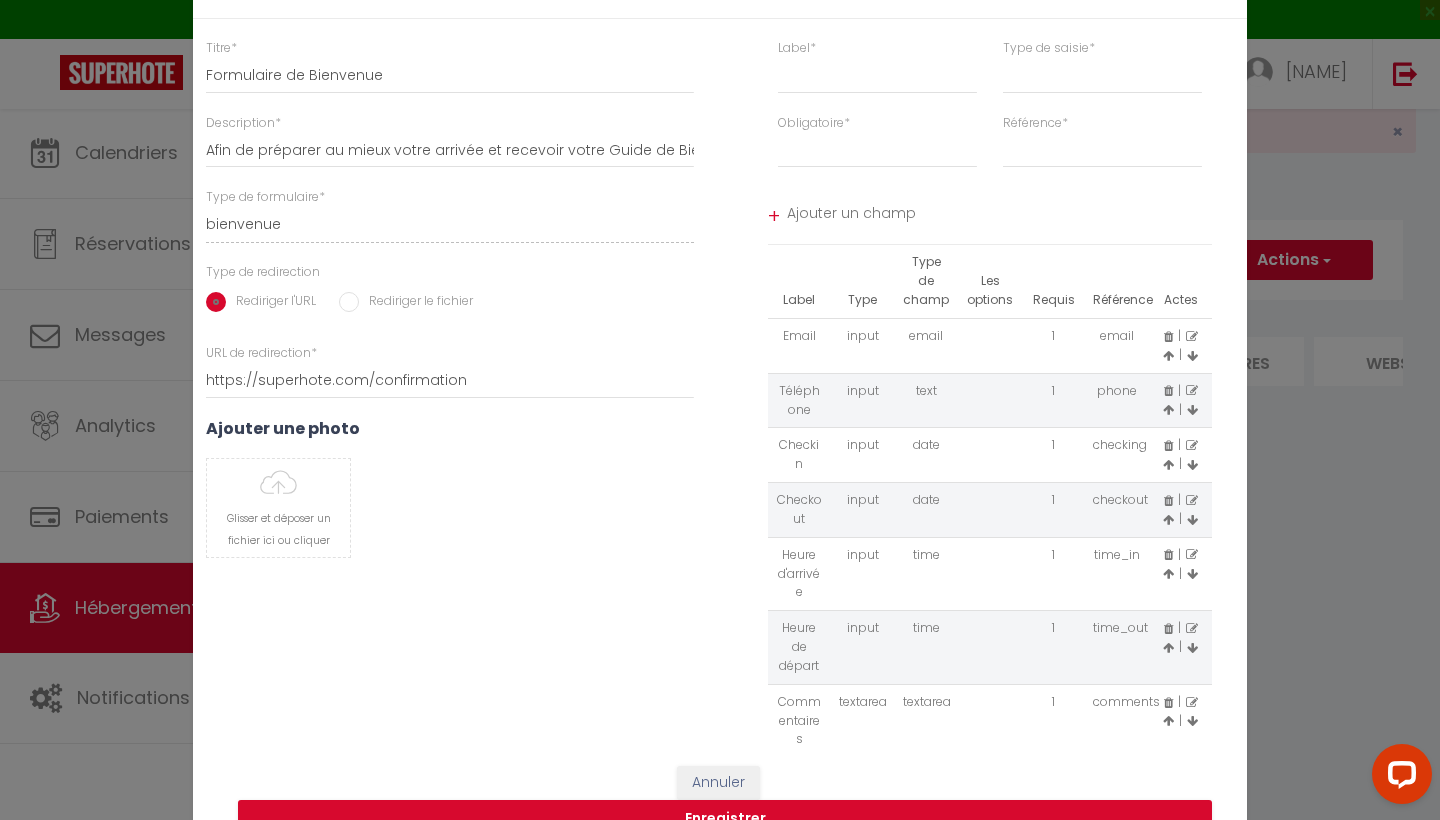 scroll, scrollTop: 0, scrollLeft: 0, axis: both 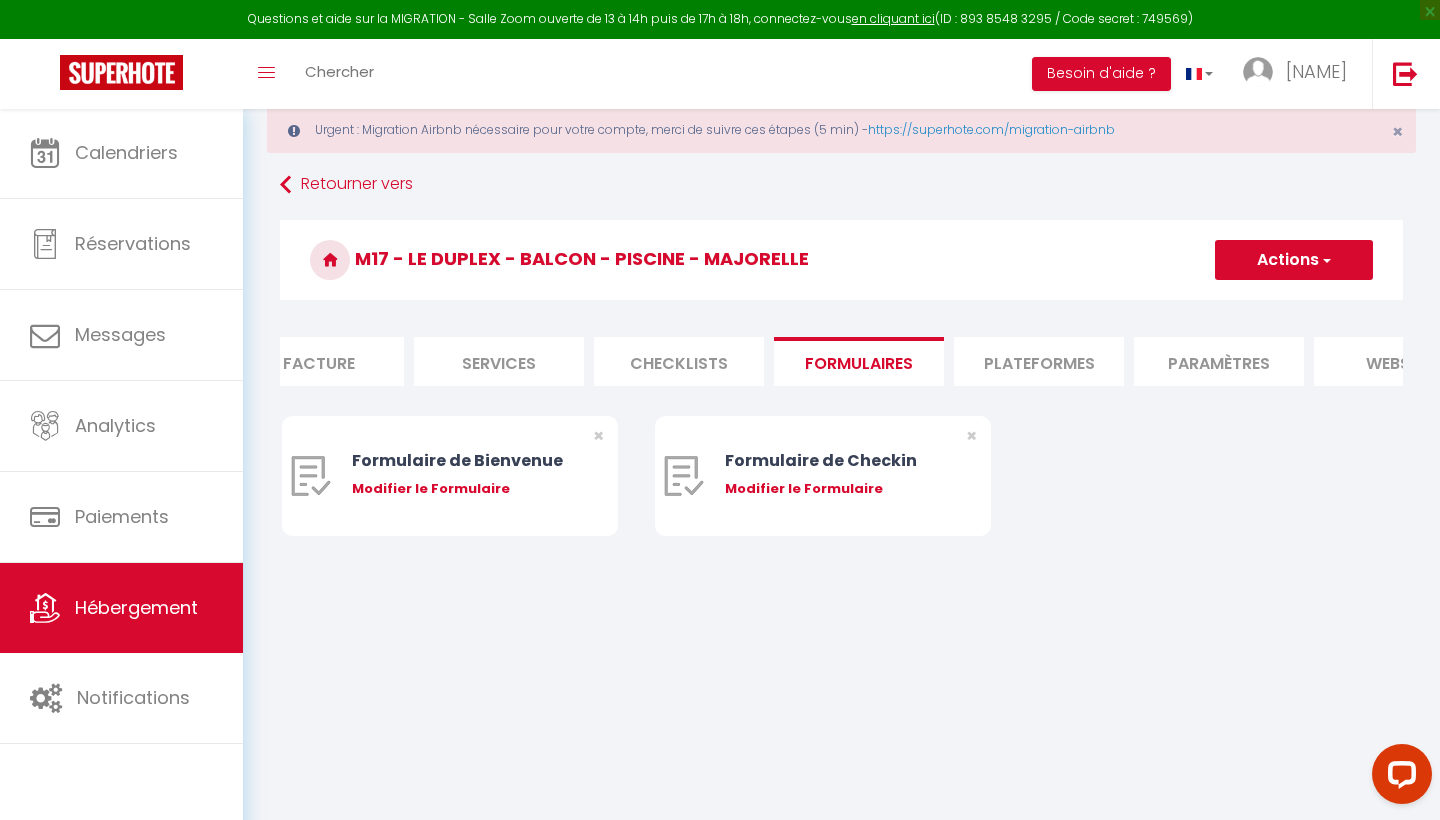click on "Actions" at bounding box center (1294, 260) 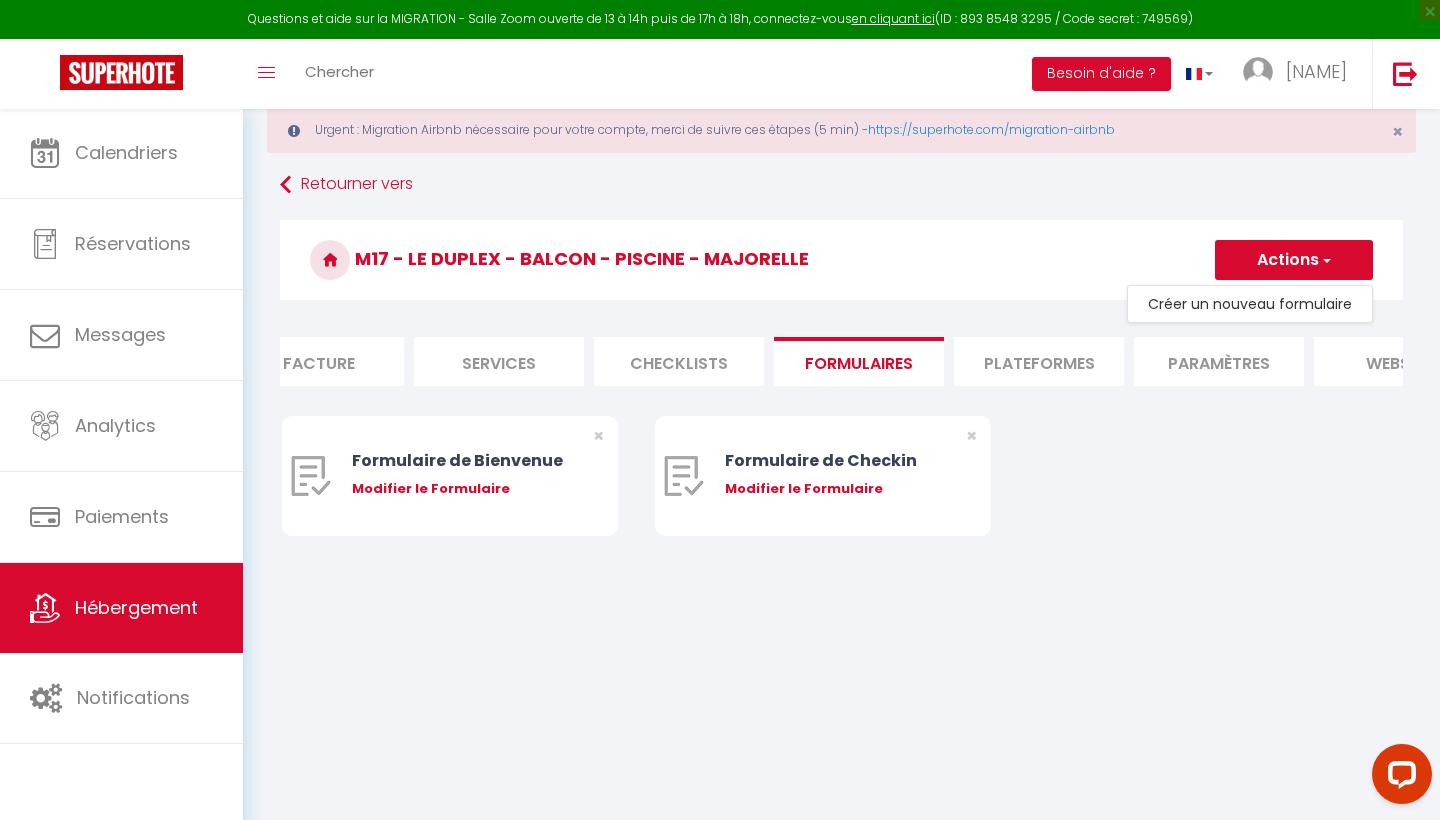click on "Urgent : Migration Airbnb nécessaire pour votre compte, merci de suivre ces étapes (5 min) -  https://superhote.com/migration-airbnb
×
Retourner vers    M17 - Le Duplex - Balcon - Piscine - Majorelle
Actions
Créer un nouveau formulaire
Info
Contrat
Facture
Services
Checklists
Formulaires
Plateformes
Paramètres
website
Journal
Modèle personnalisé
×         Titre Modèle             ×   *     *                   Remove" at bounding box center (841, 342) 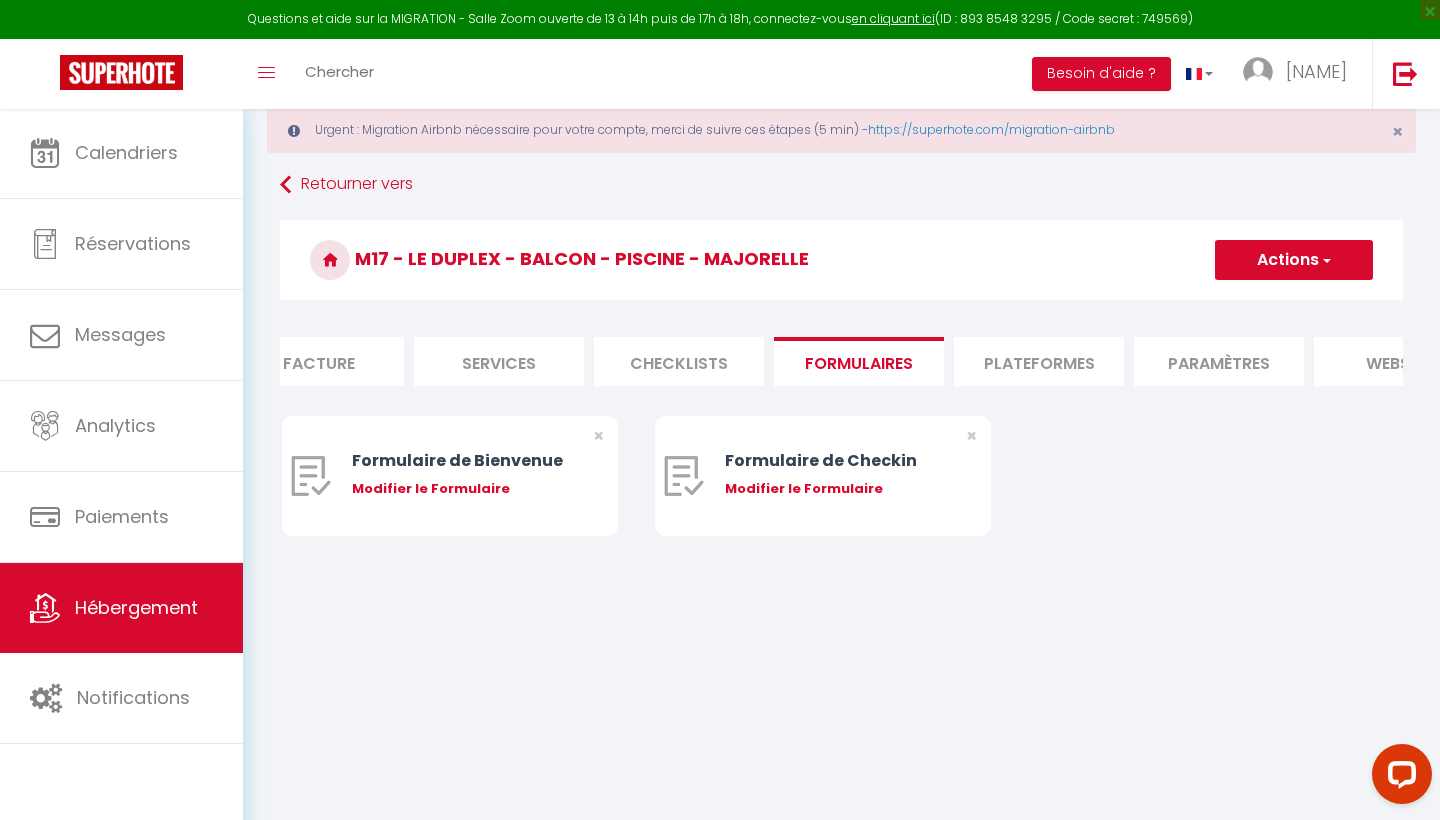 click on "Plateformes" at bounding box center [1039, 361] 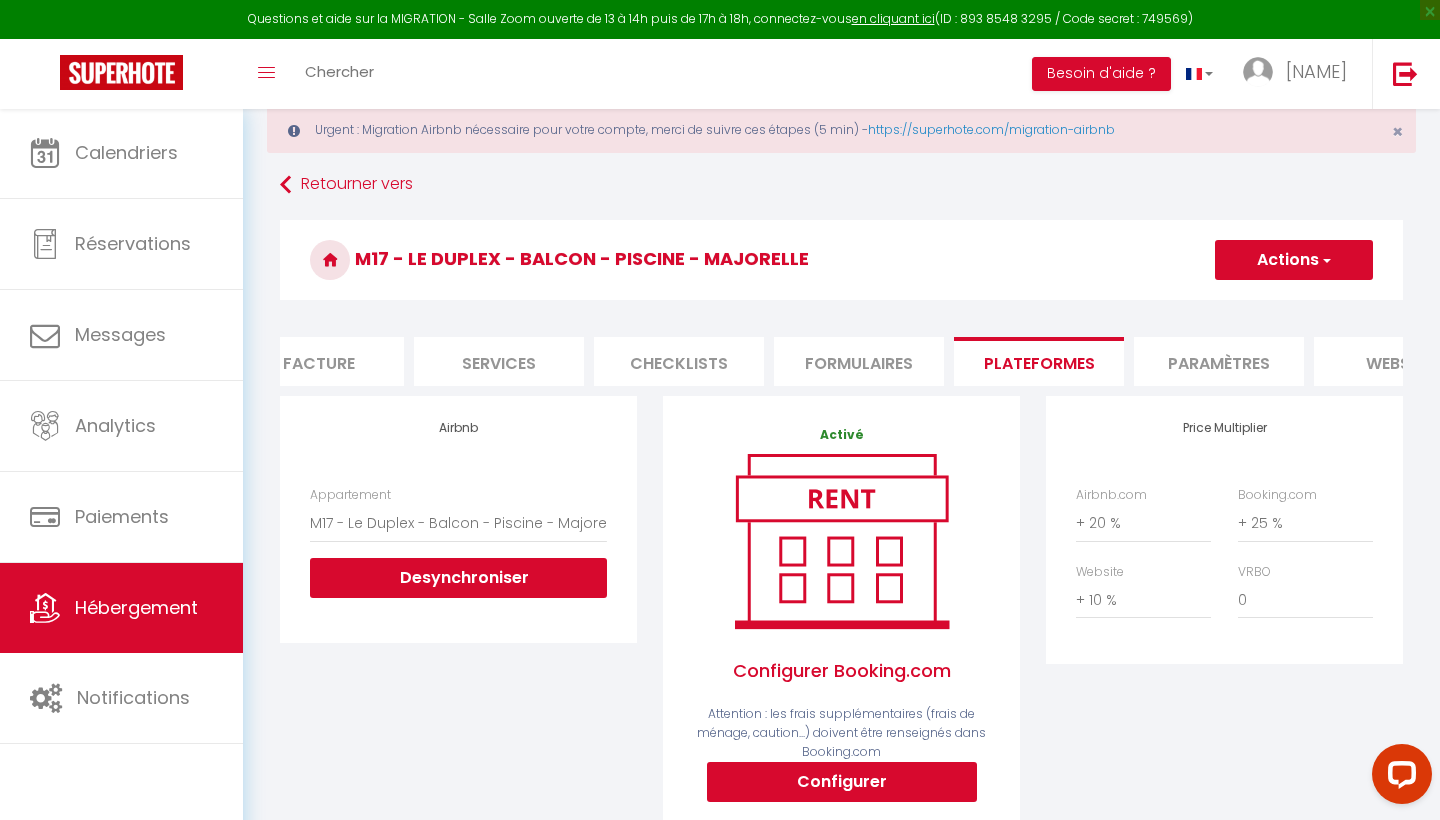 click on "Formulaires" at bounding box center [859, 361] 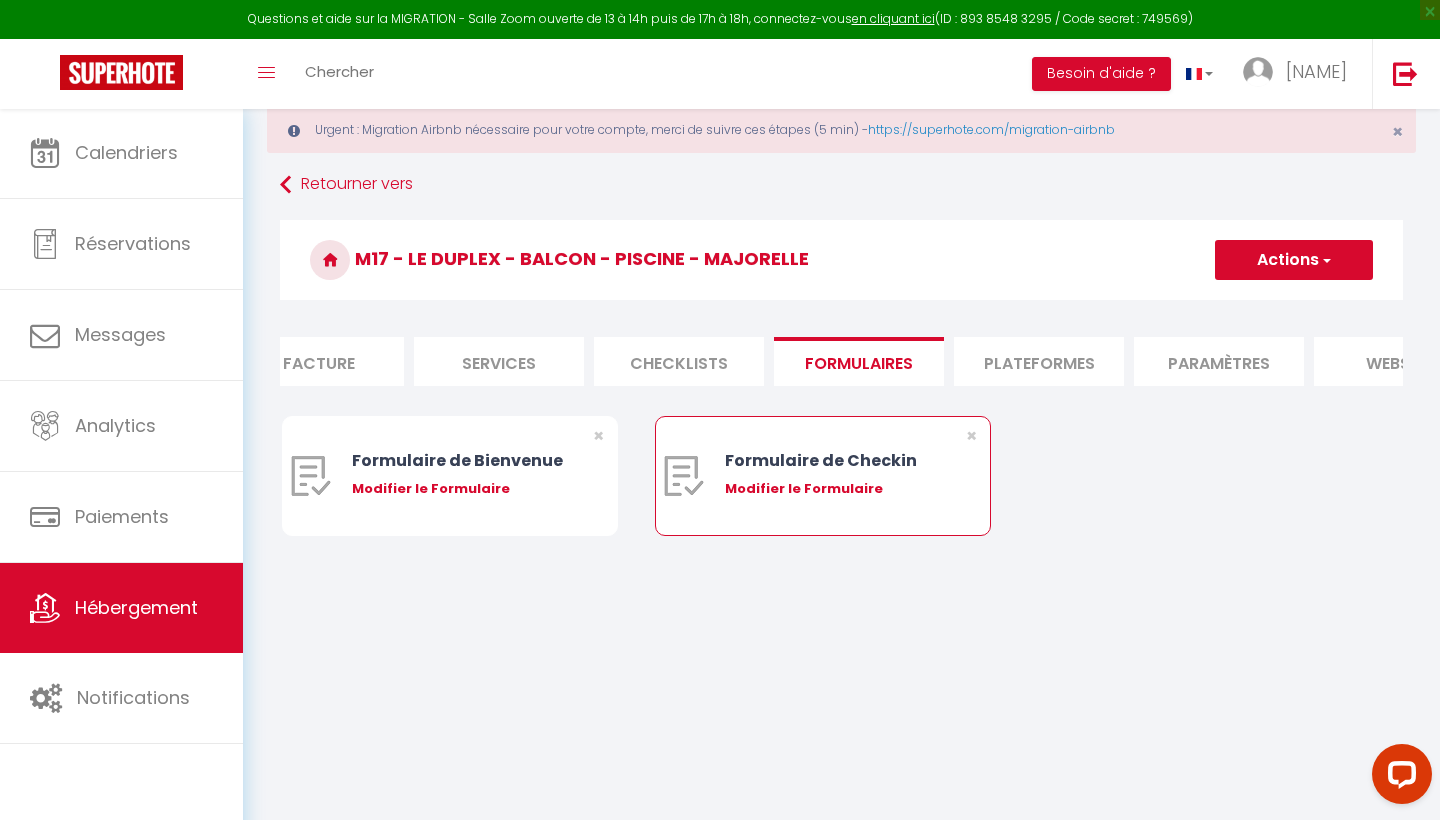click on "Modifier le Formulaire" at bounding box center (837, 489) 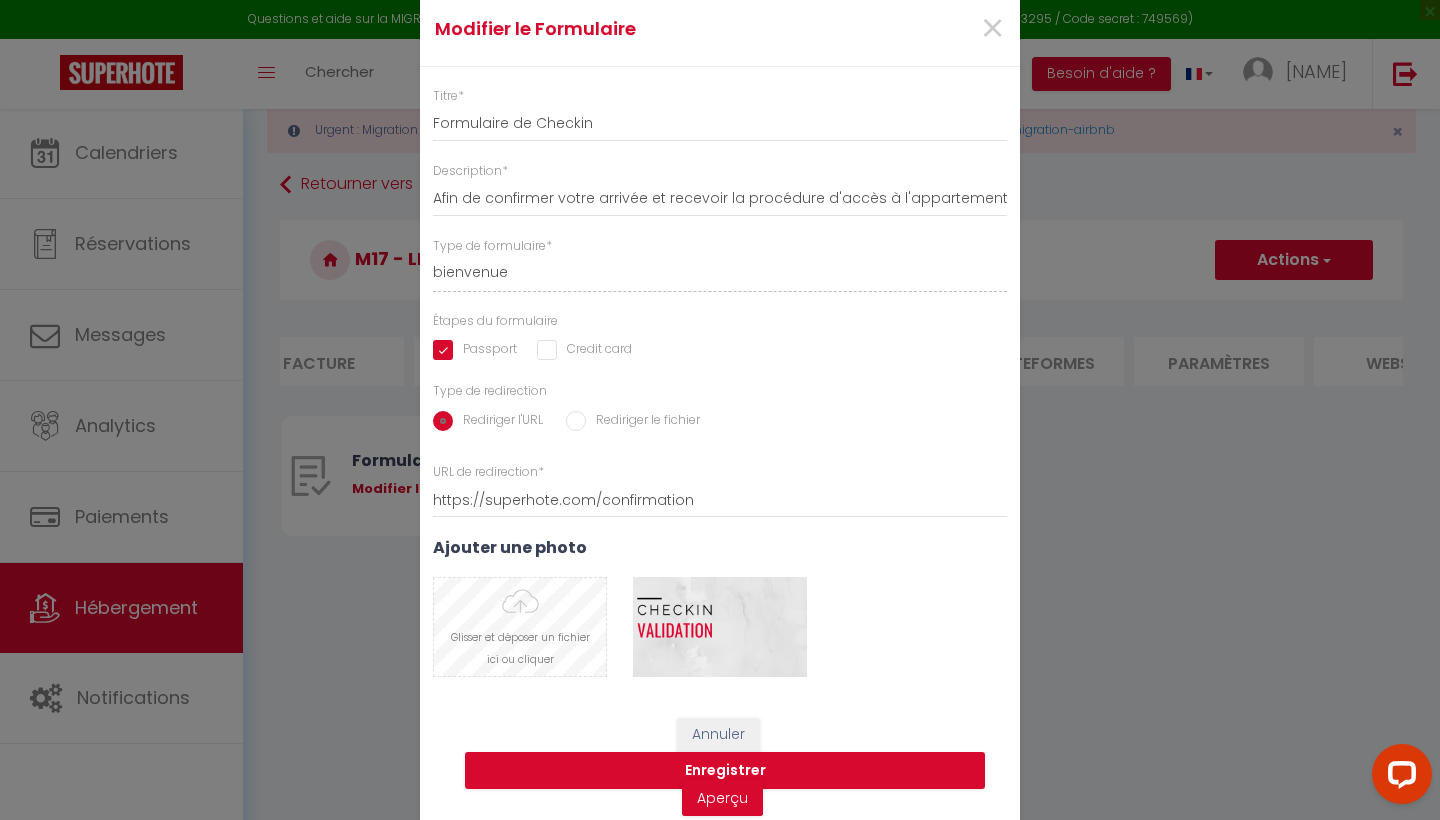 click at bounding box center (520, 627) 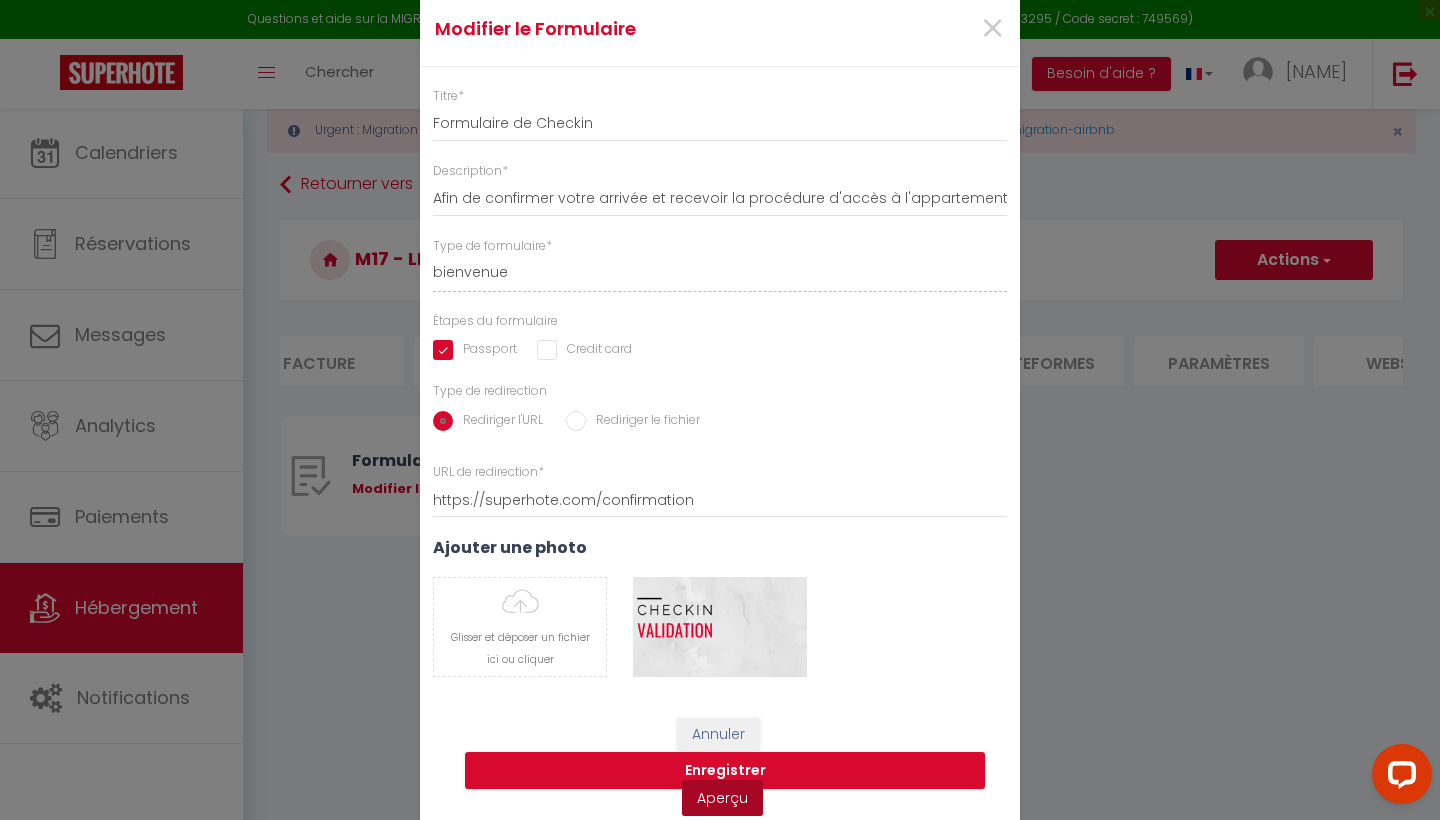 click on "Aperçu" at bounding box center (722, 798) 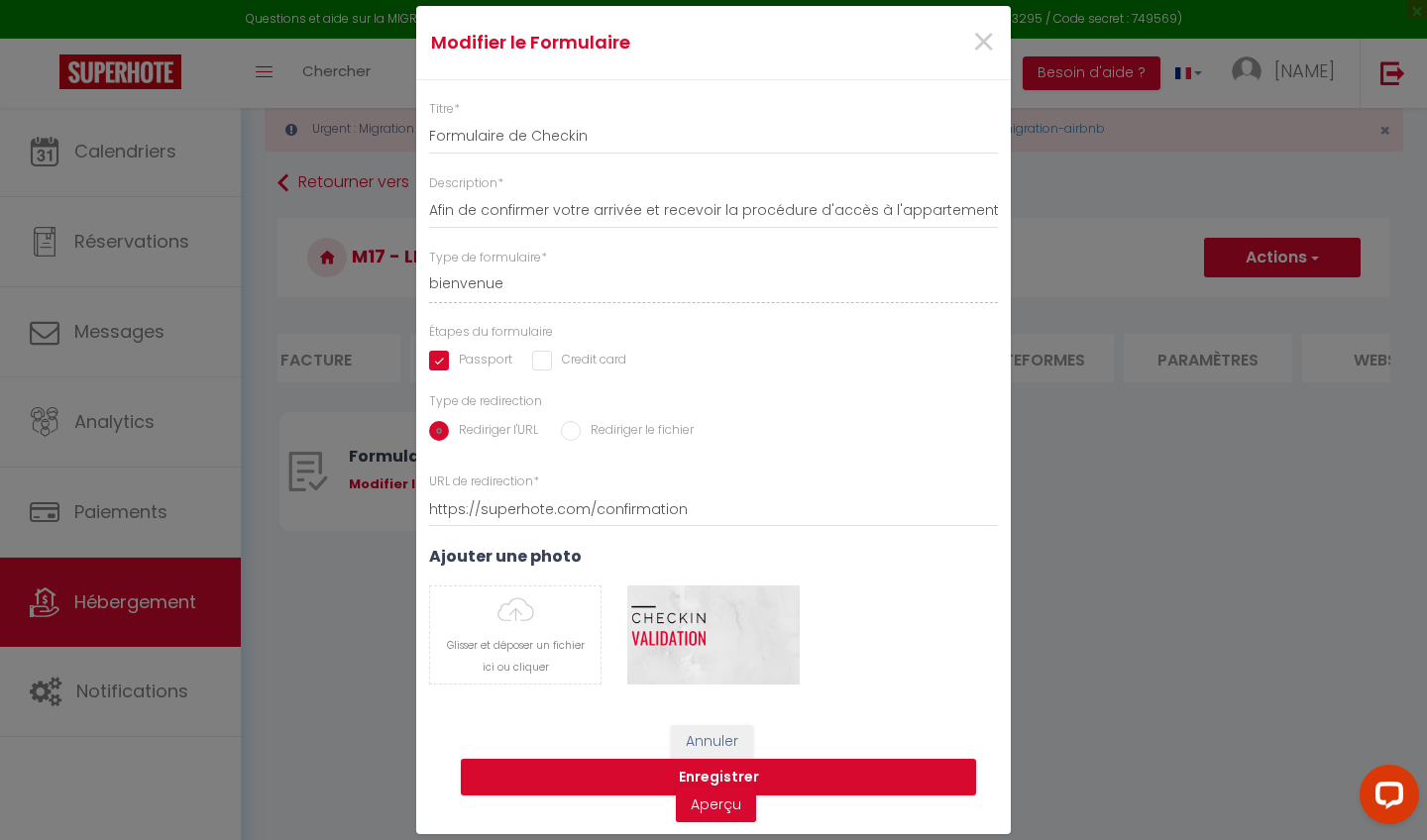 click on "Annuler" at bounding box center [712, 742] 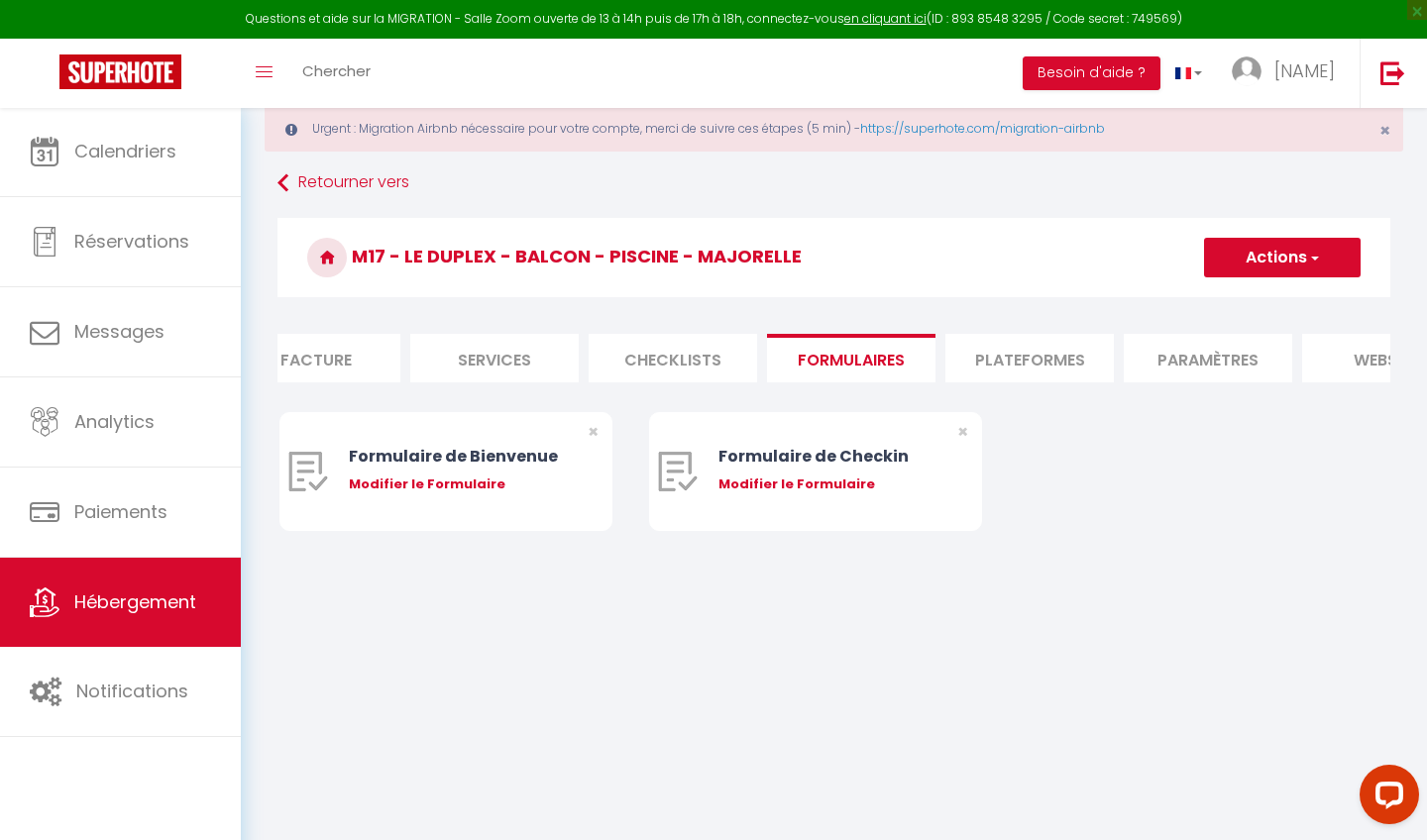 click on "Plateformes" at bounding box center (1030, 358) 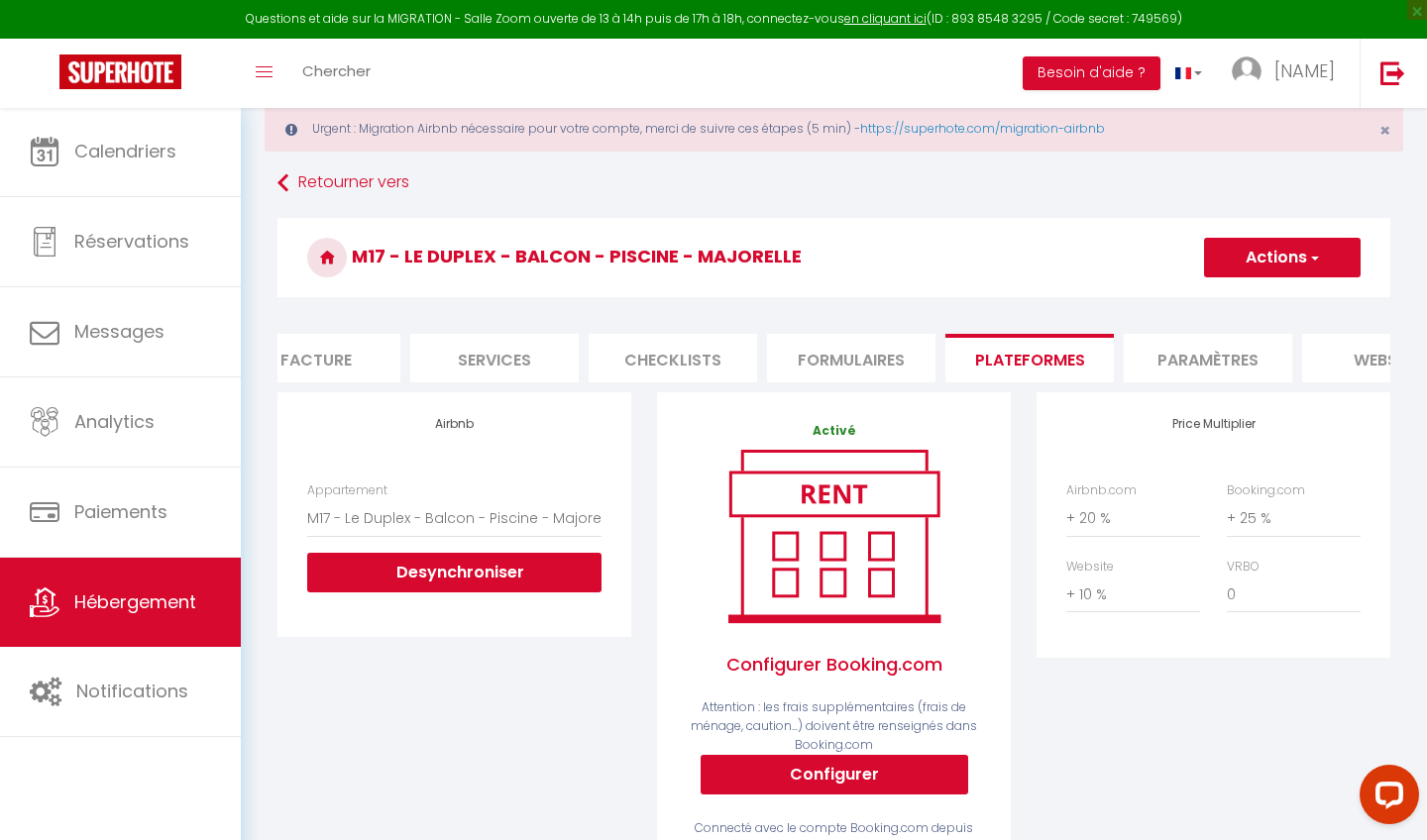 click on "Formulaires" at bounding box center [851, 358] 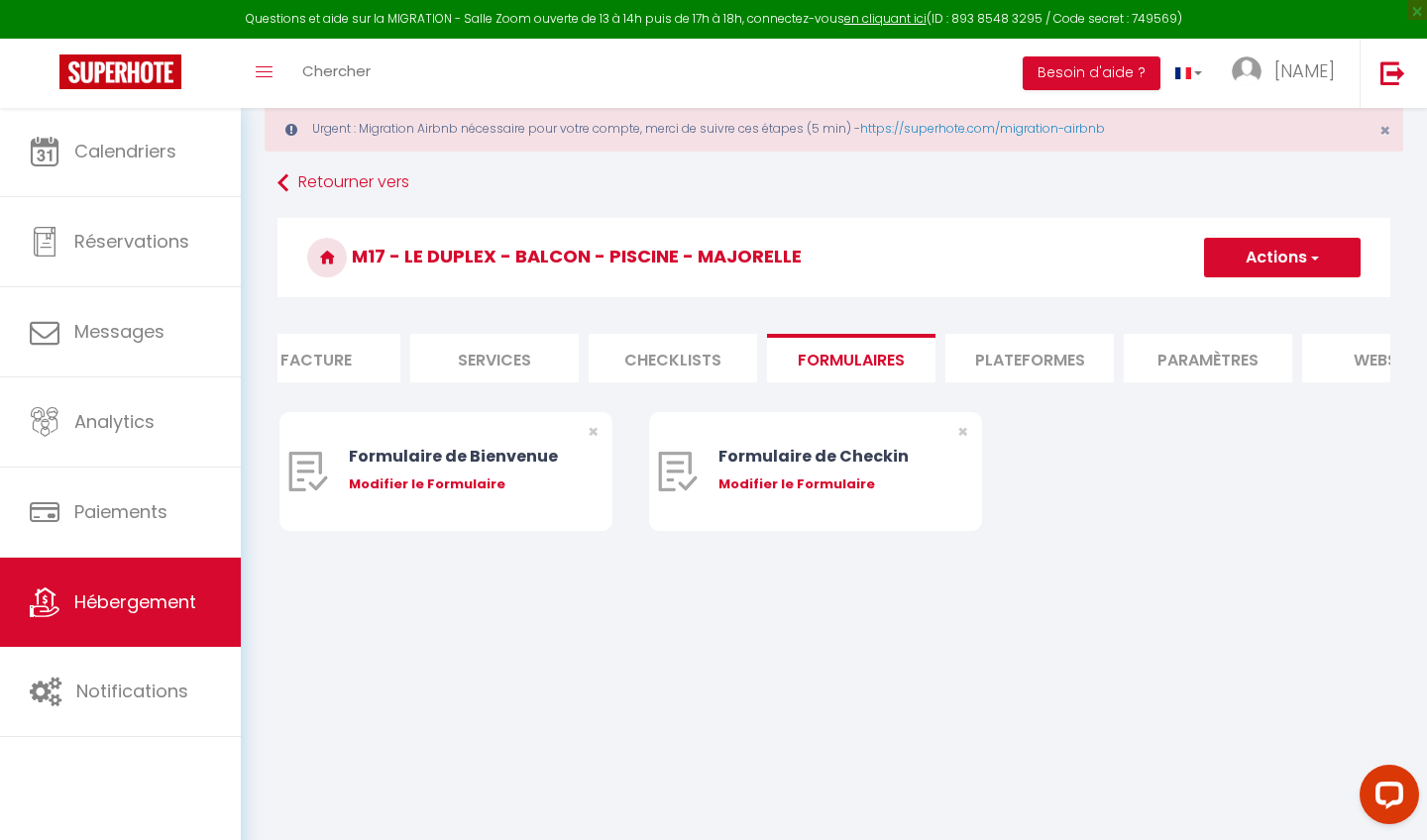 click on "Checklists" at bounding box center [673, 358] 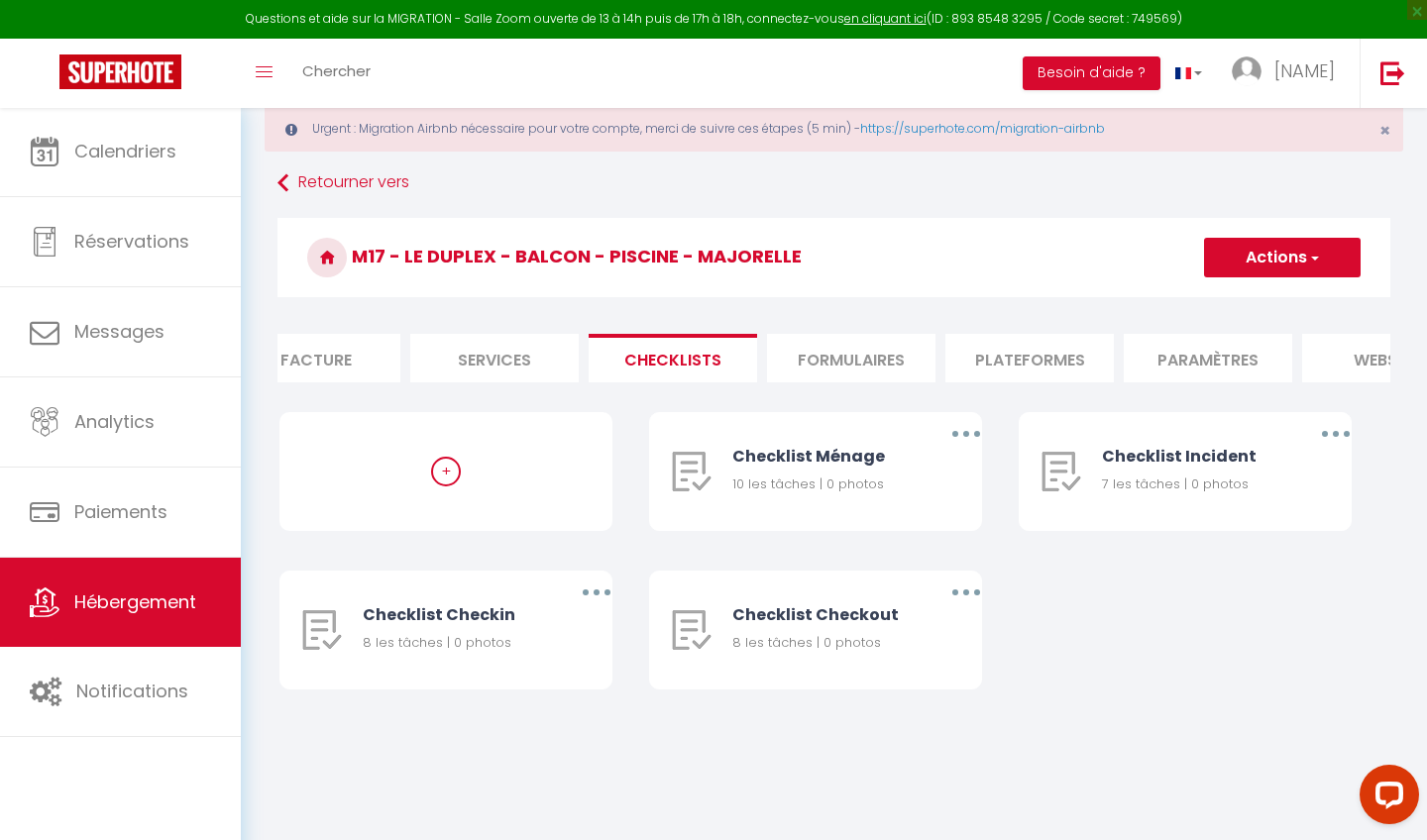 click on "Formulaires" at bounding box center (851, 358) 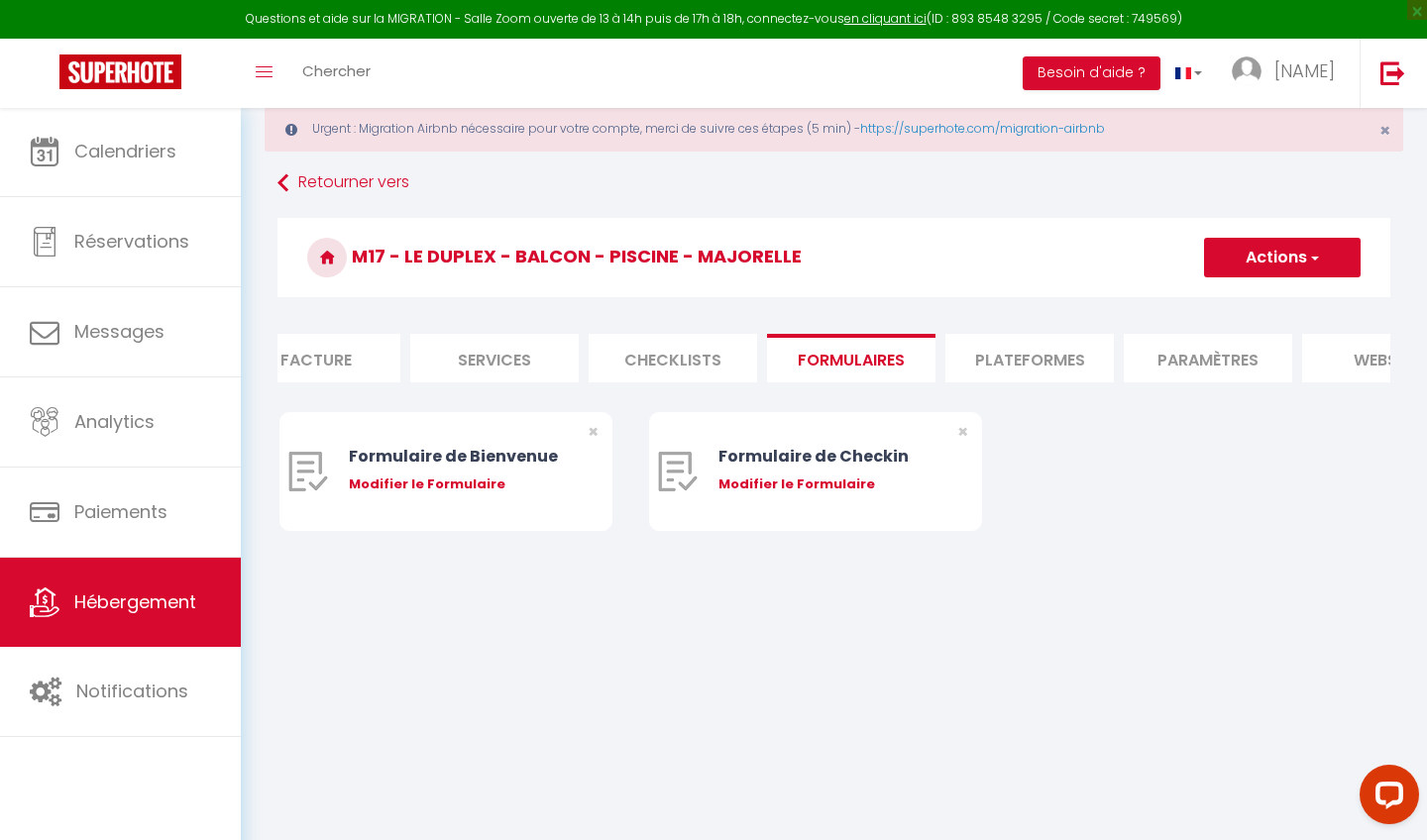 click on "Paramètres" at bounding box center (1208, 358) 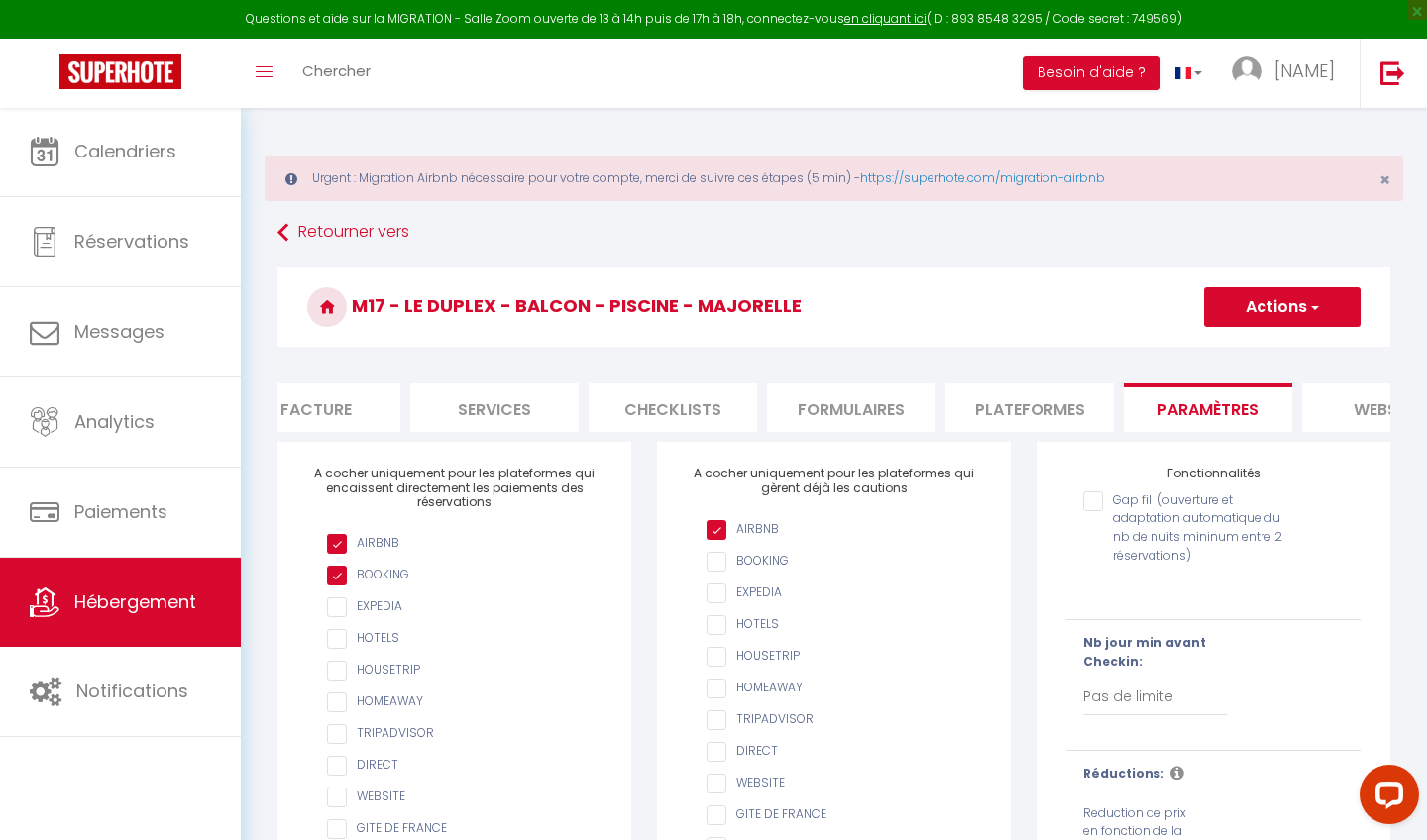 scroll, scrollTop: 0, scrollLeft: 0, axis: both 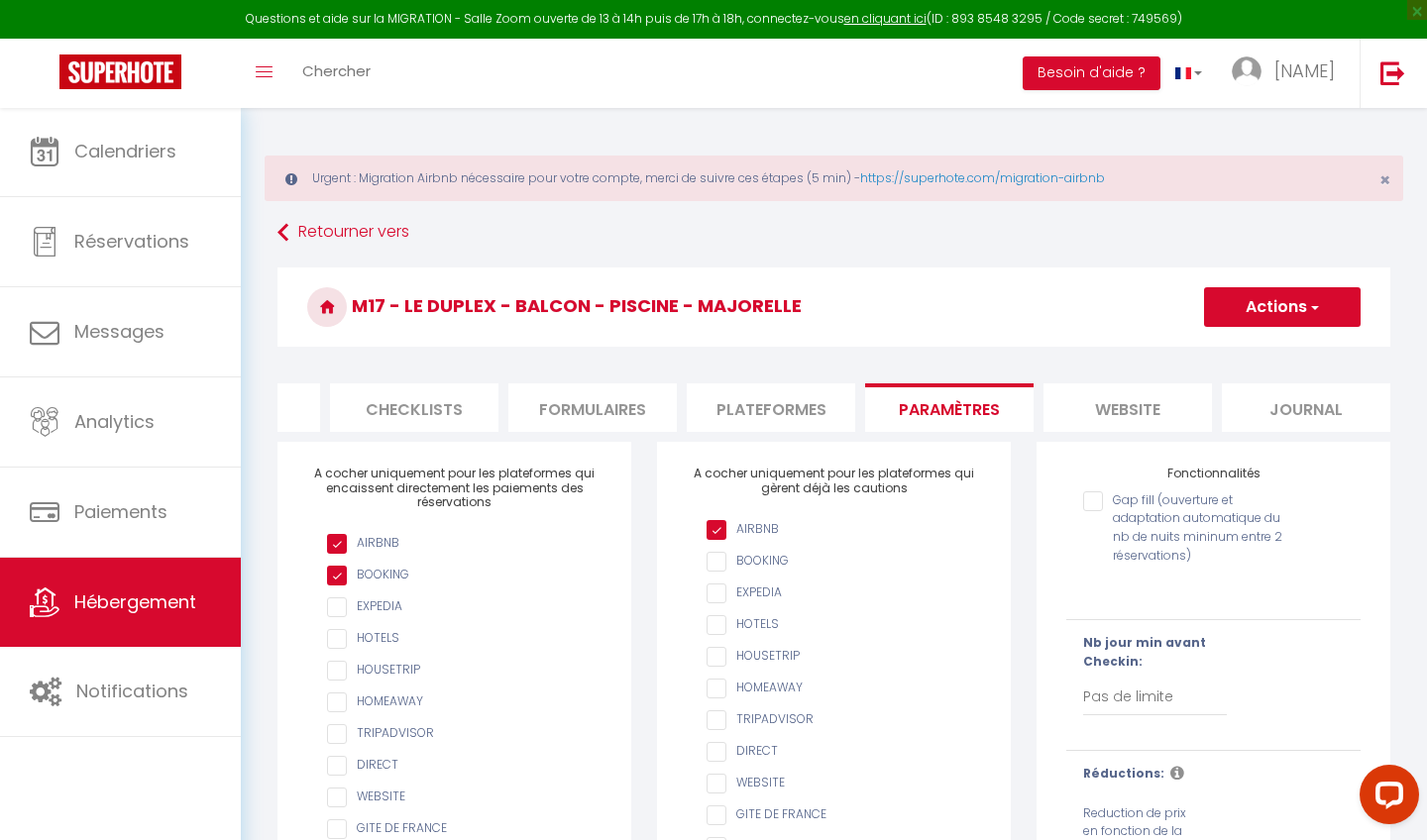 click on "website" at bounding box center [1128, 407] 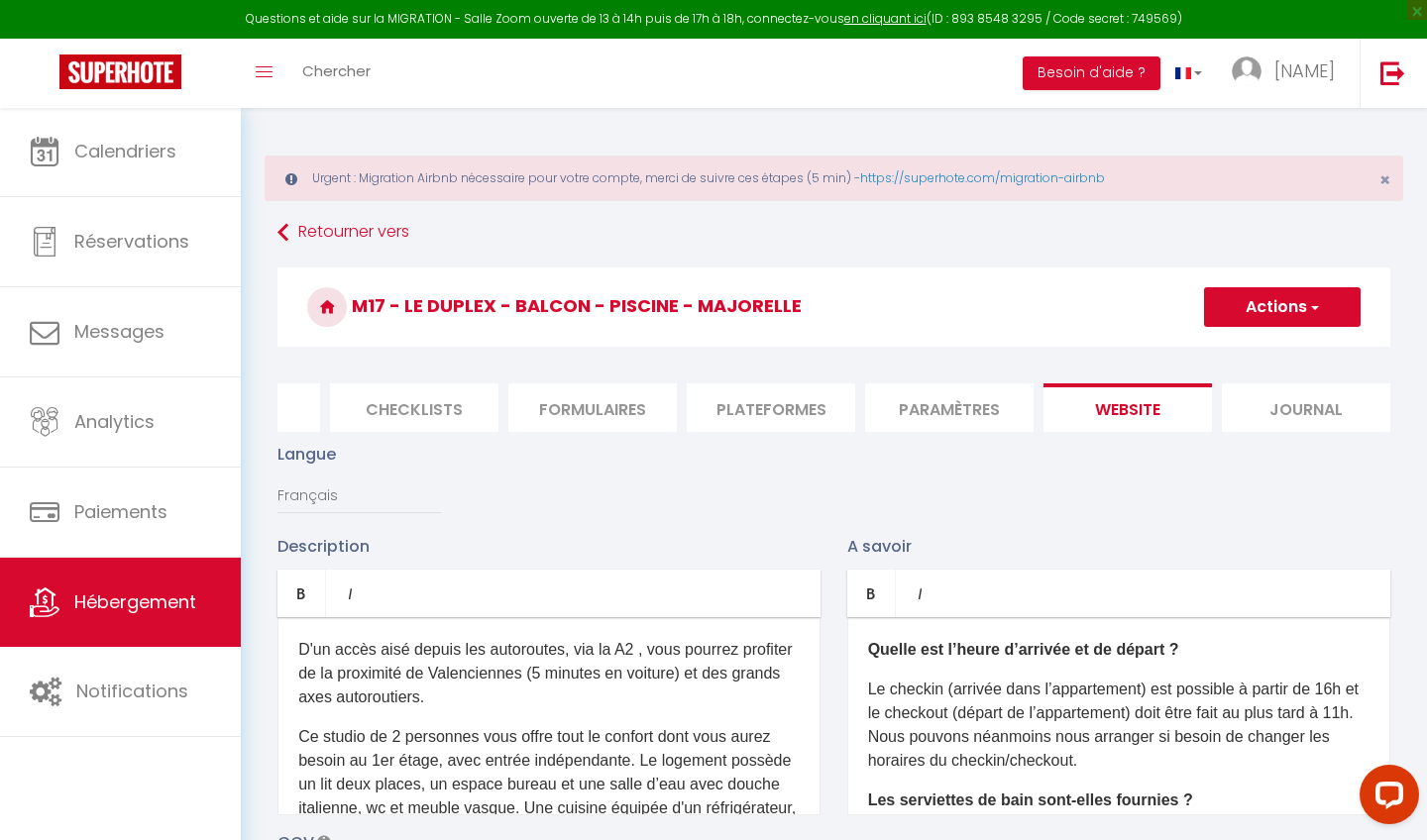 scroll, scrollTop: 0, scrollLeft: 0, axis: both 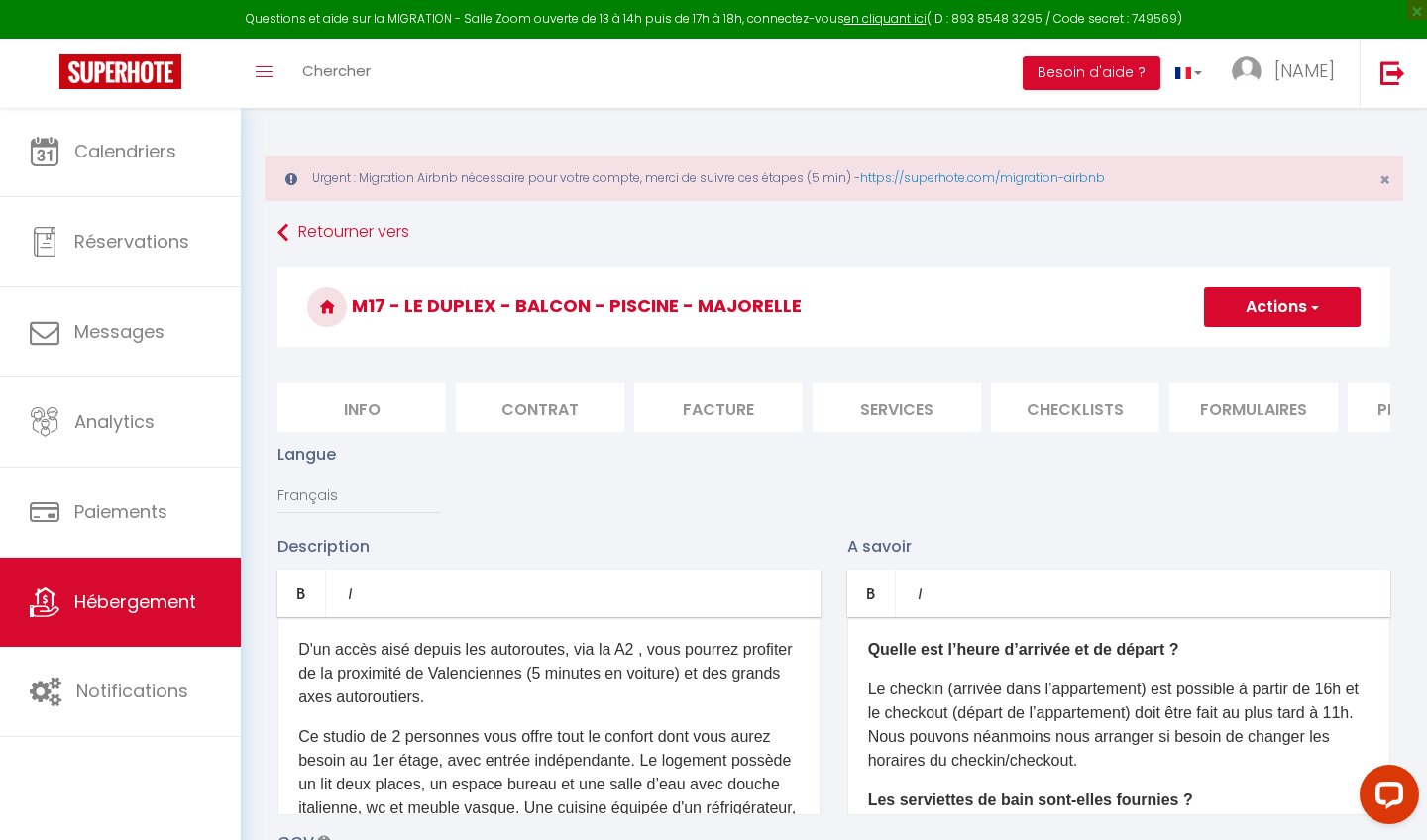 click on "Info" at bounding box center [362, 407] 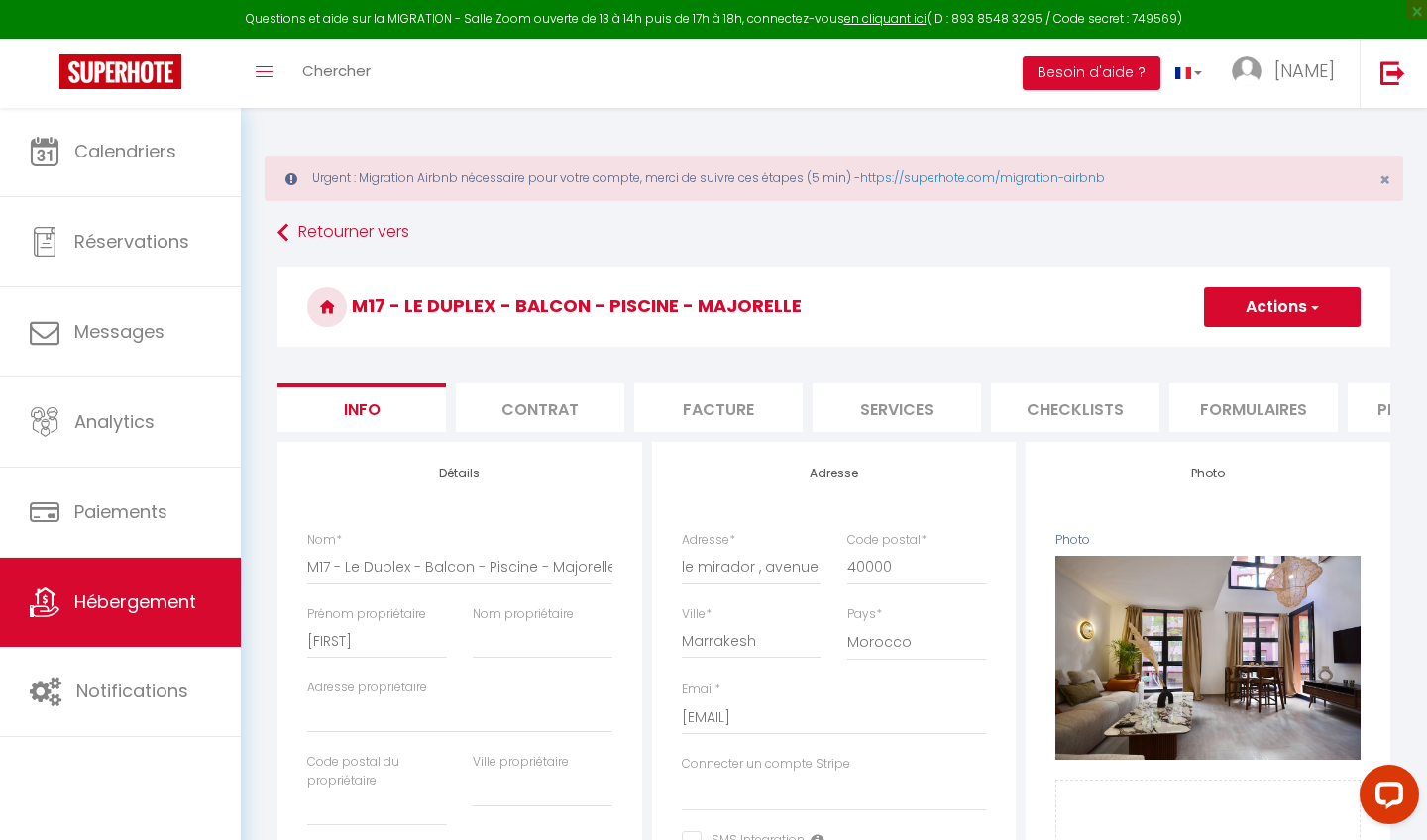 scroll, scrollTop: 0, scrollLeft: 0, axis: both 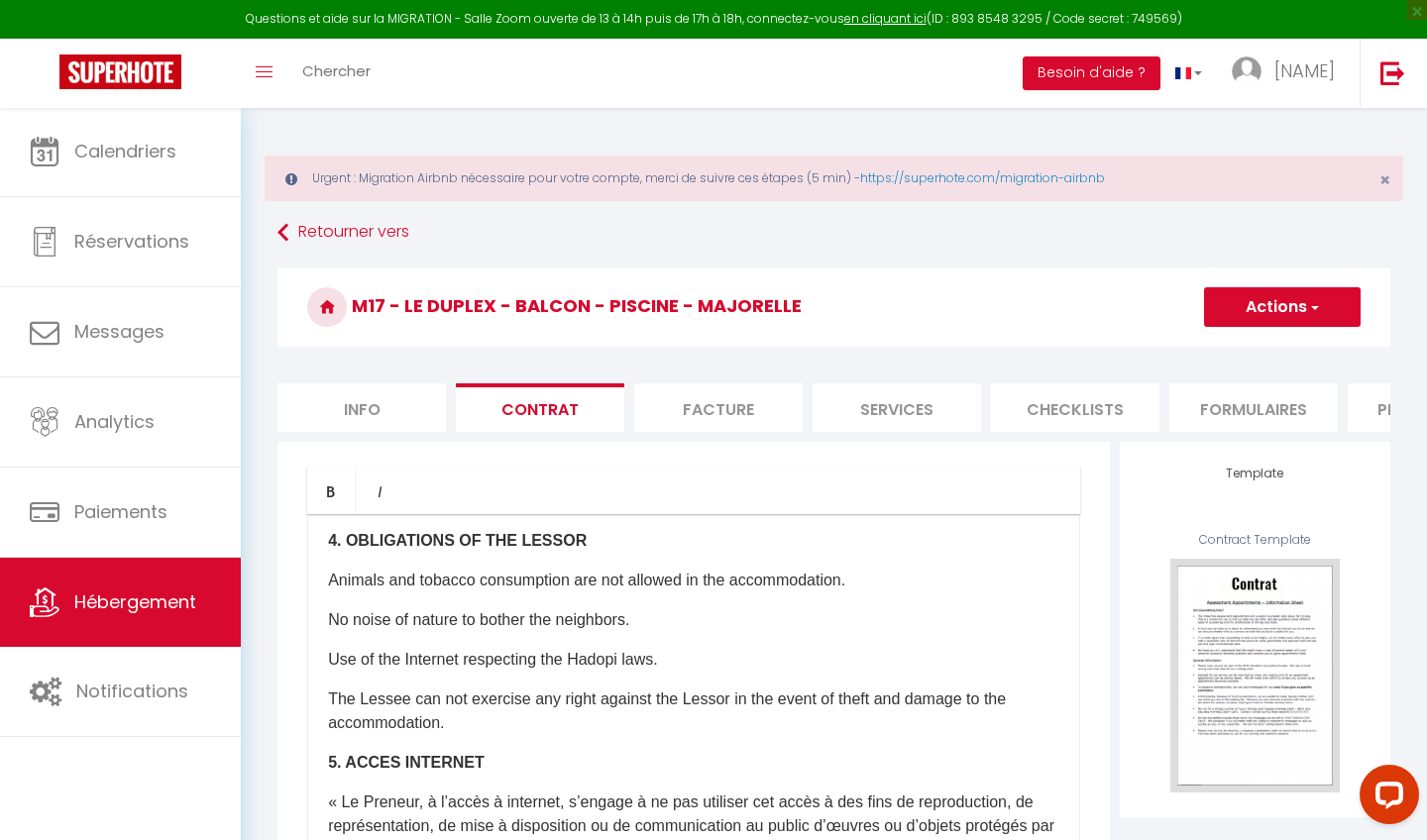 click on "M17 - Le Duplex - Balcon - Piscine - Majorelle
Actions
Enregistrer    Sauvegarder en tant que modèle" at bounding box center (833, 312) 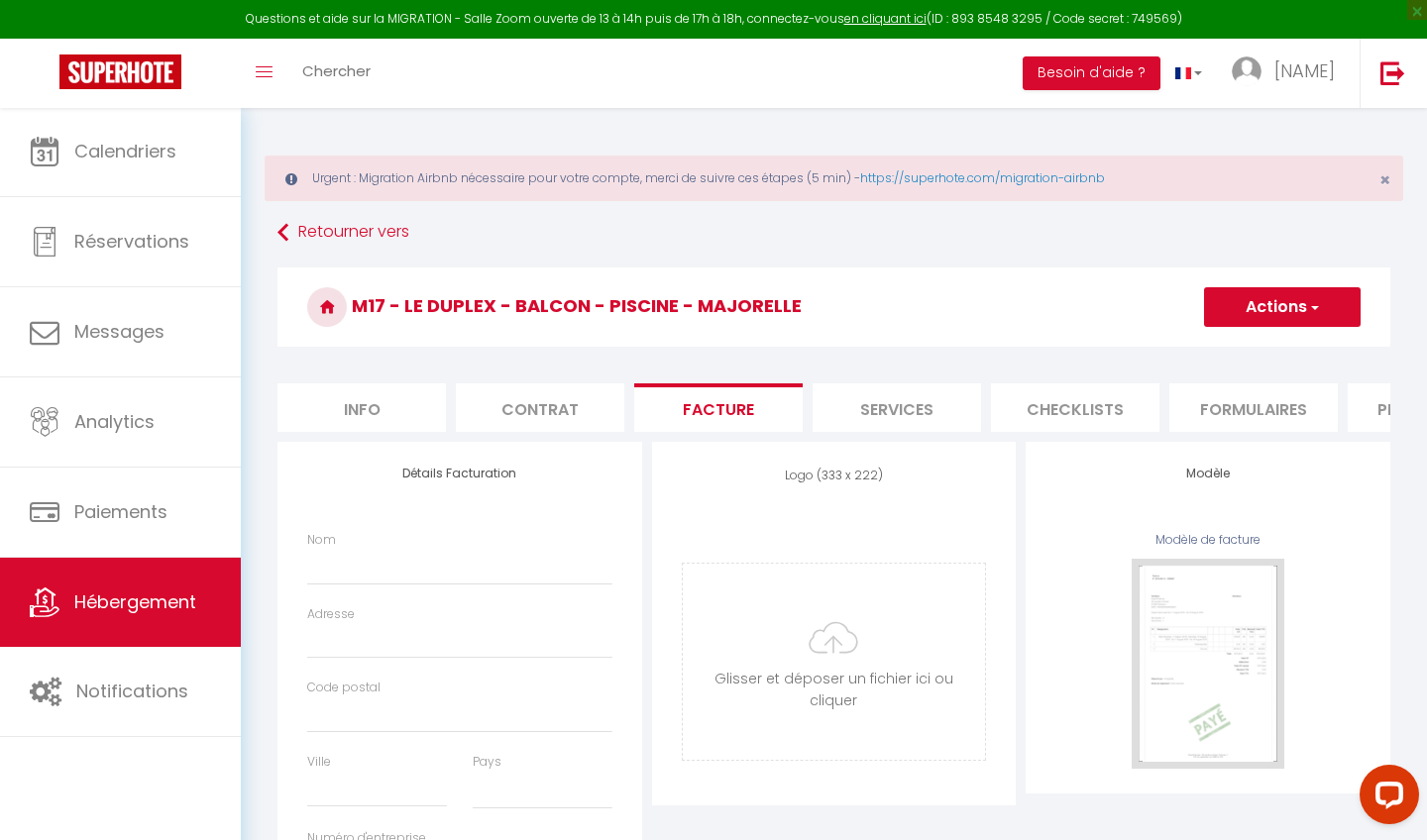 select 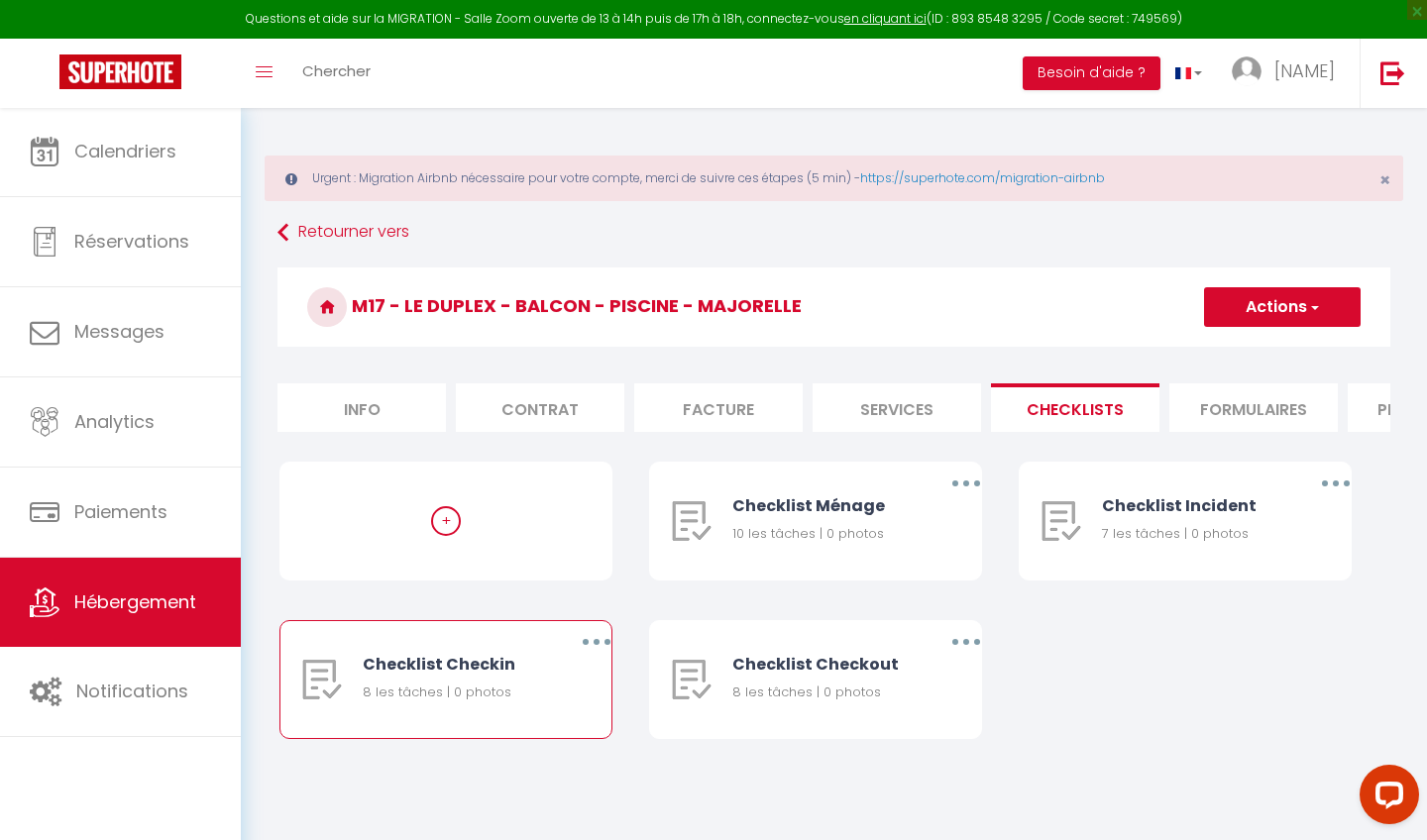 click on "Checklist Checkin" at bounding box center (453, 664) 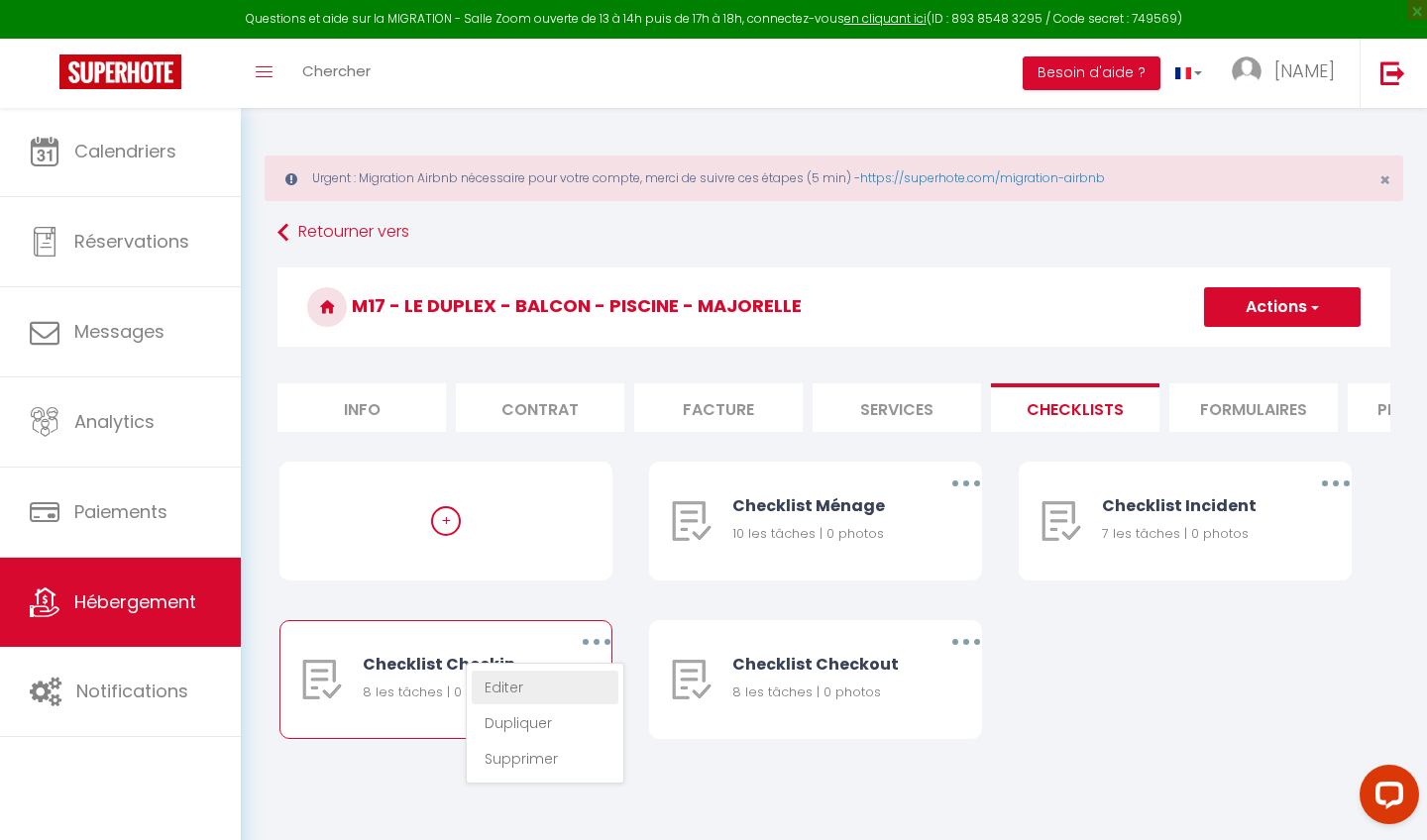 click on "Editer" at bounding box center [545, 687] 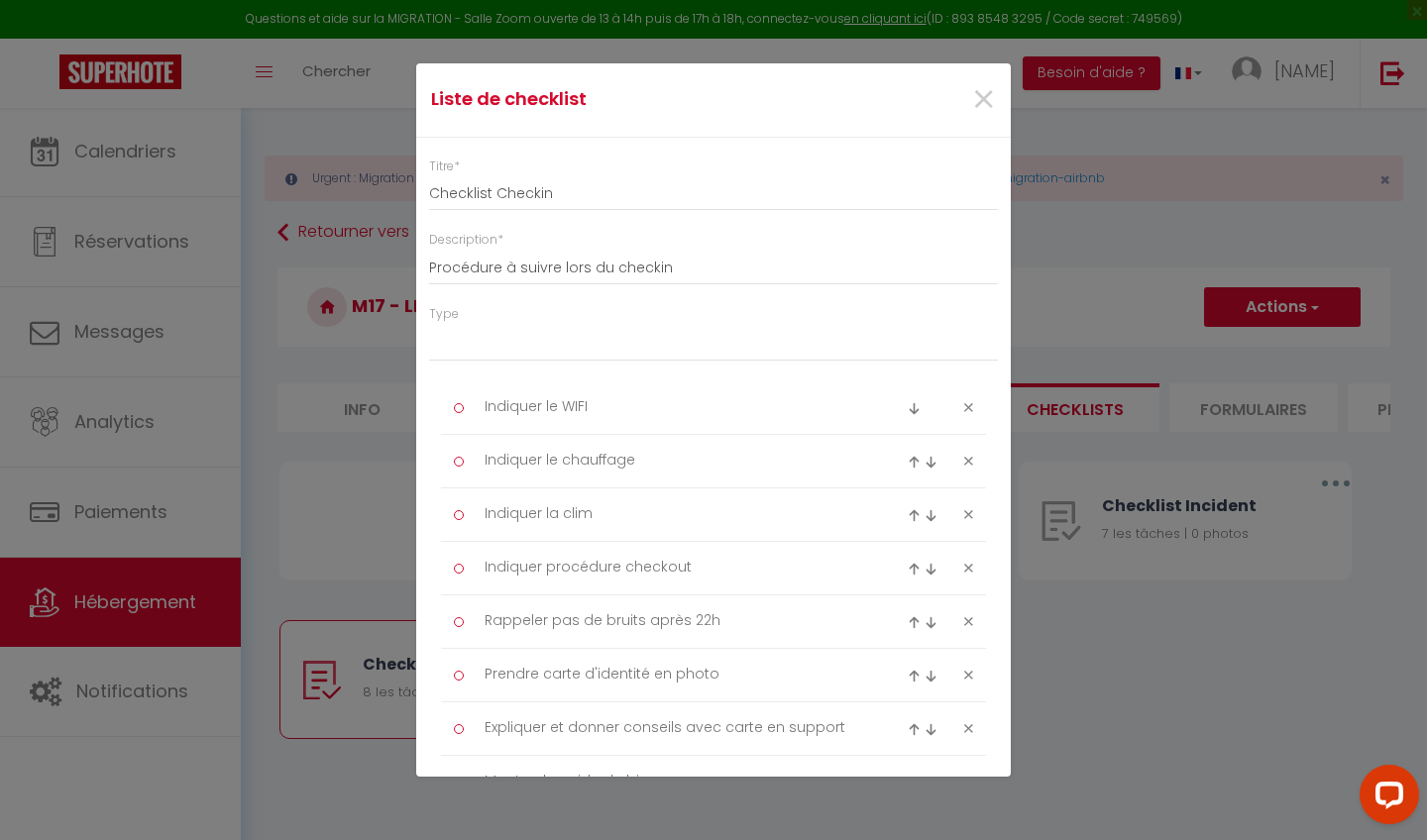 select on "3" 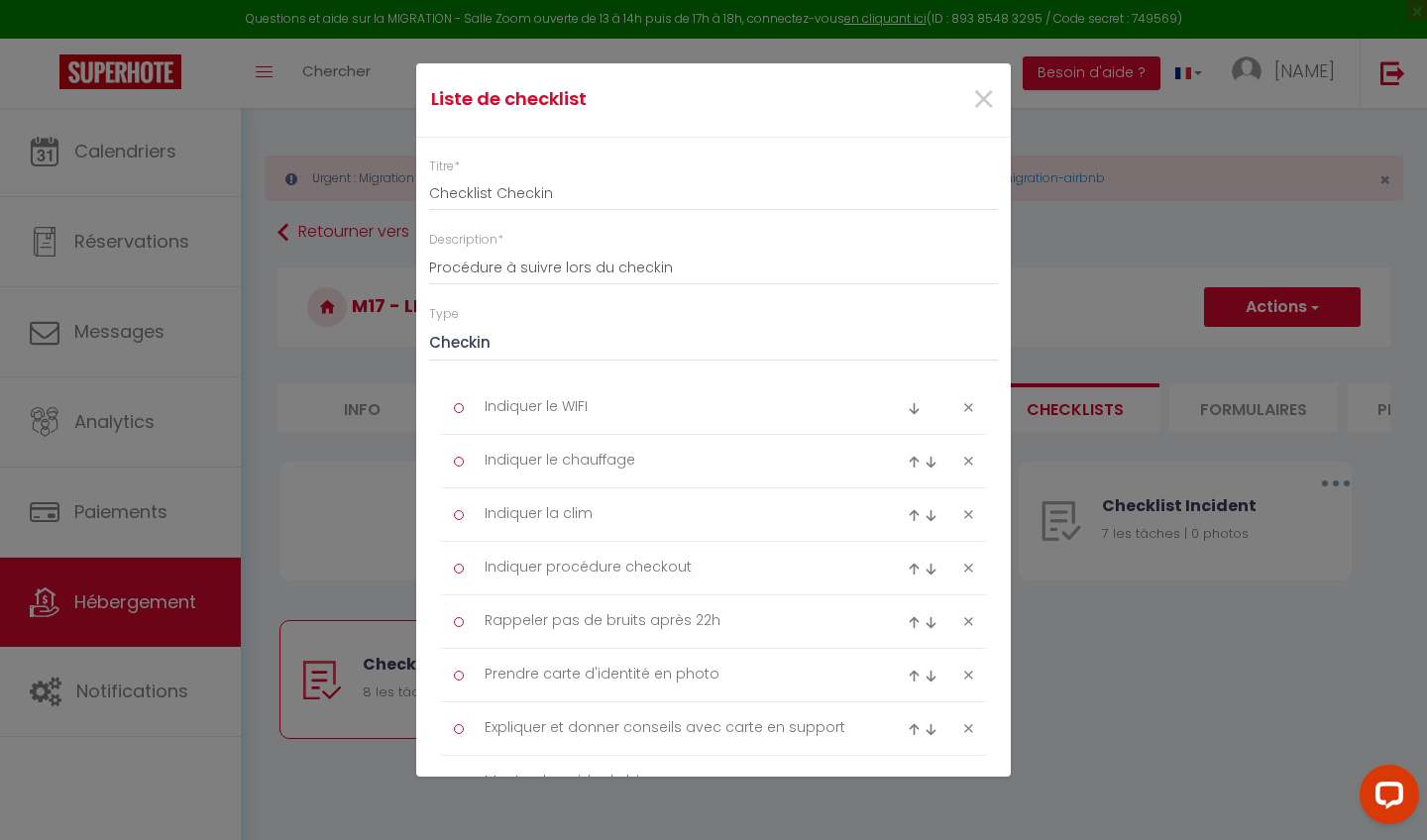 scroll, scrollTop: 0, scrollLeft: 0, axis: both 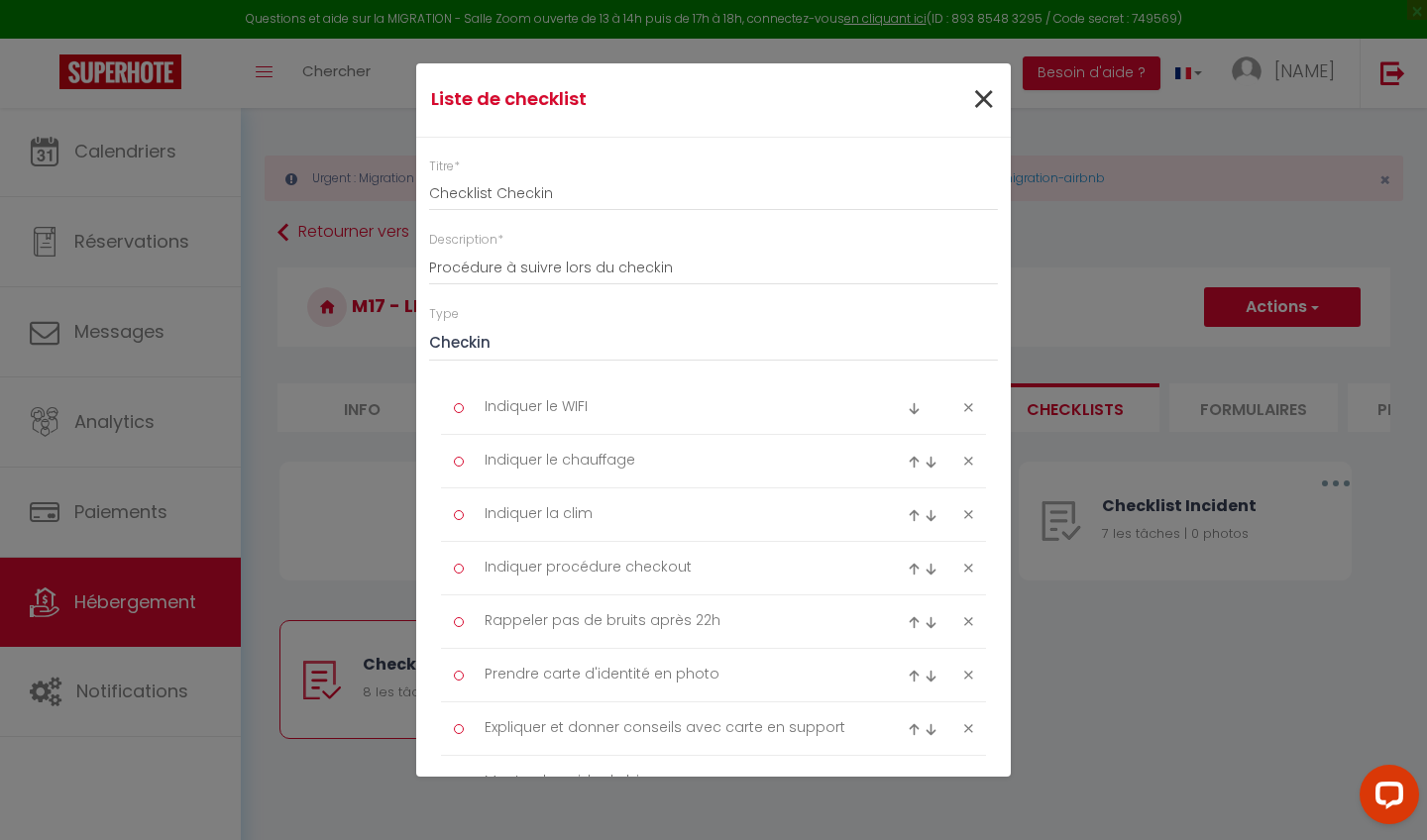 click on "×" at bounding box center (983, 100) 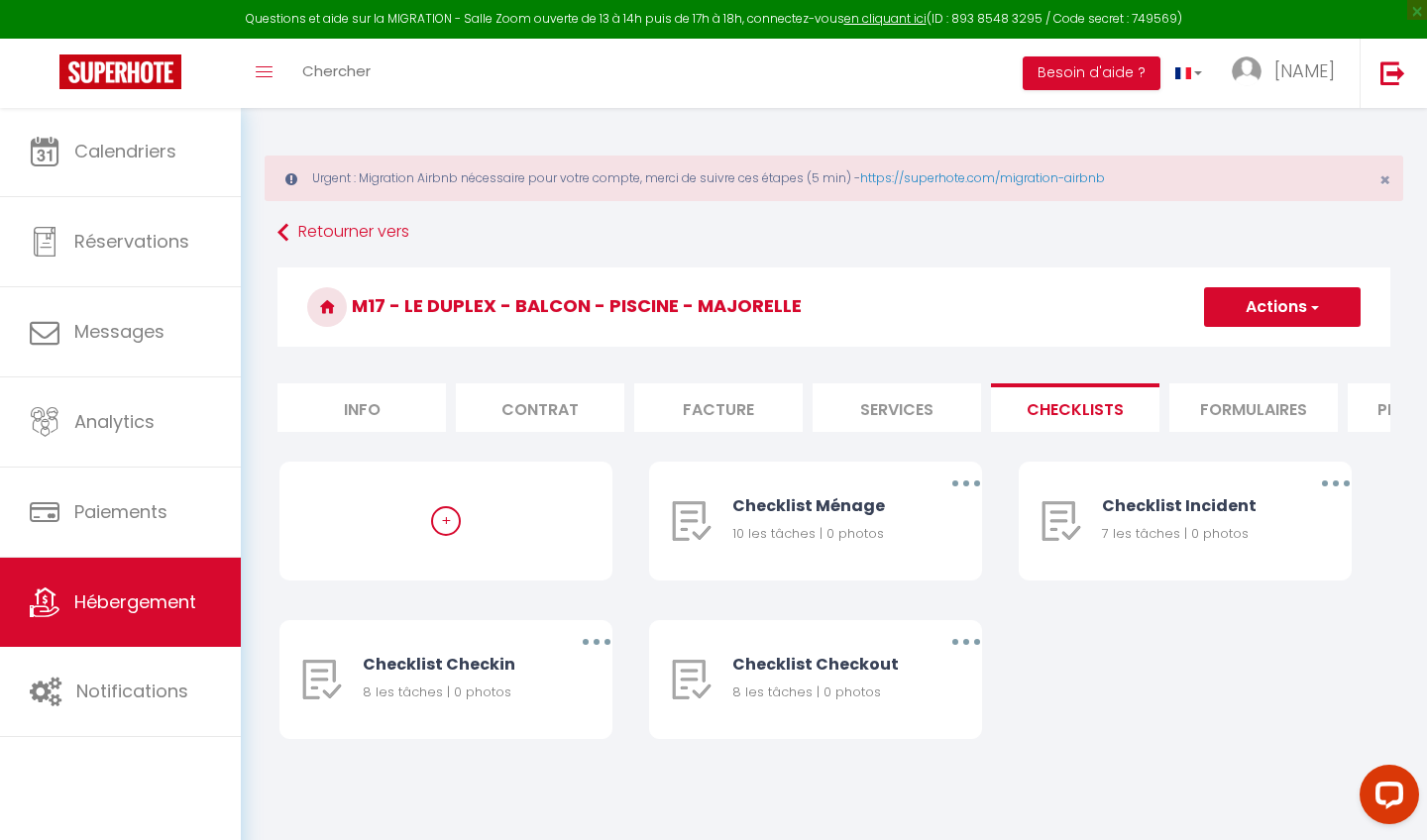 click on "Info" at bounding box center (362, 407) 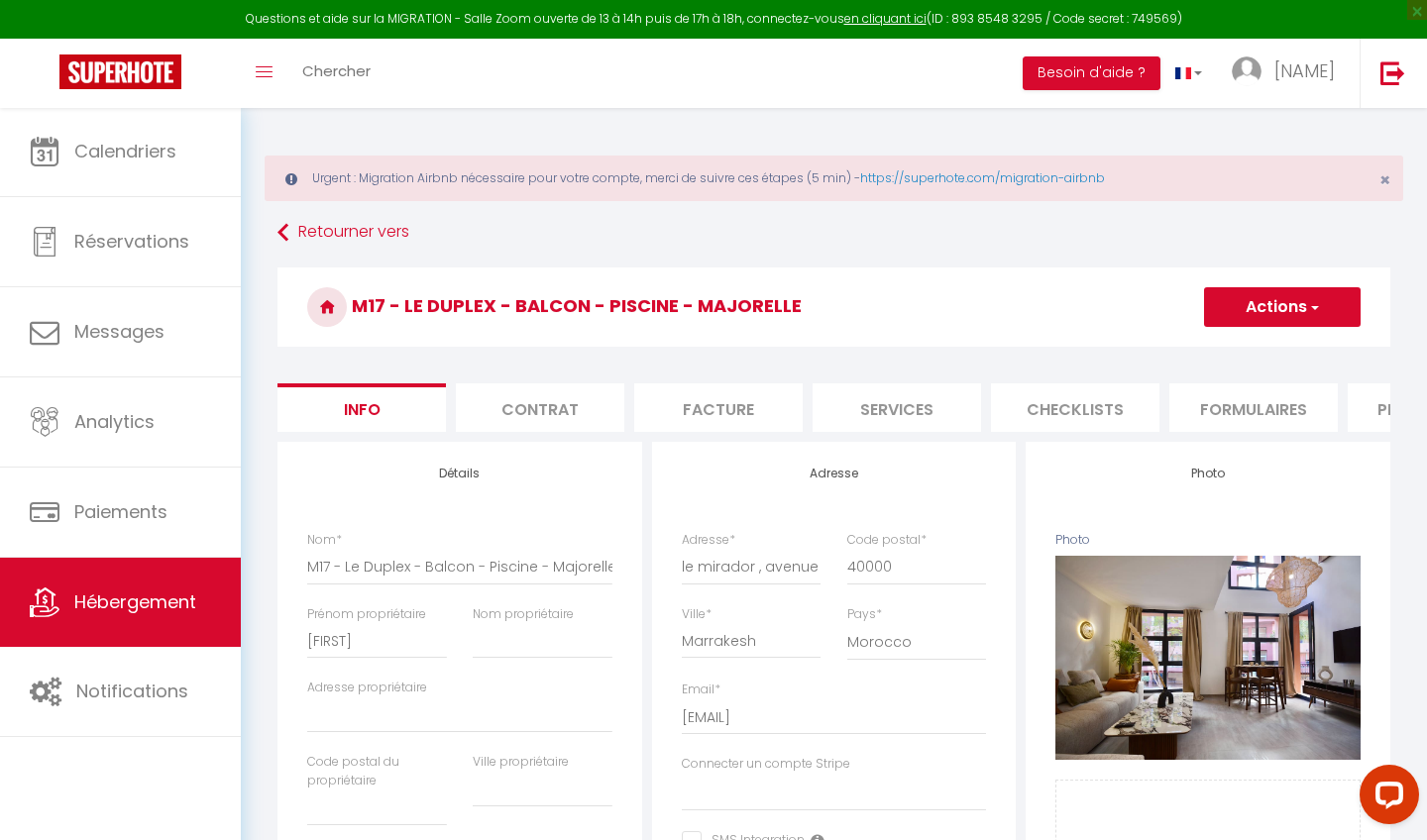 click on "Formulaires" at bounding box center [1254, 407] 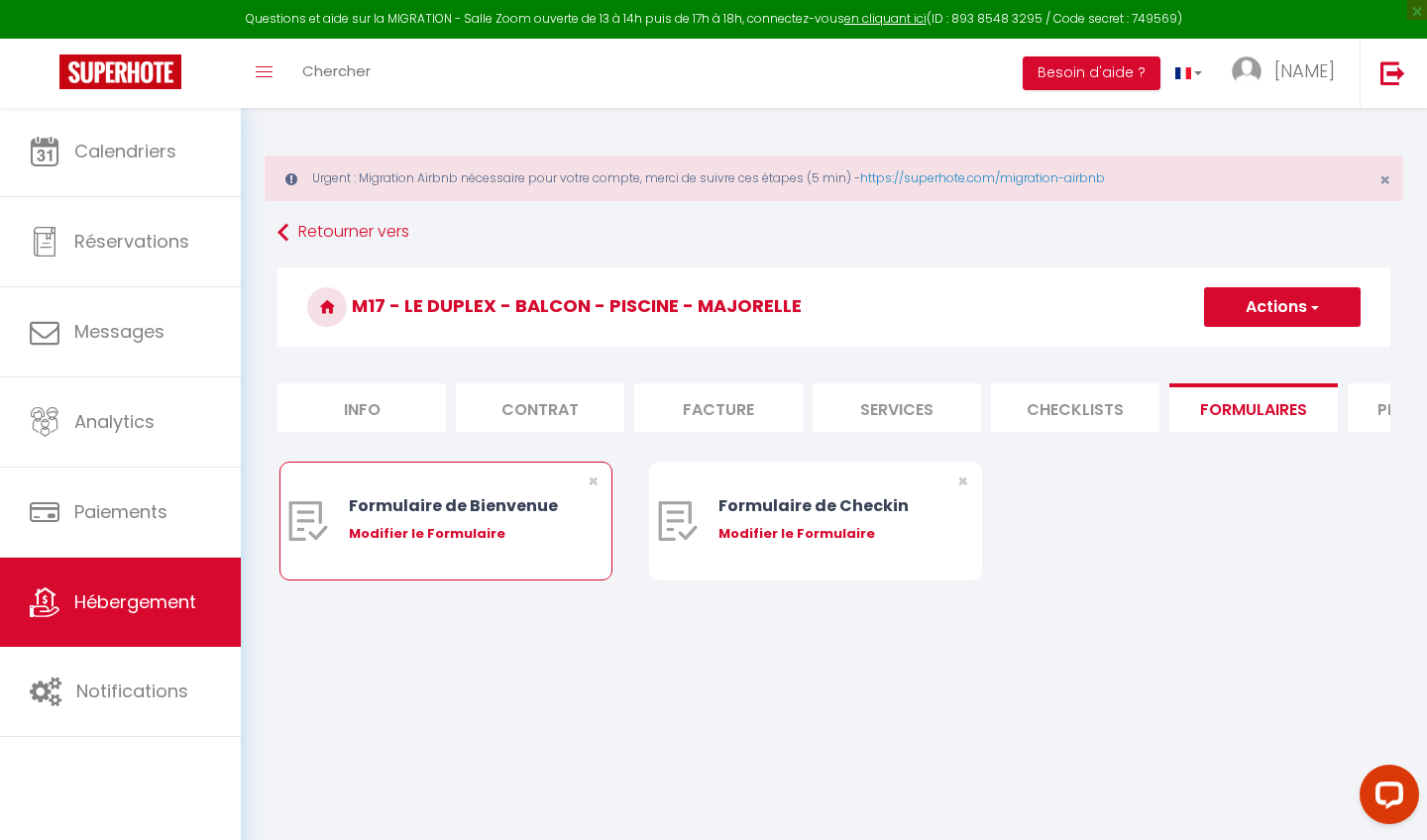 click on "Modifier le Formulaire" at bounding box center (460, 534) 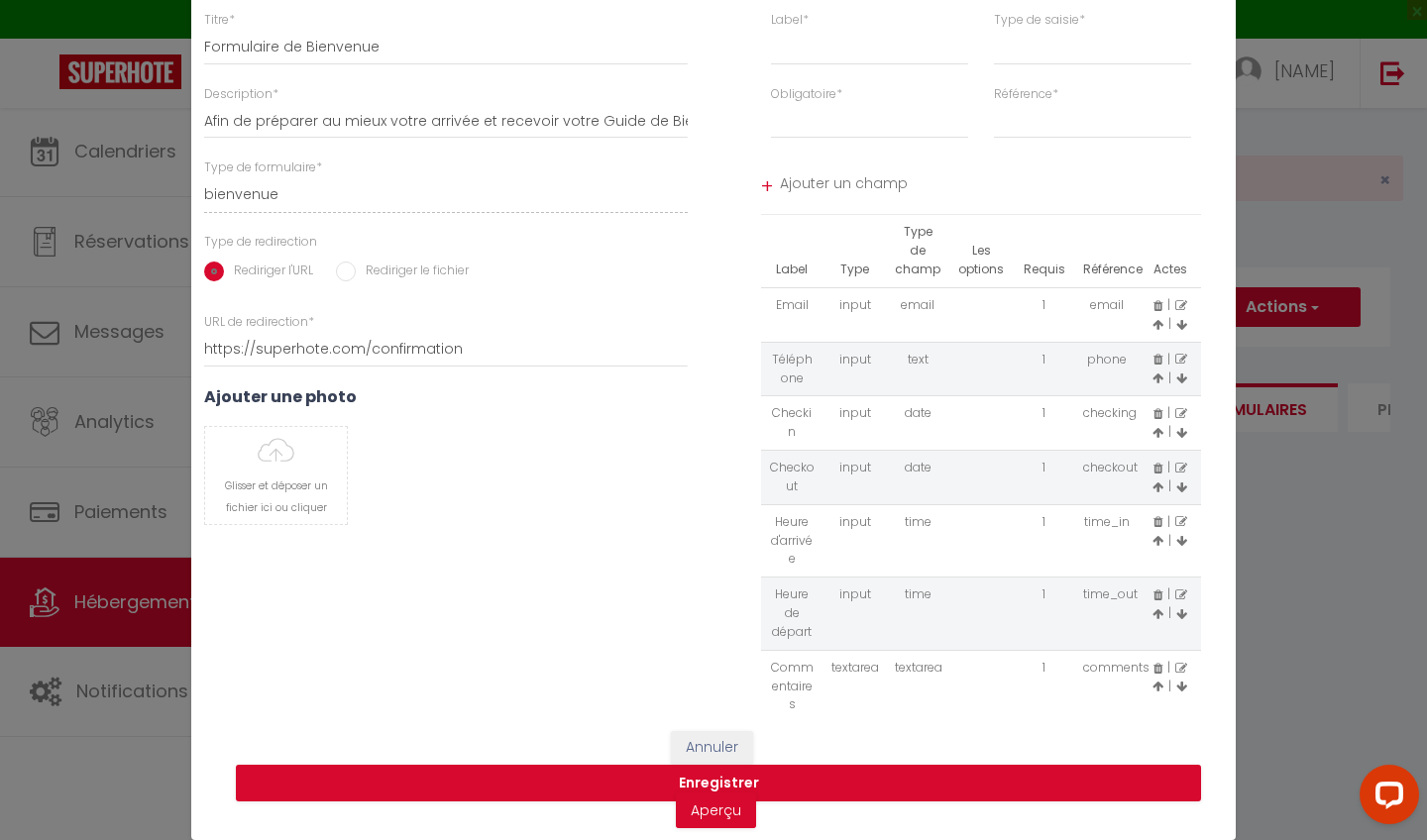 scroll, scrollTop: 41, scrollLeft: 0, axis: vertical 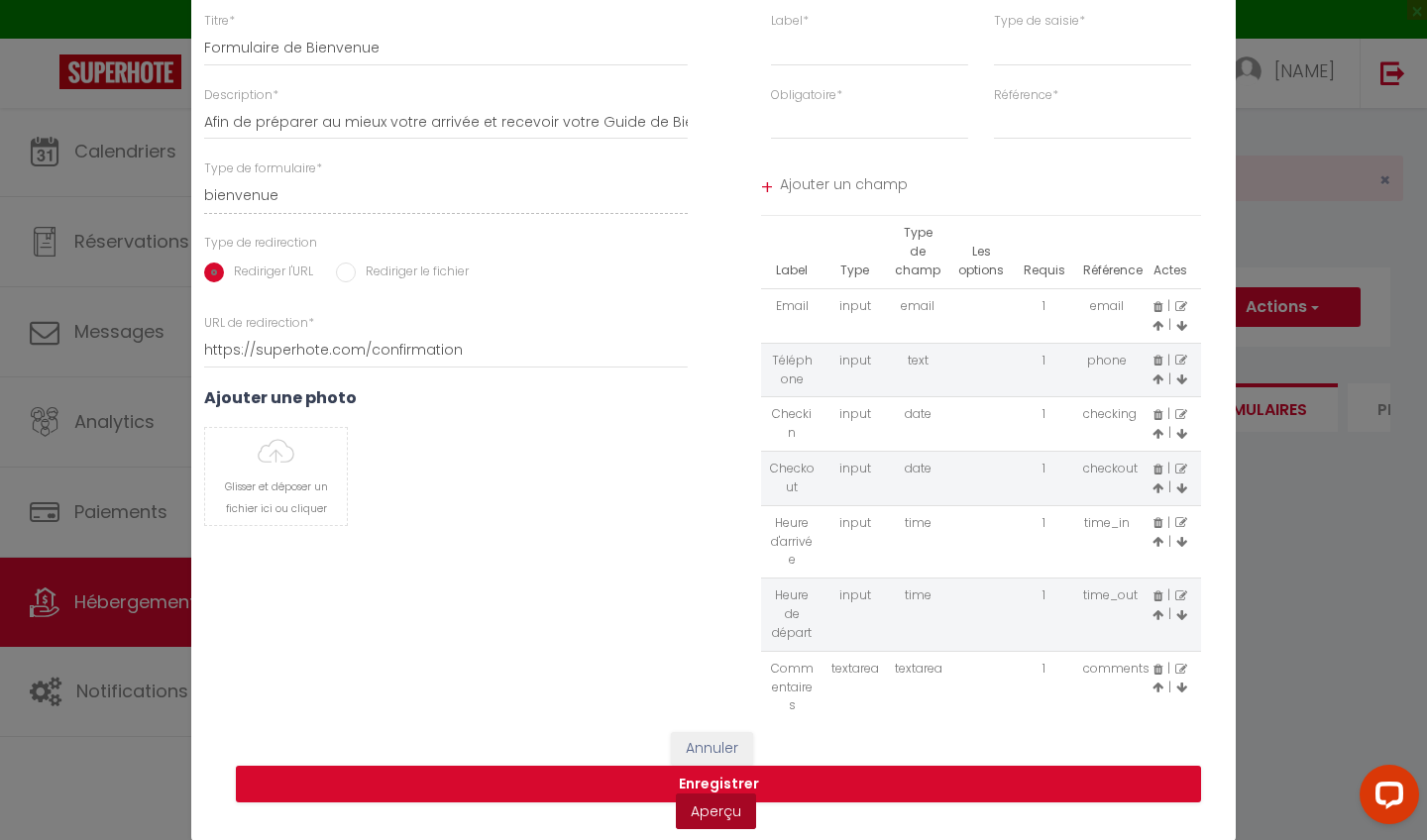 click on "Aperçu" at bounding box center (715, 811) 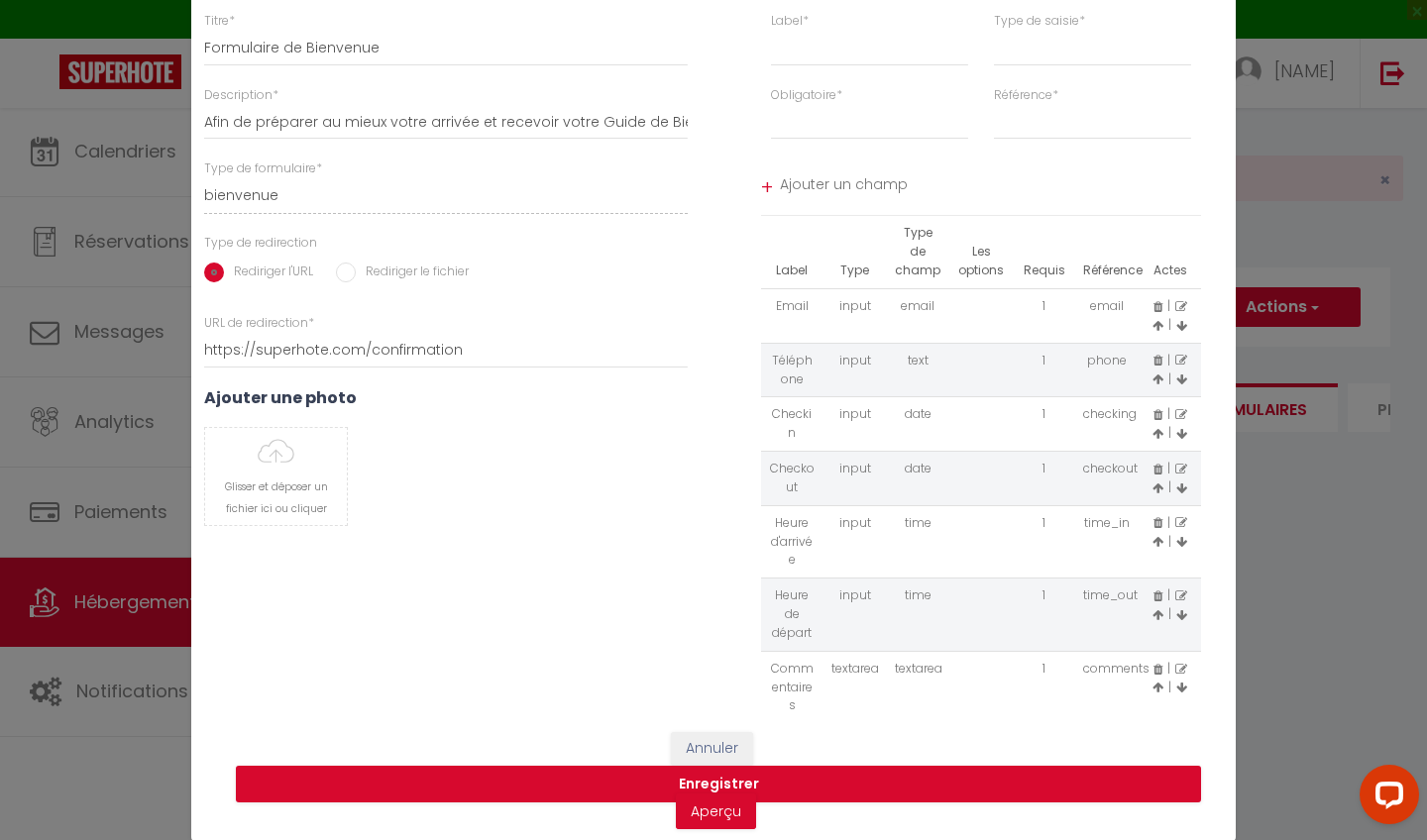 scroll, scrollTop: 0, scrollLeft: 0, axis: both 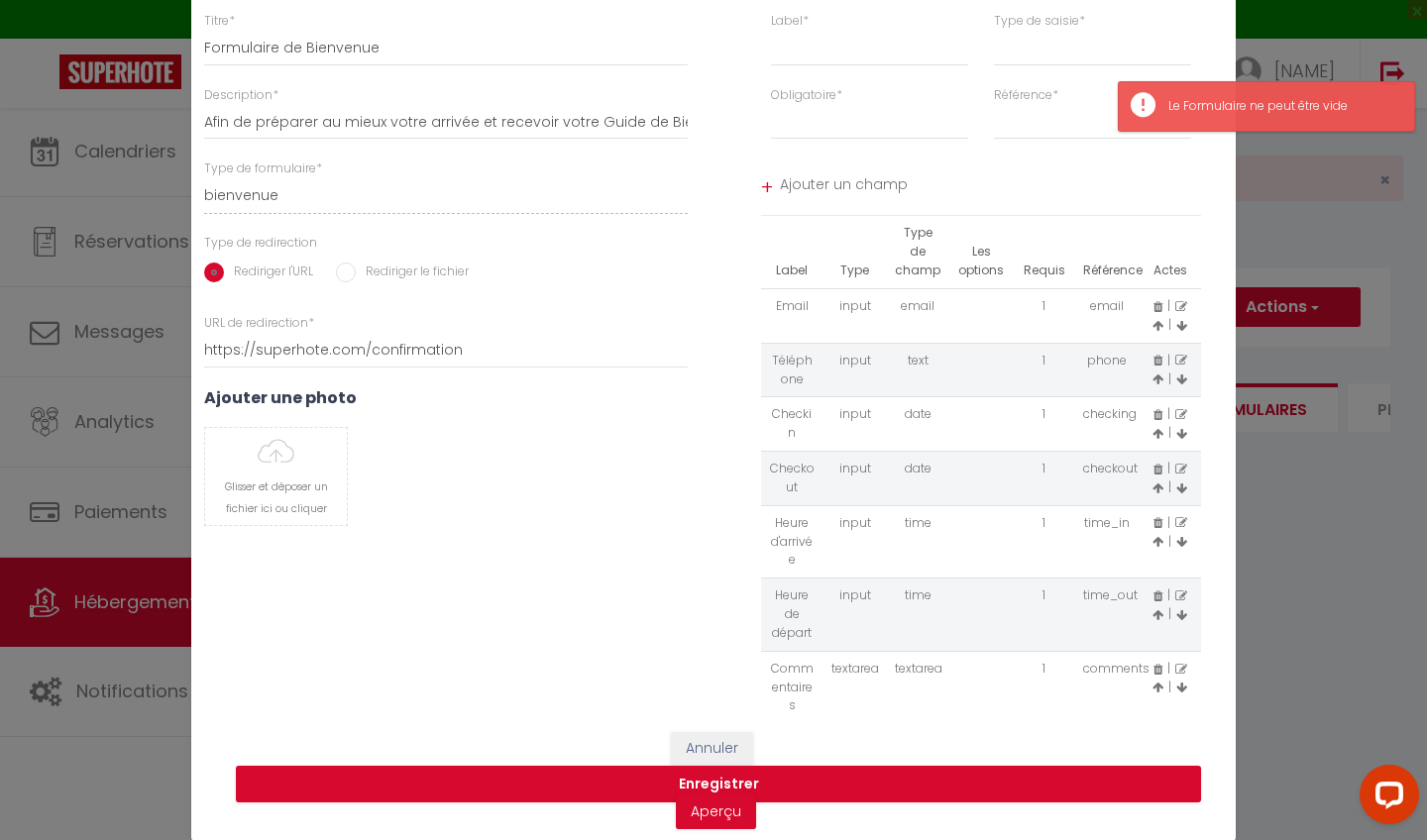 click on "Ajouter un champ" at bounding box center (991, 187) 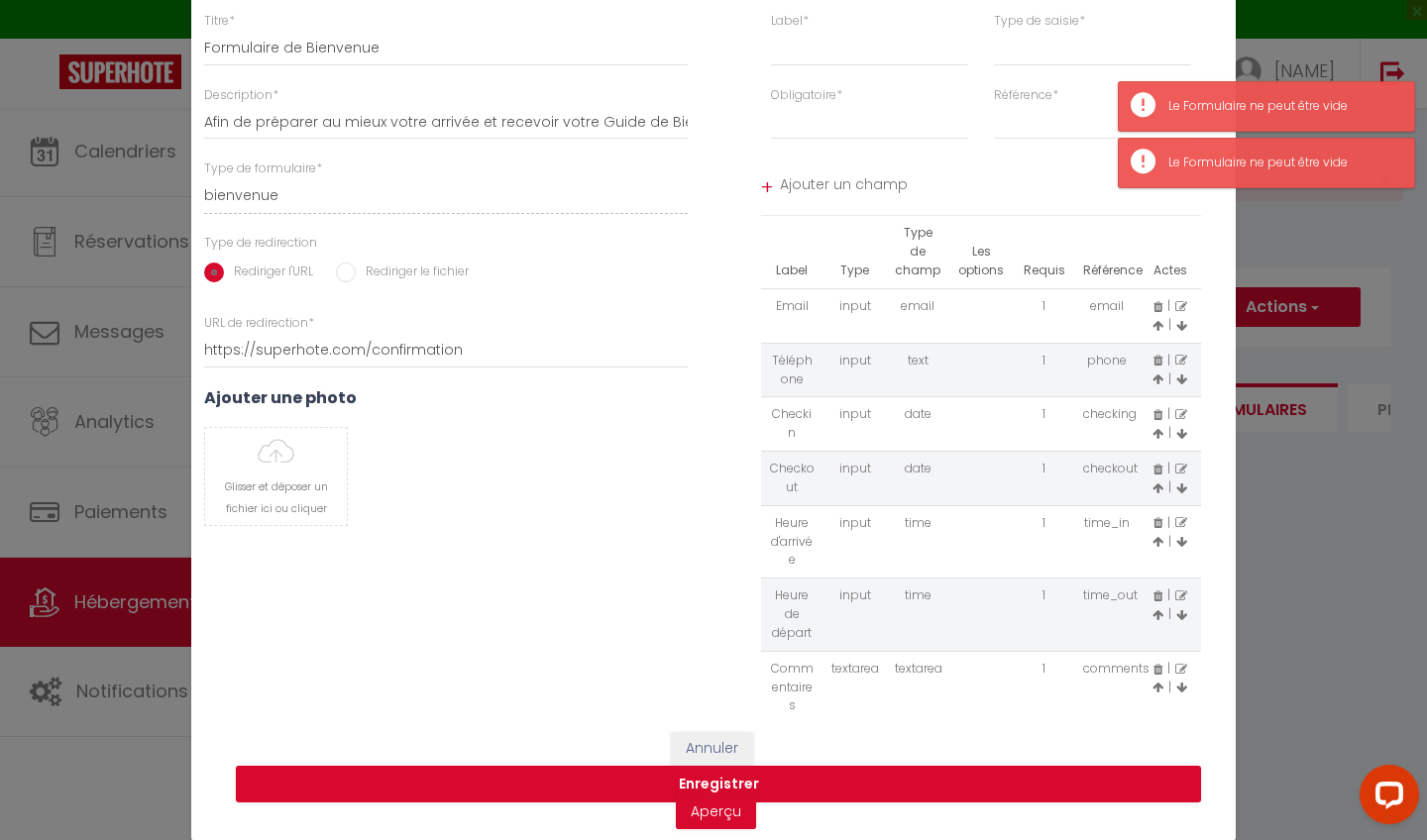 click on "input" at bounding box center [855, 315] 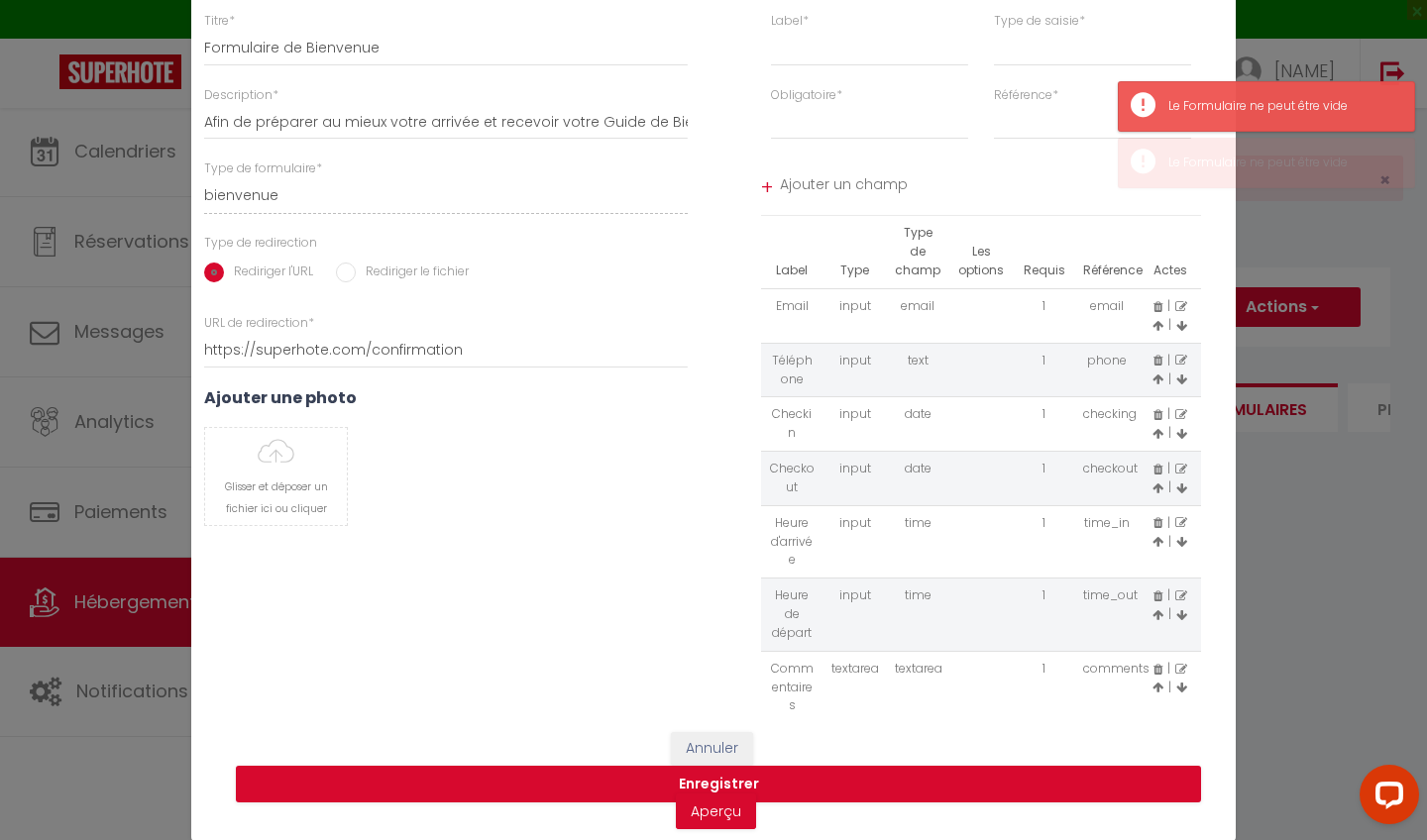 click on "input" at bounding box center [855, 369] 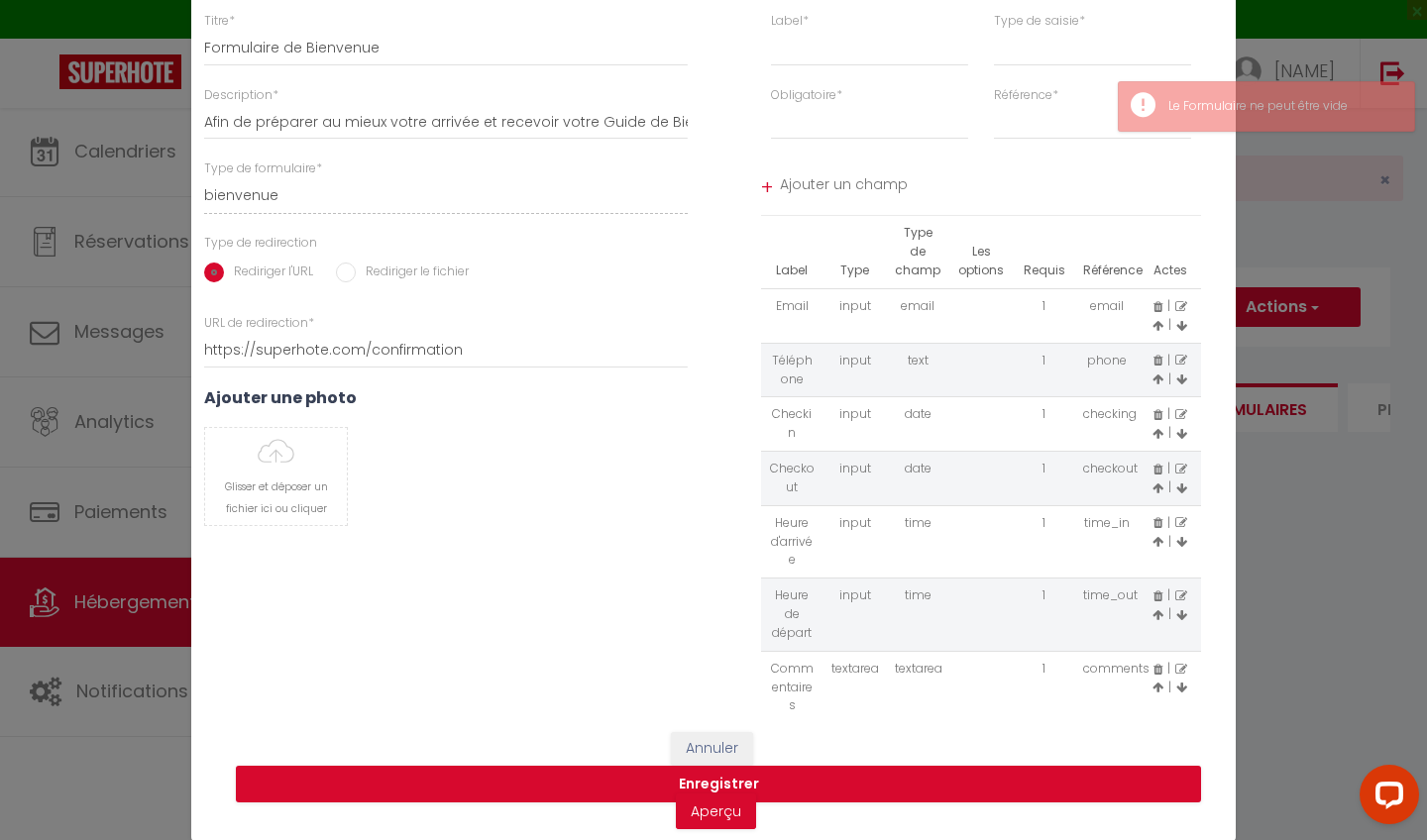 click on "+" at bounding box center (767, 187) 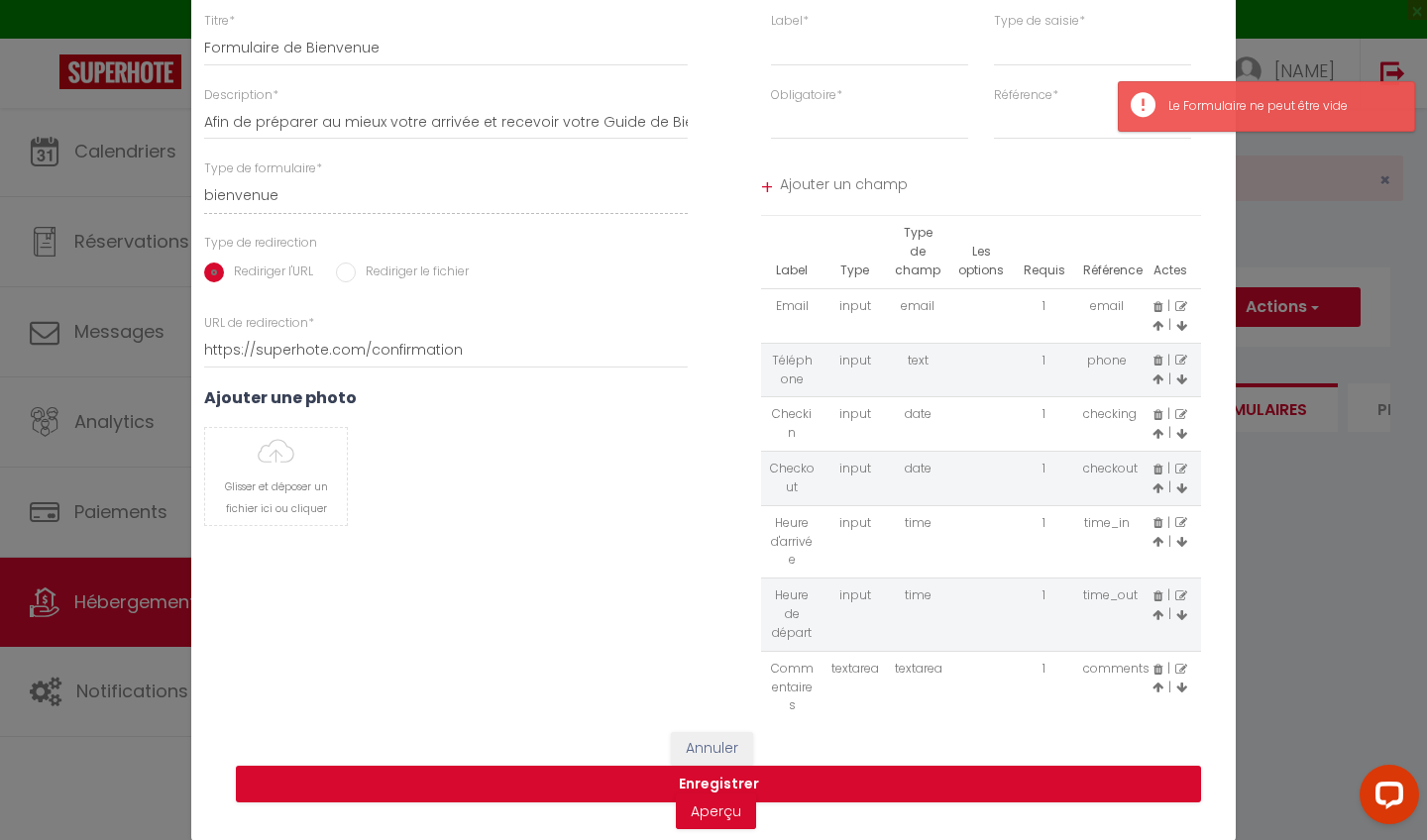 click on "+" at bounding box center (767, 187) 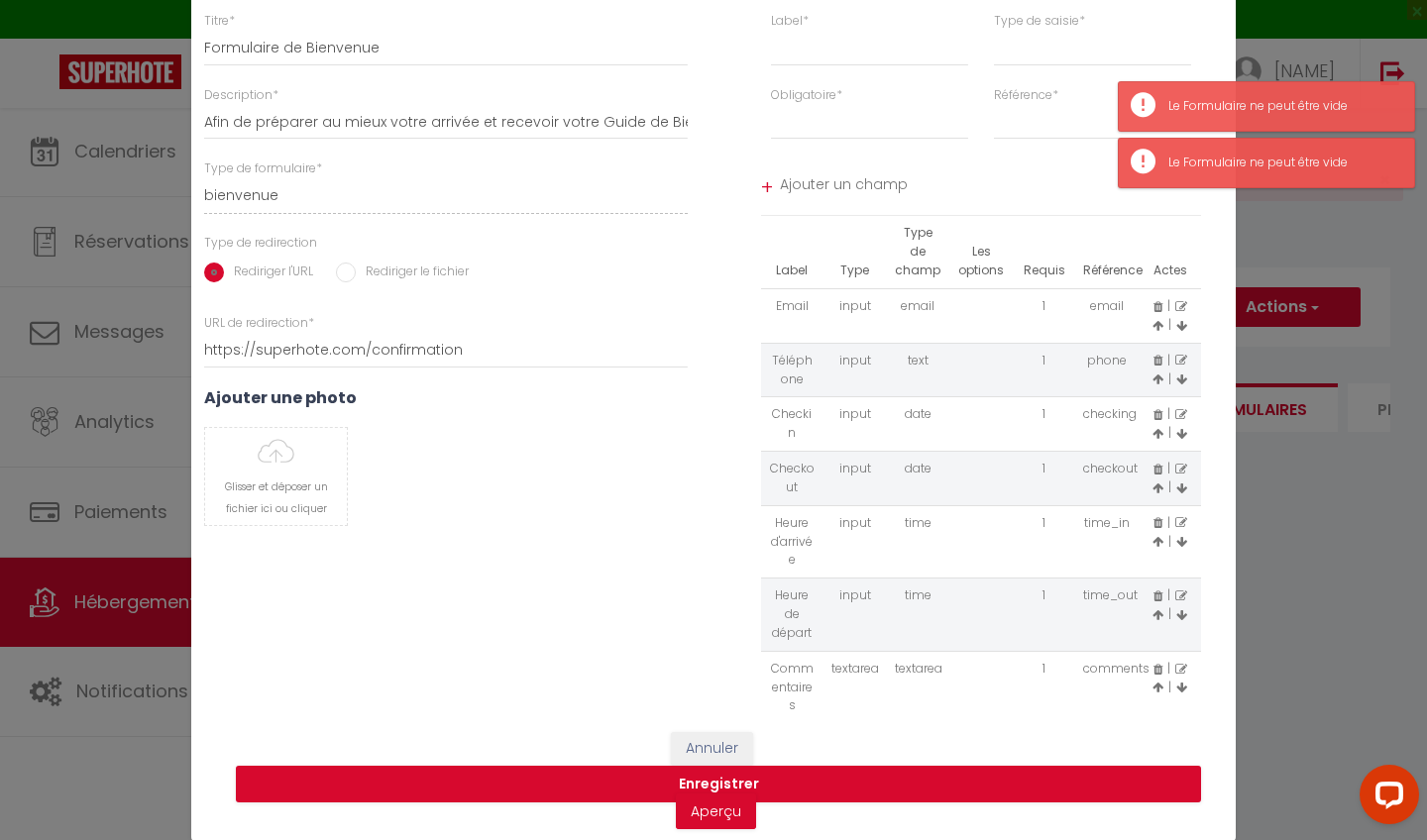 click on "+" at bounding box center [767, 187] 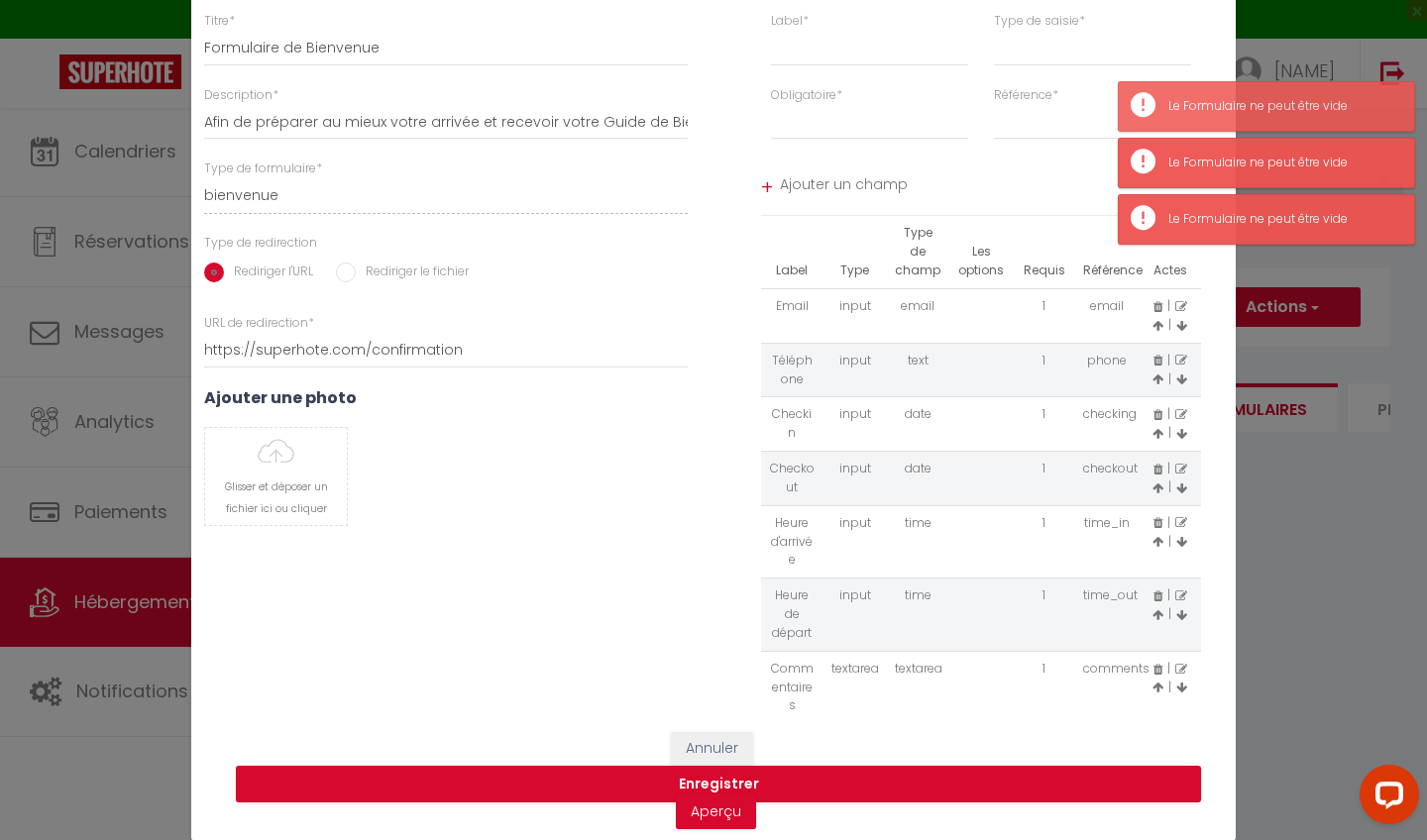 click on "+" at bounding box center [767, 187] 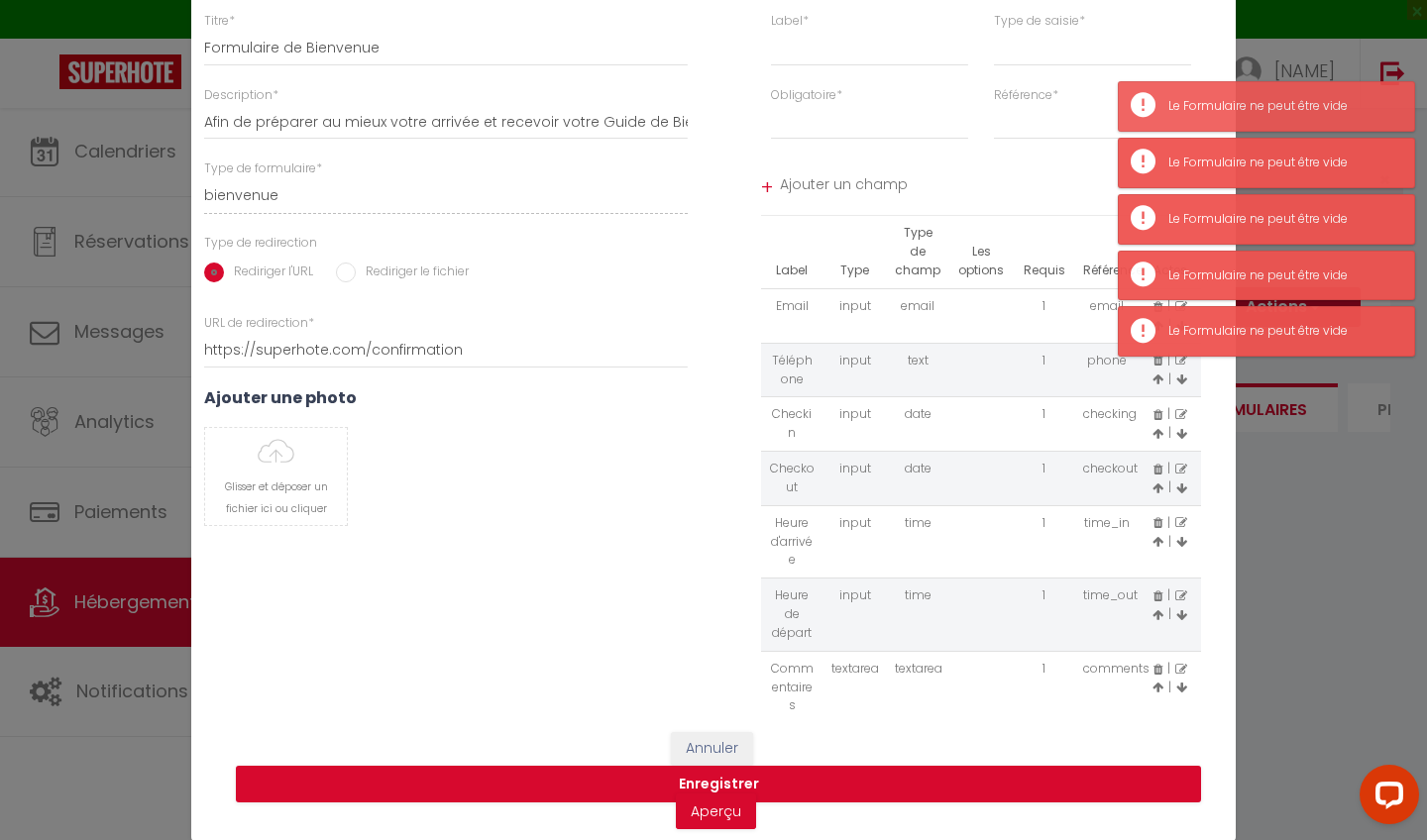 click on "+" at bounding box center (767, 187) 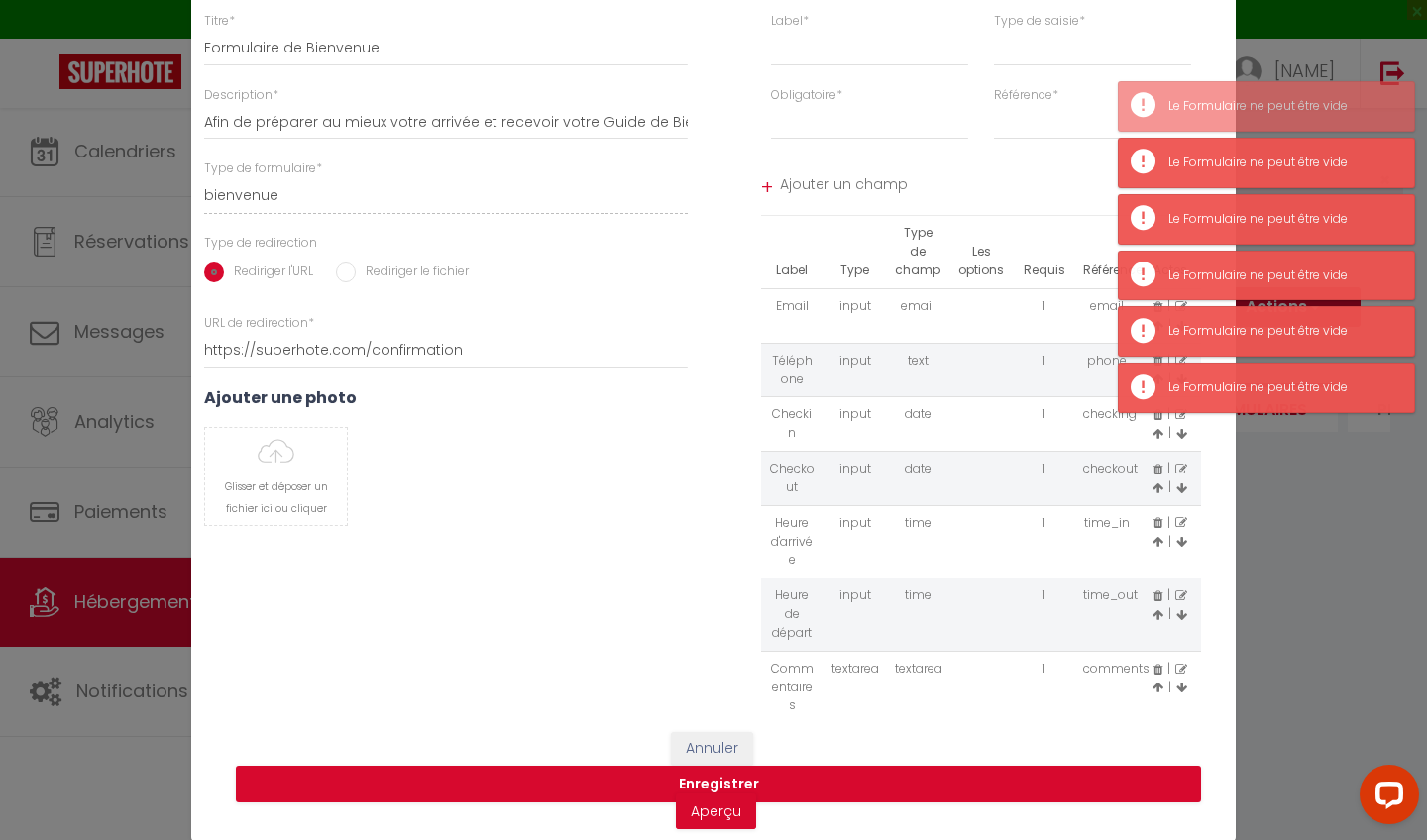 click on "+" at bounding box center [767, 187] 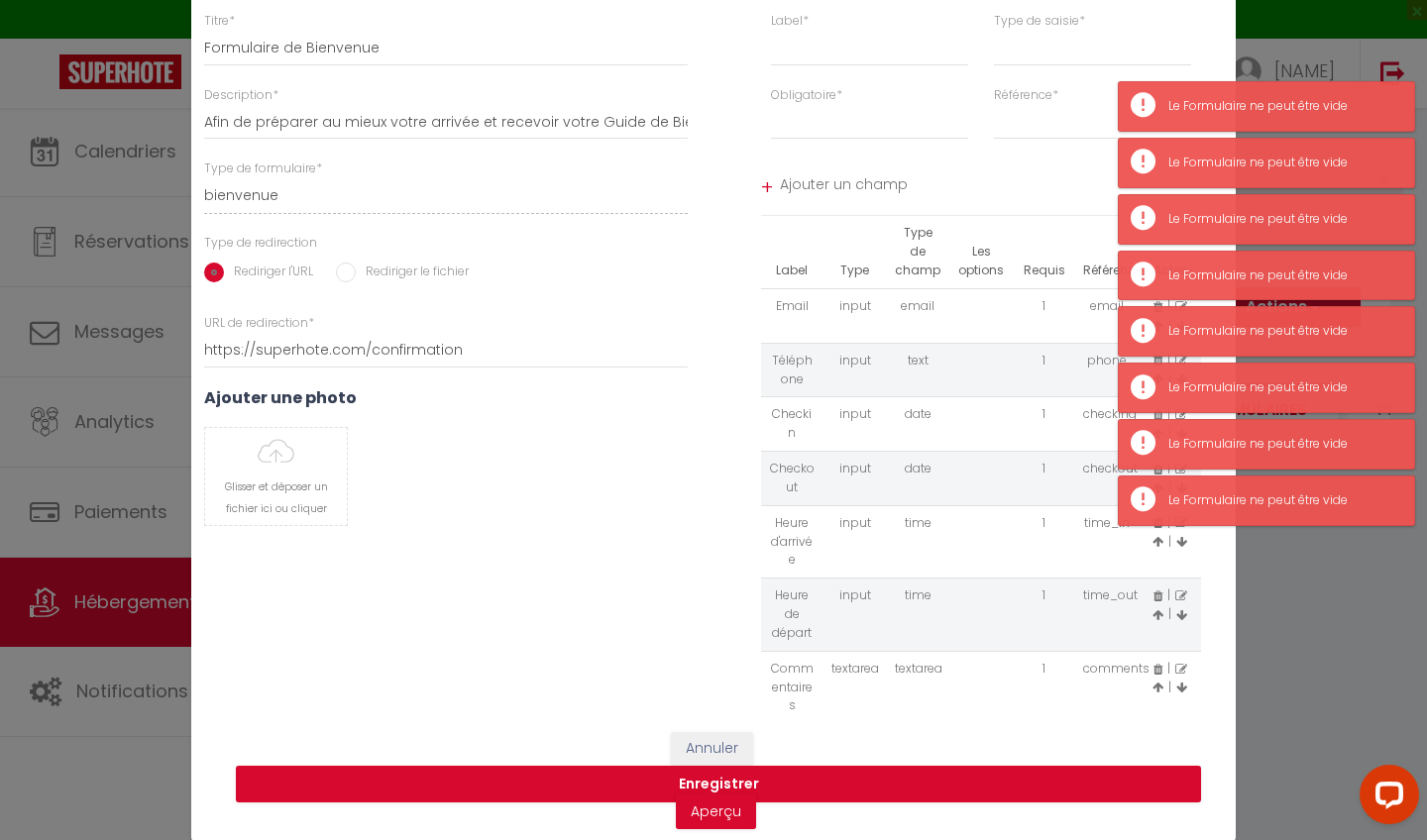 click on "Titre
*   Formulaire de Bienvenue
Description
*   Afin de préparer au mieux votre arrivée et recevoir votre Guide de Bienvenue, je vous remercie de remplir le formulaire suivant
Type de formulaire
*
bienvenue
checkin
Type de redirection     Rediriger l'URL     Rediriger le fichier
URL de redirection
*   https://superhote.com/confirmation         Télécharger un fichier
Ajouter une photo
Glisser et déposer un fichier ici ou cliquer Ooops, something wrong happened. Remove" at bounding box center [446, 278] 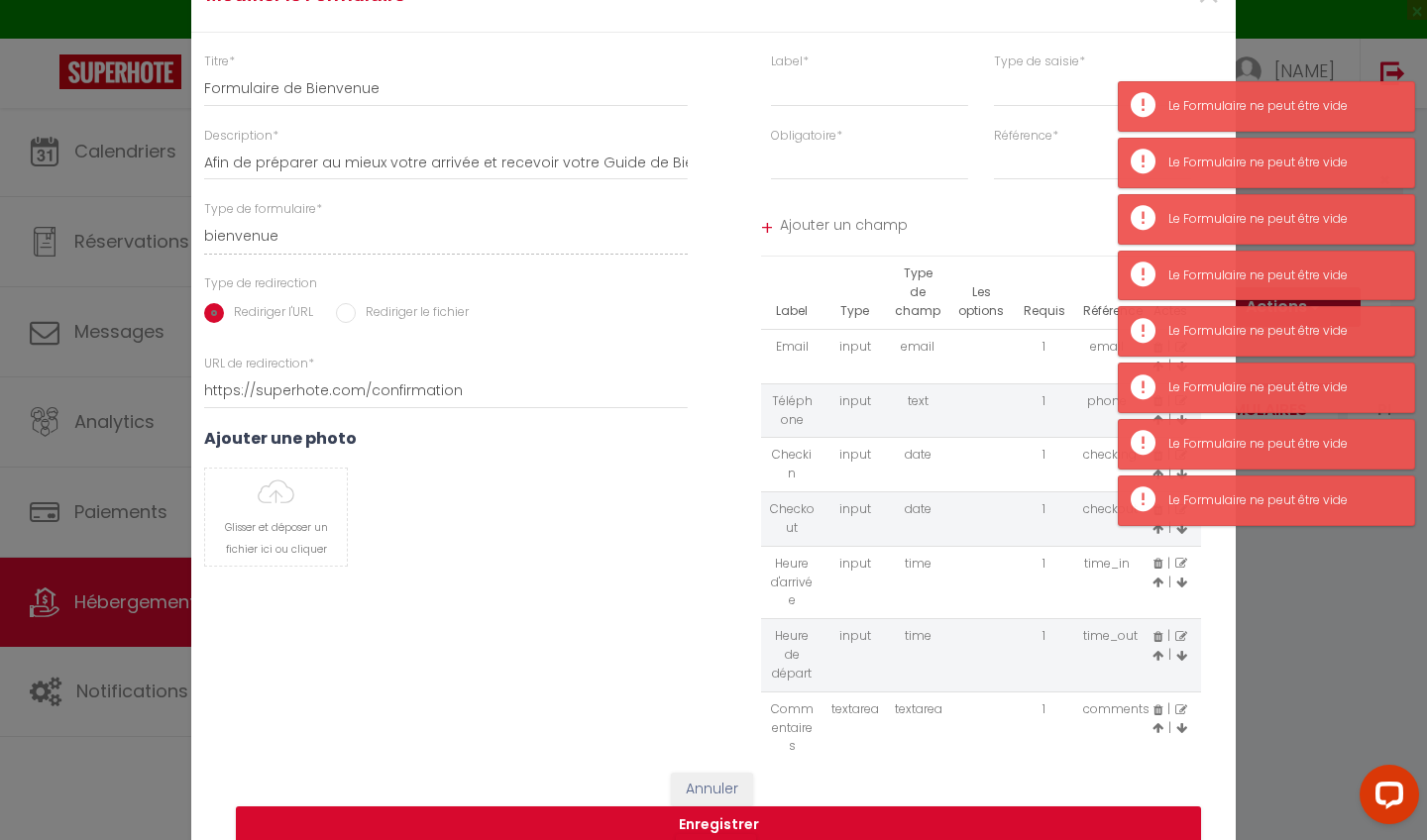 scroll, scrollTop: 0, scrollLeft: 0, axis: both 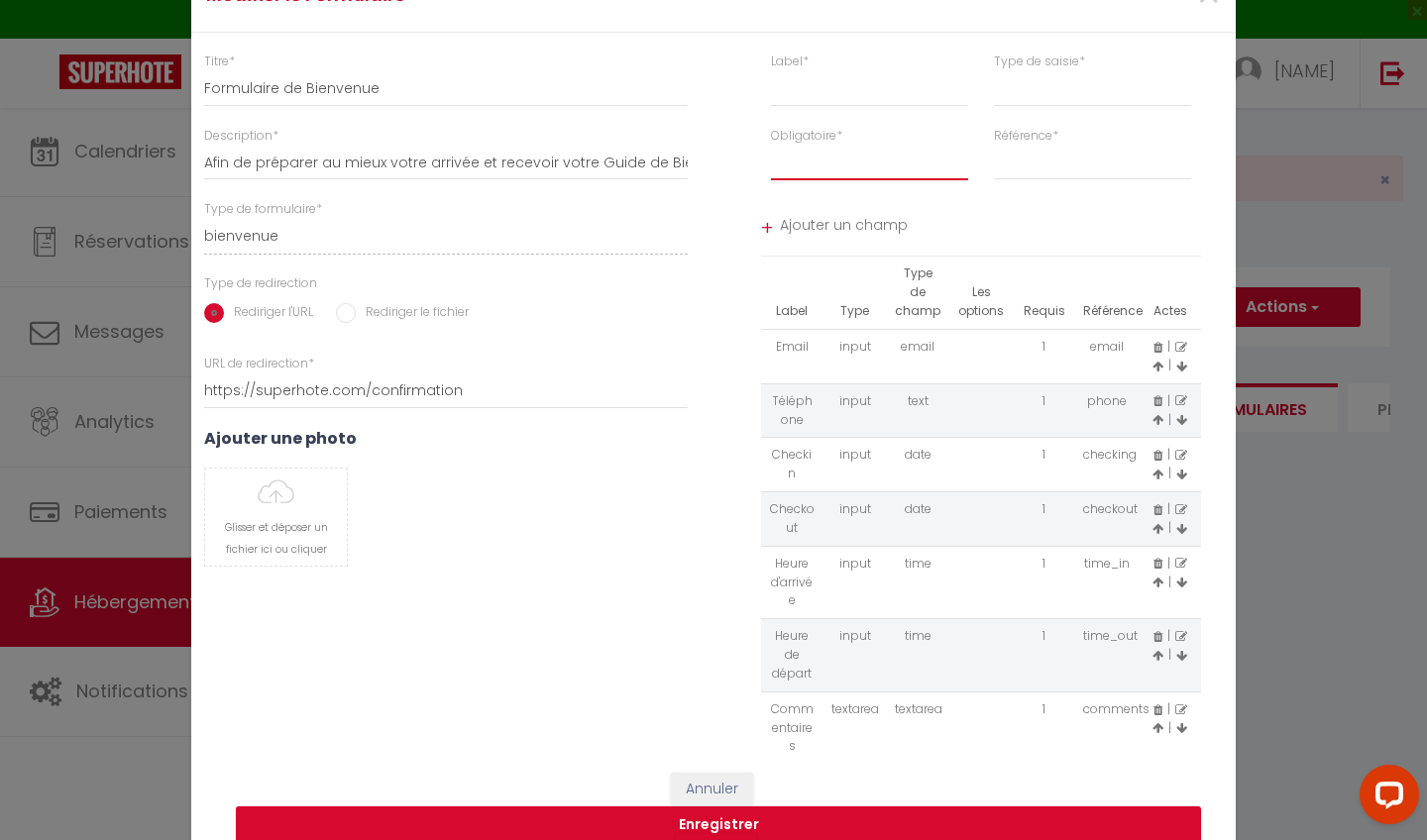 select on "1" 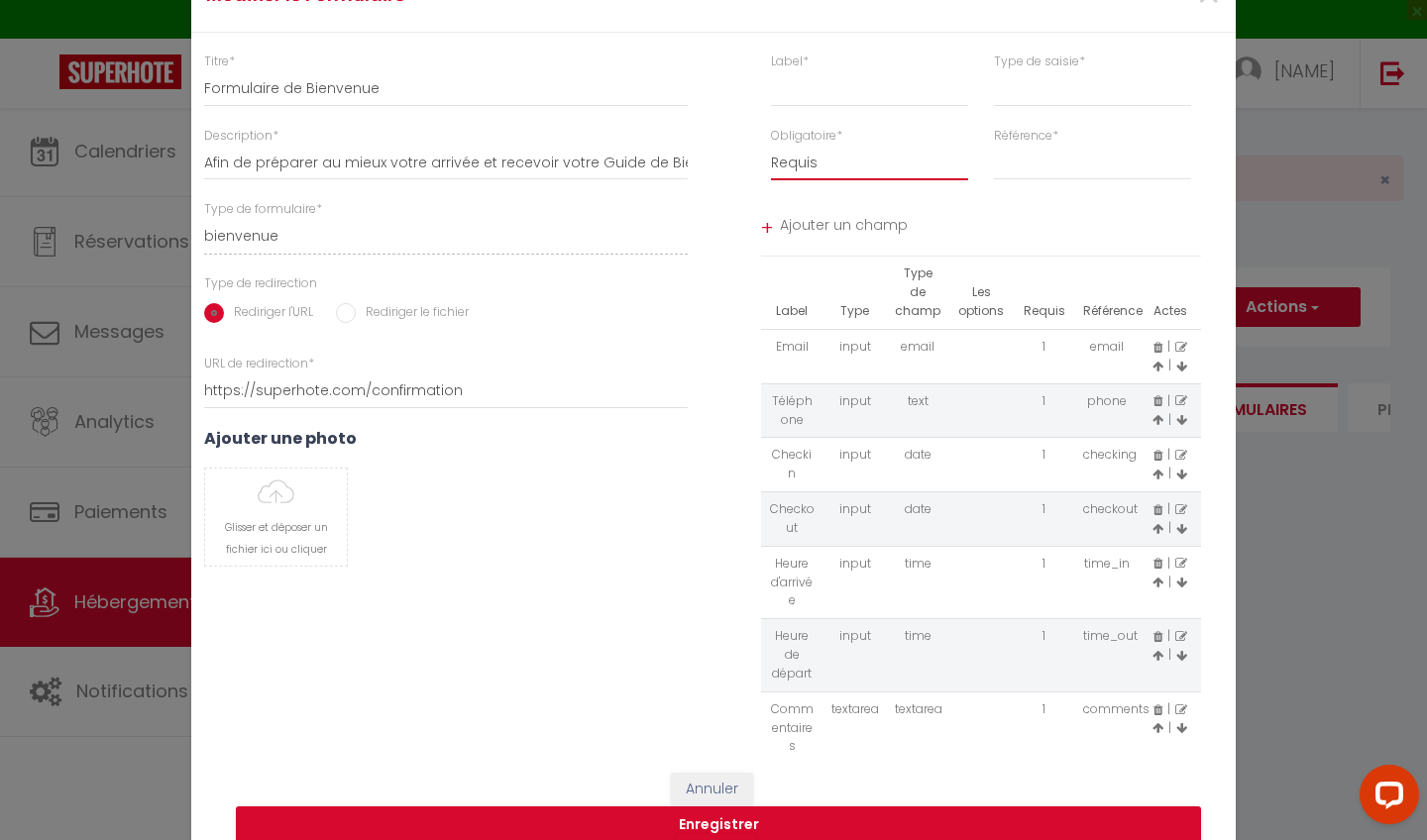 select 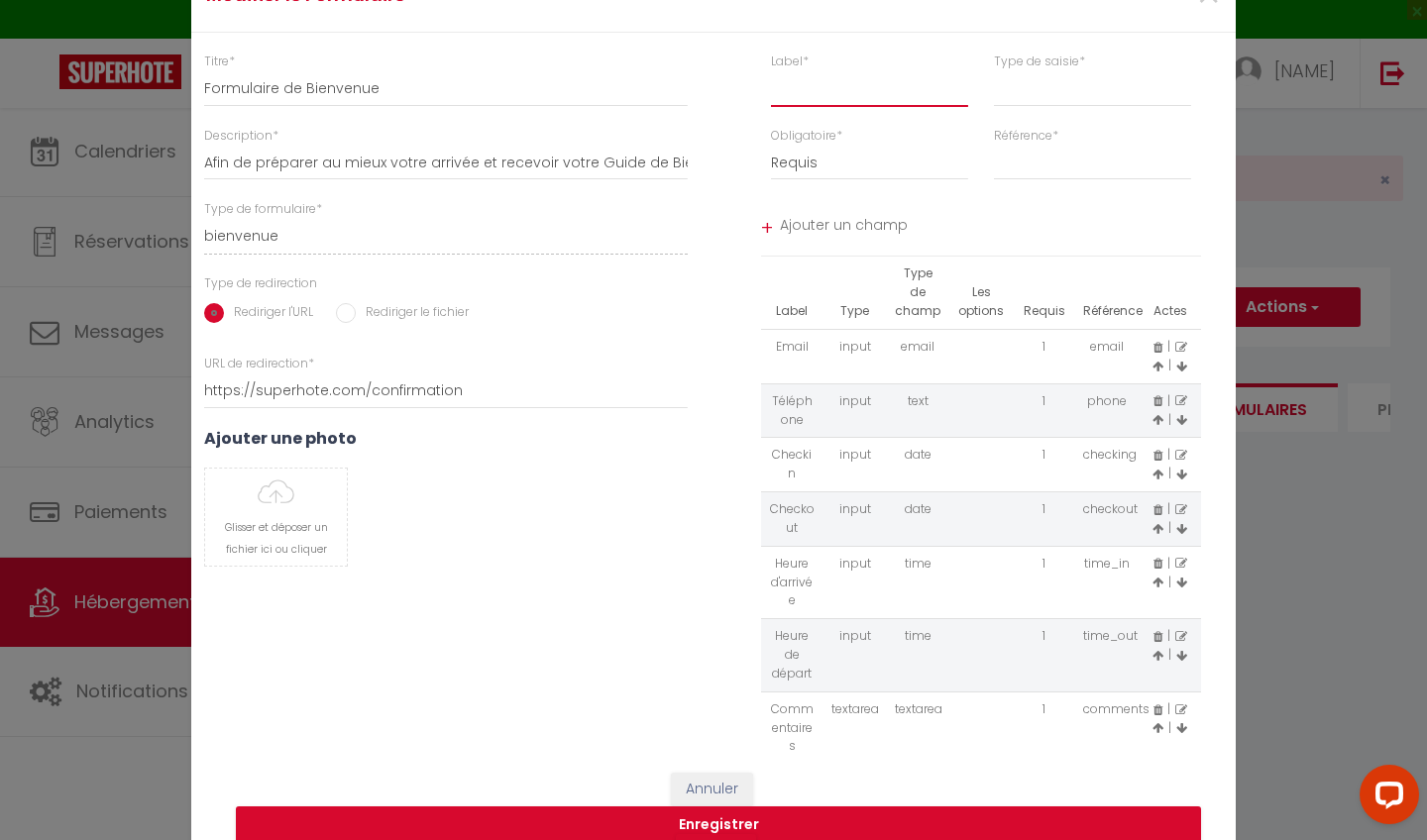 click at bounding box center [869, 89] 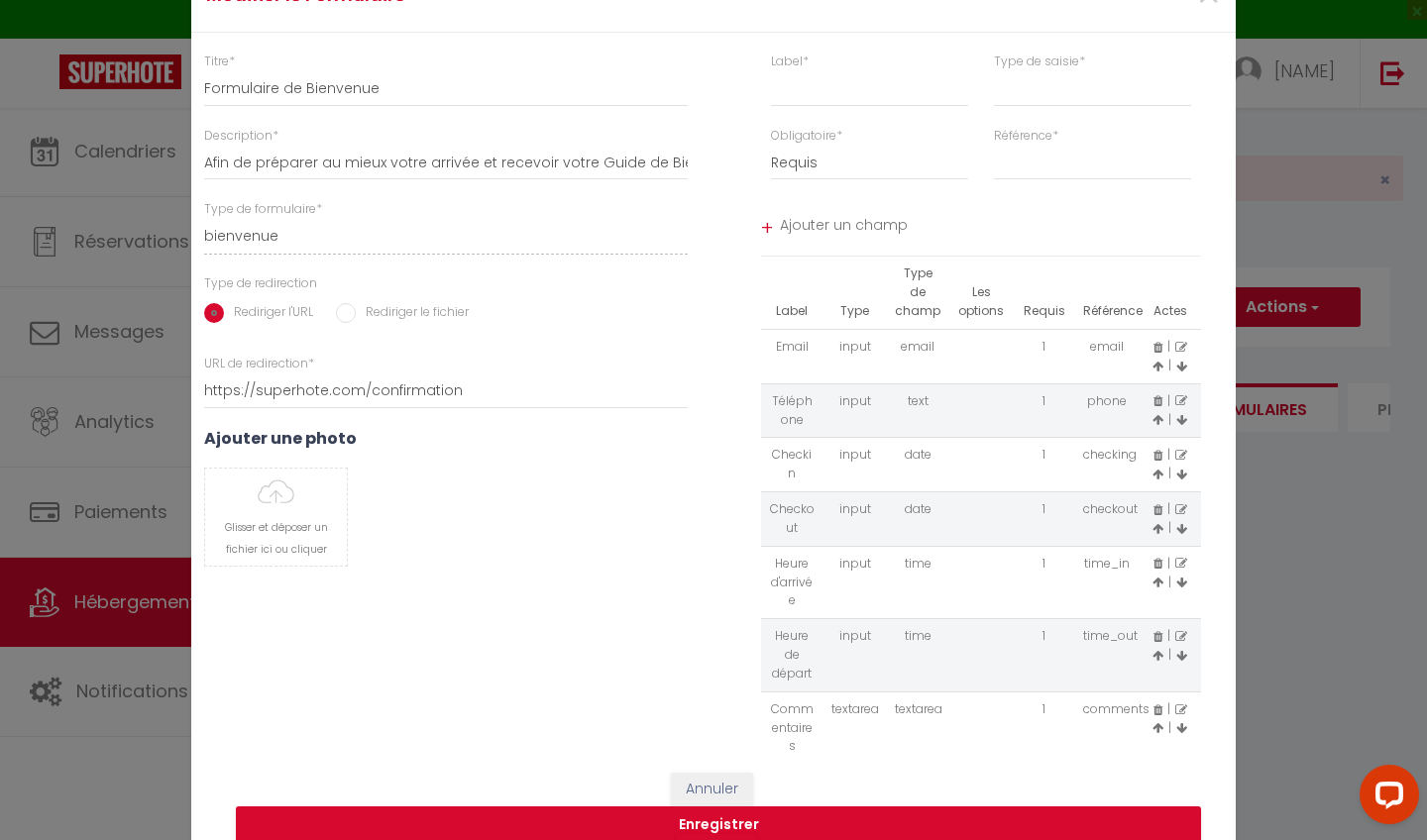 click on "Ajouter un champ" at bounding box center [991, 228] 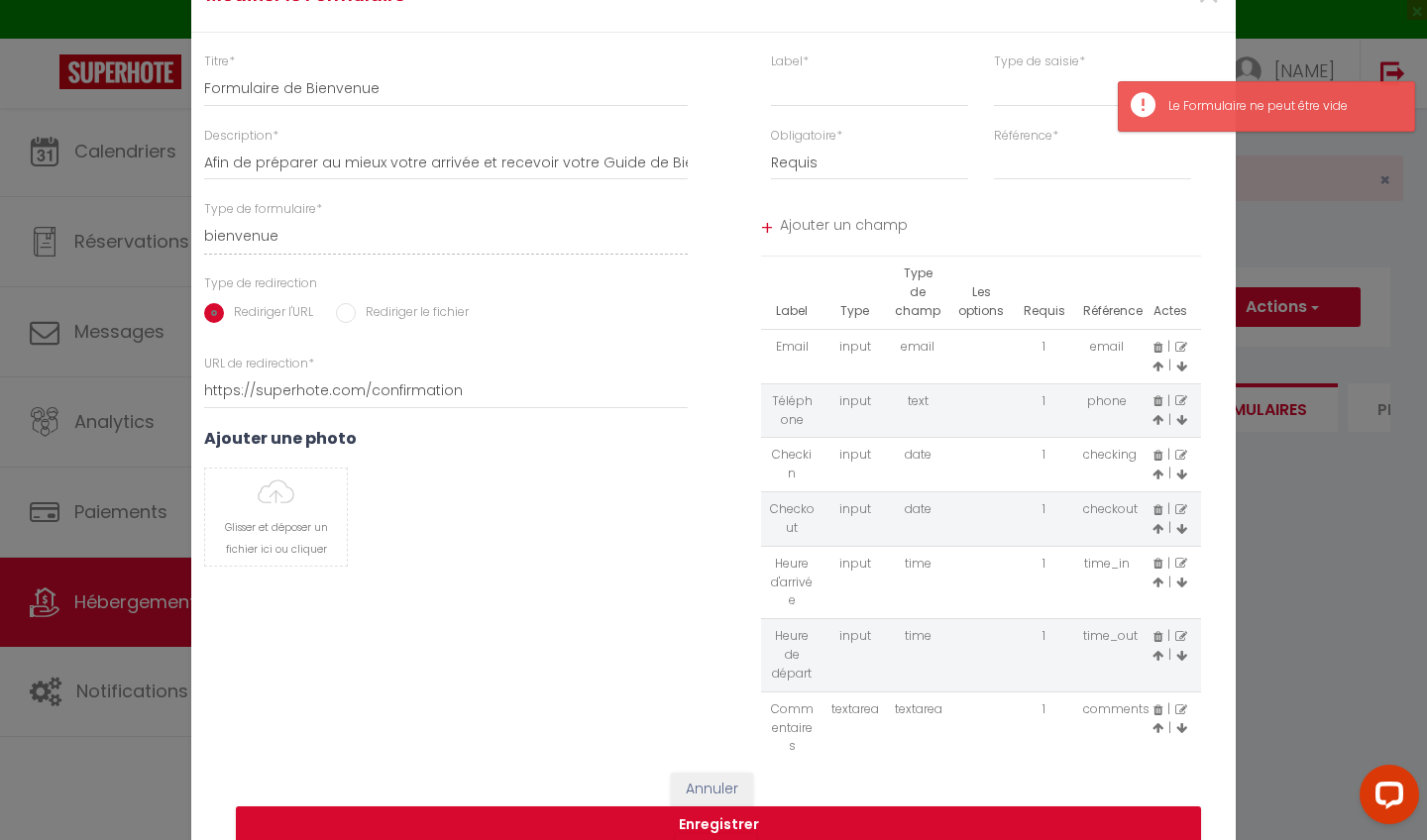 click on "Ajouter une photo" at bounding box center (446, 438) 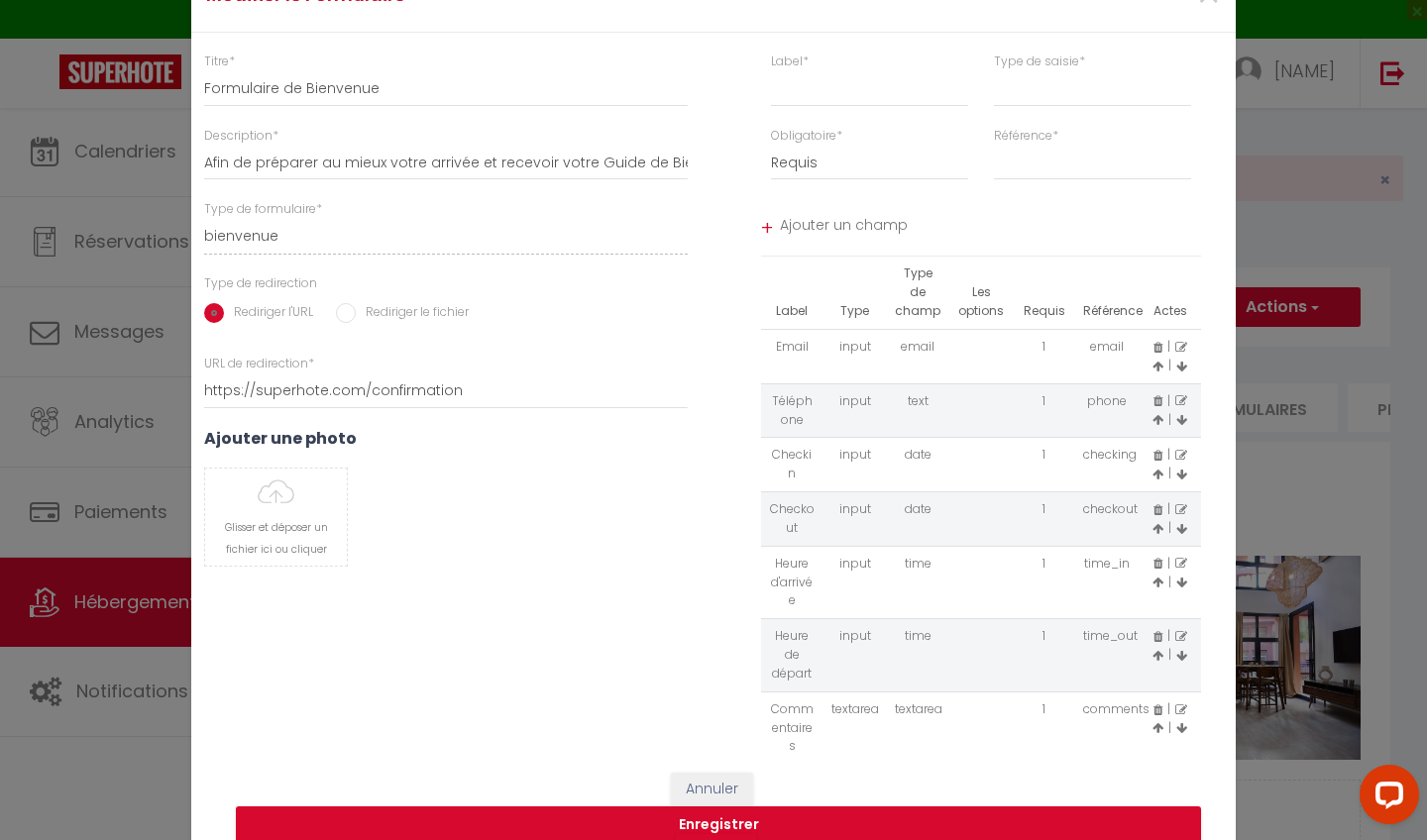 select 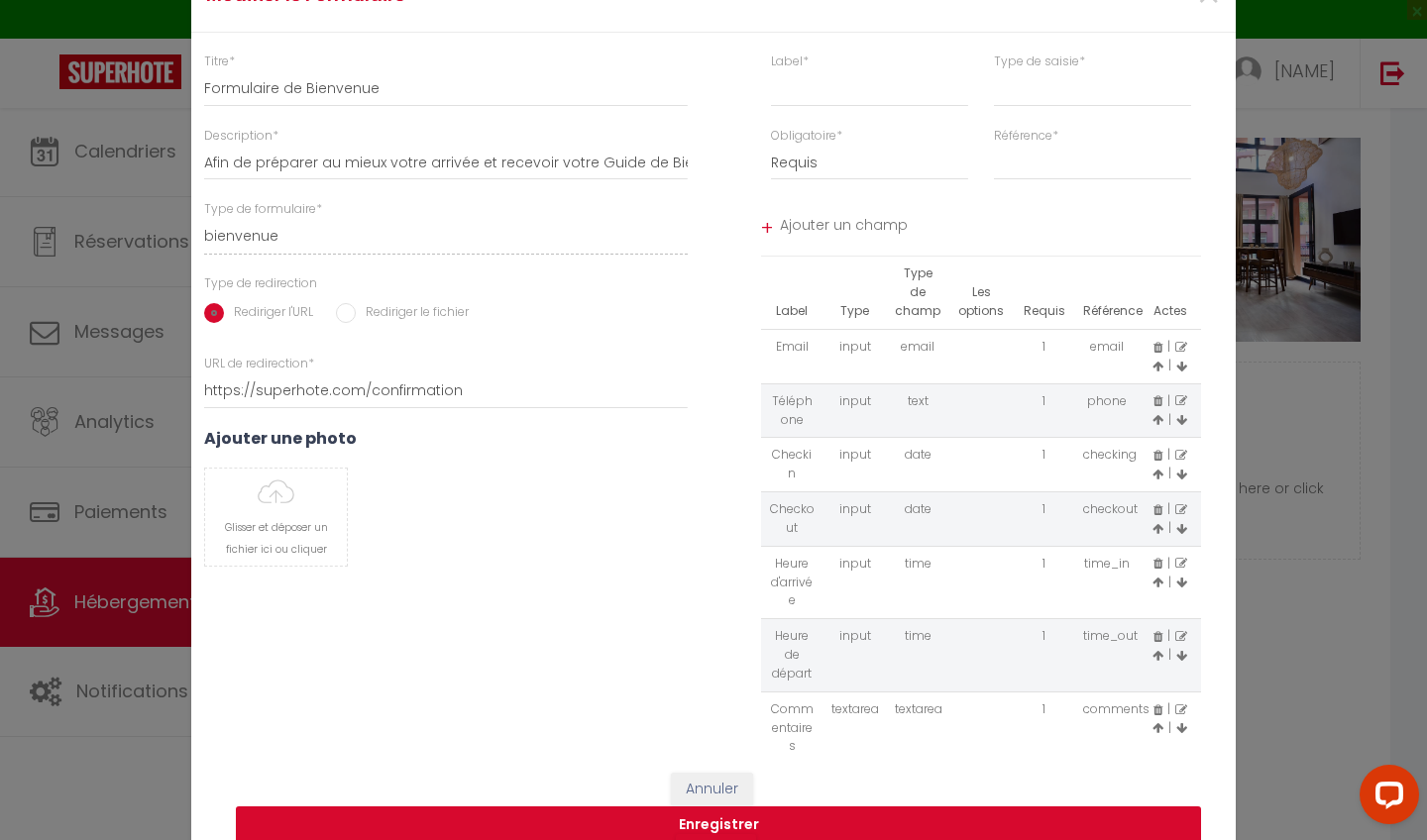 scroll, scrollTop: 611, scrollLeft: 0, axis: vertical 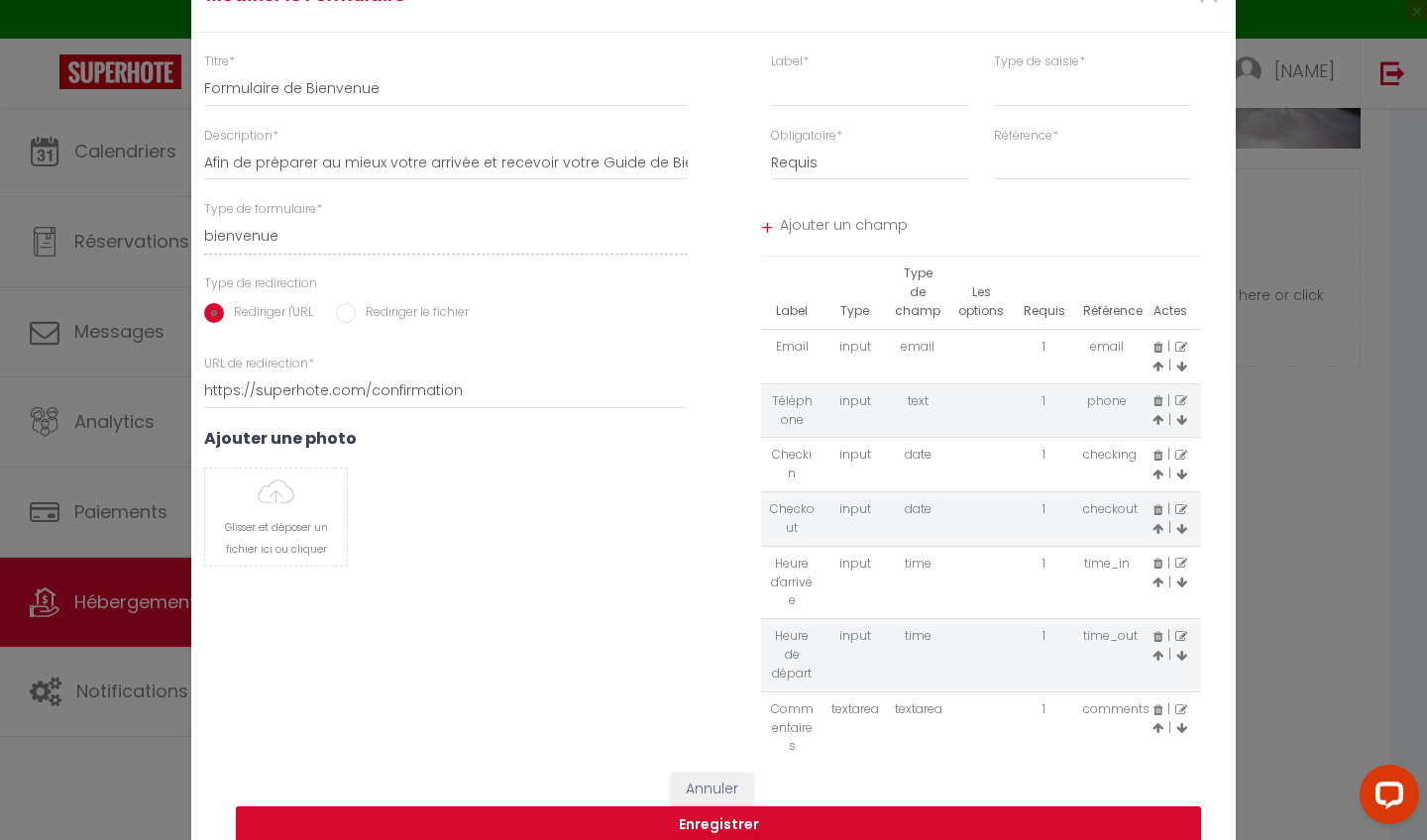 click on "Annuler" at bounding box center (712, 789) 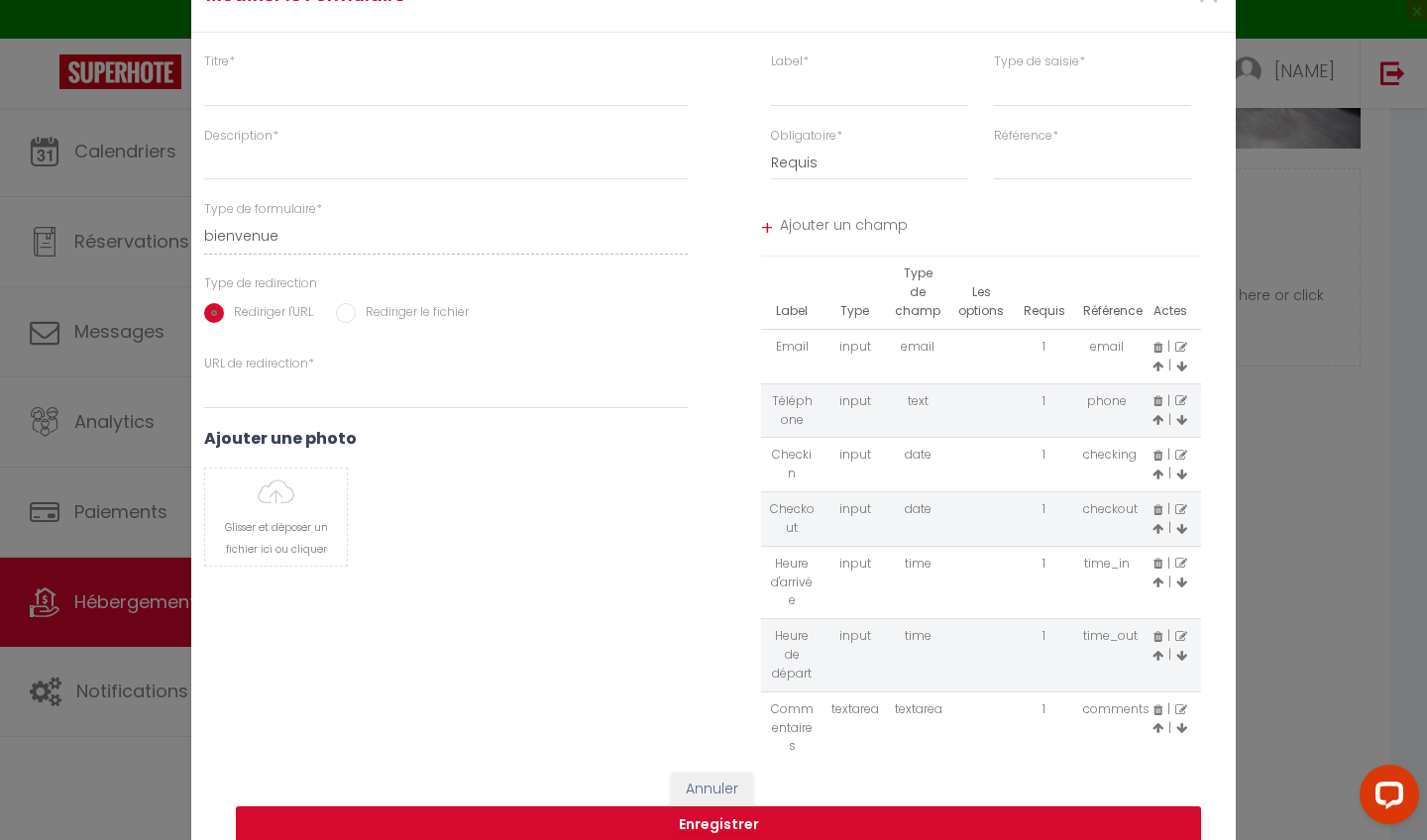 select 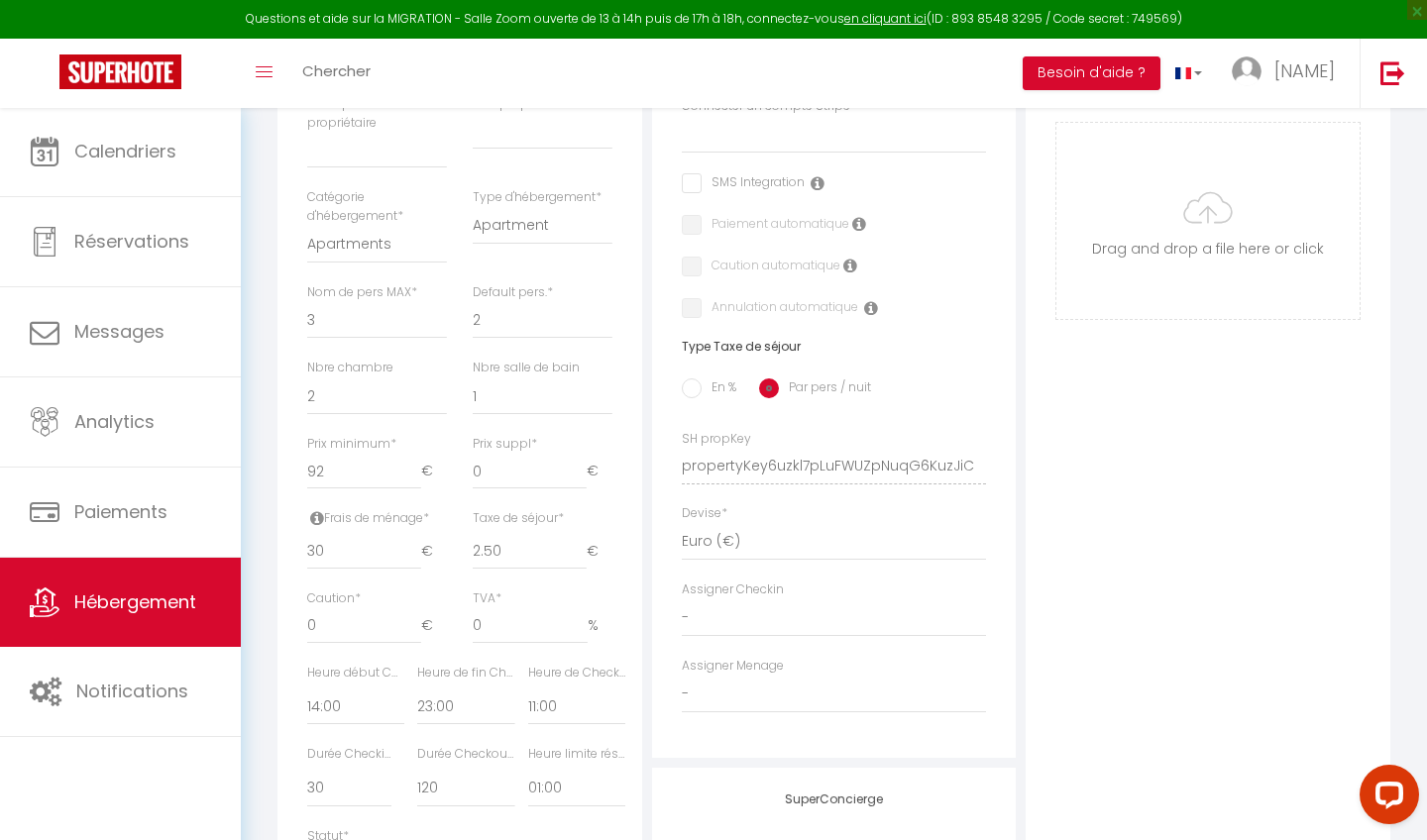 select 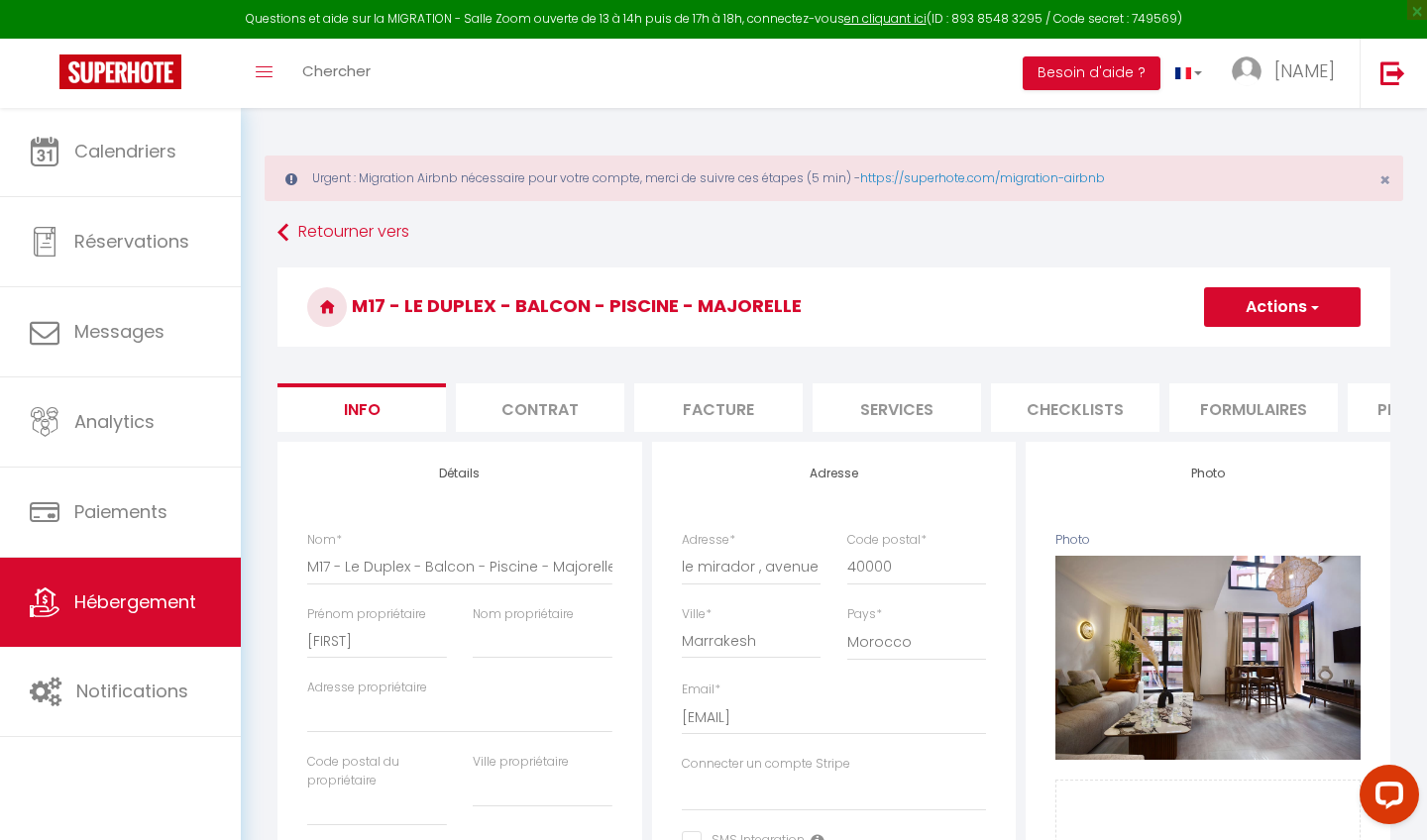 scroll, scrollTop: 0, scrollLeft: 0, axis: both 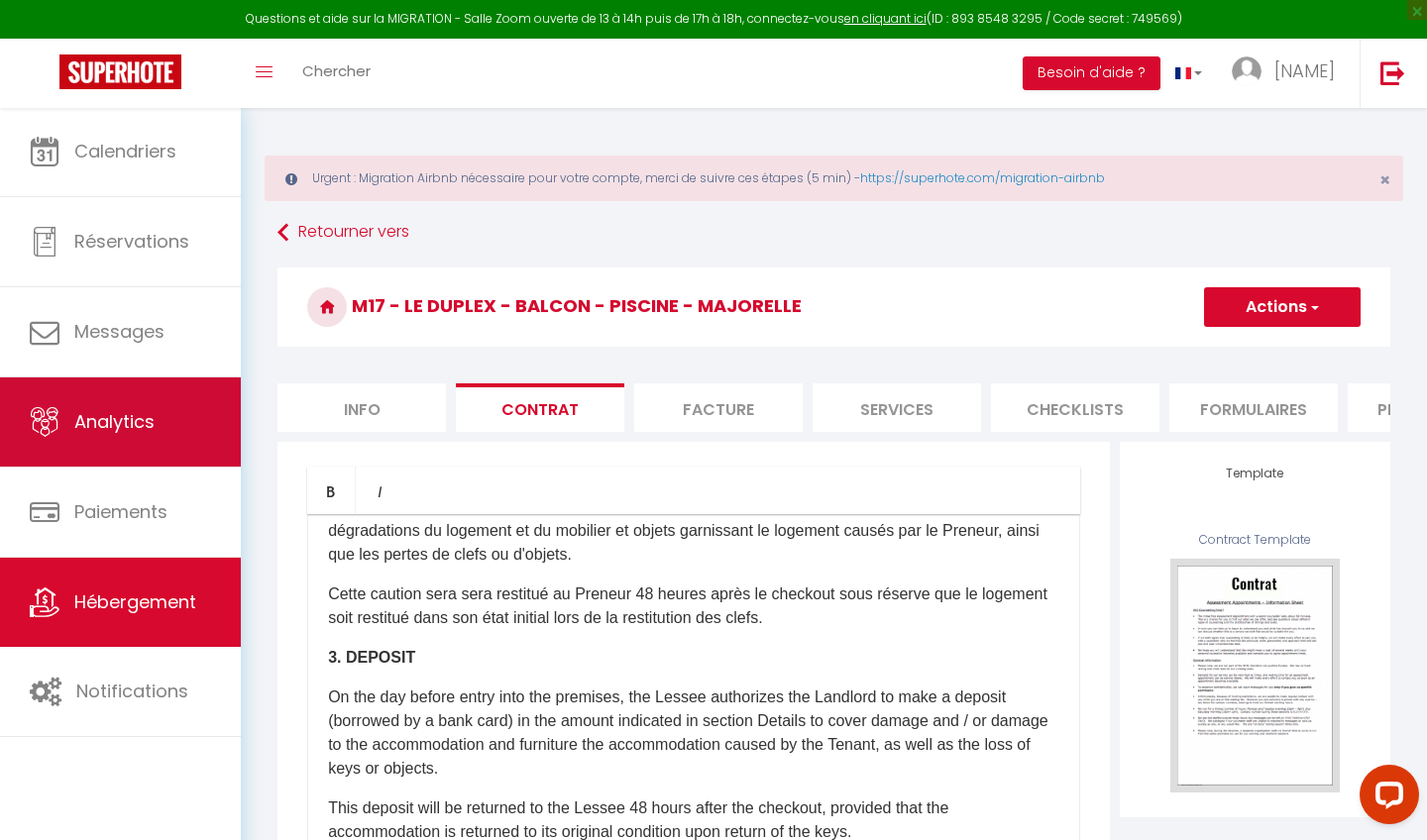 click on "Analytics" at bounding box center (120, 422) 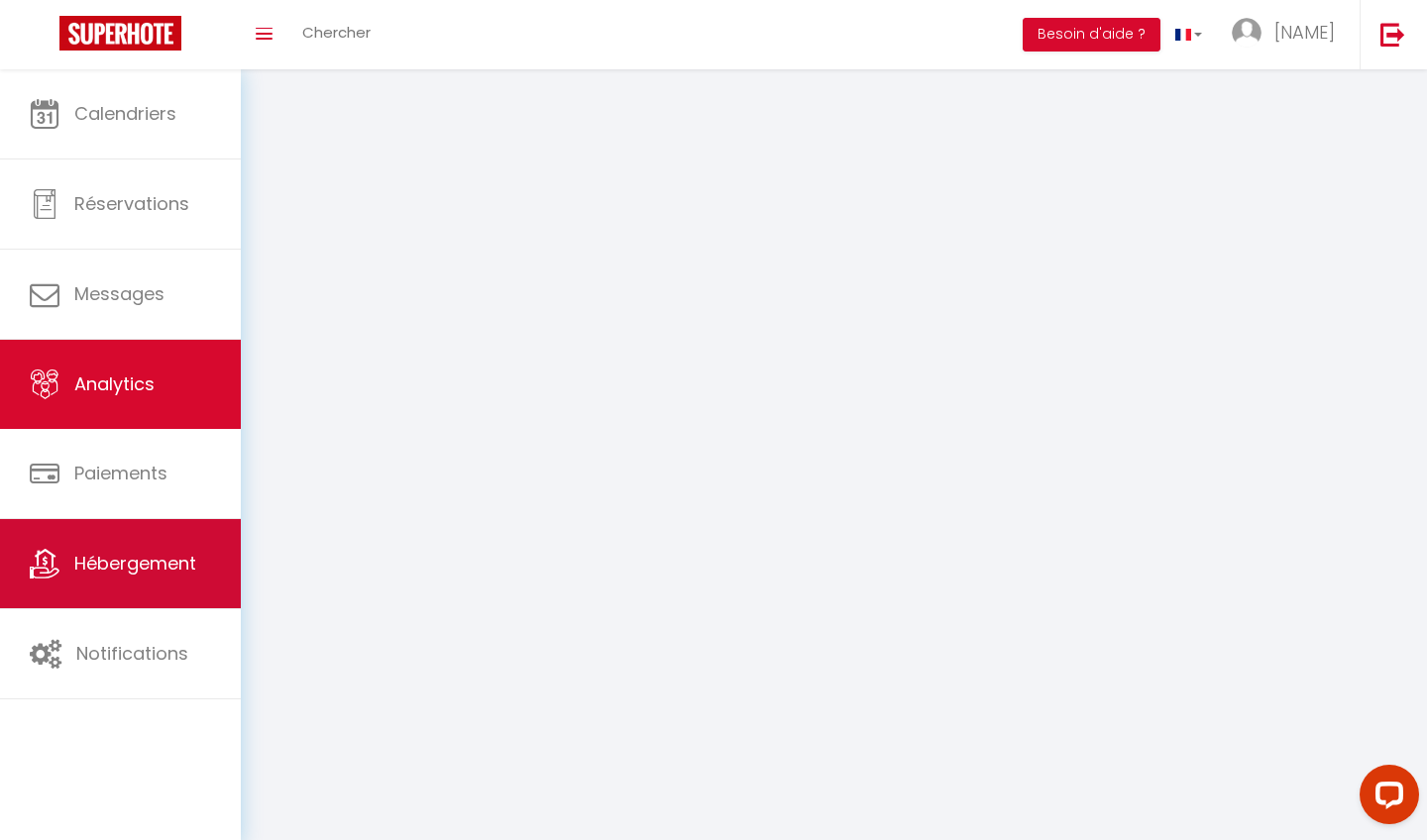 click on "Hébergement" at bounding box center [135, 563] 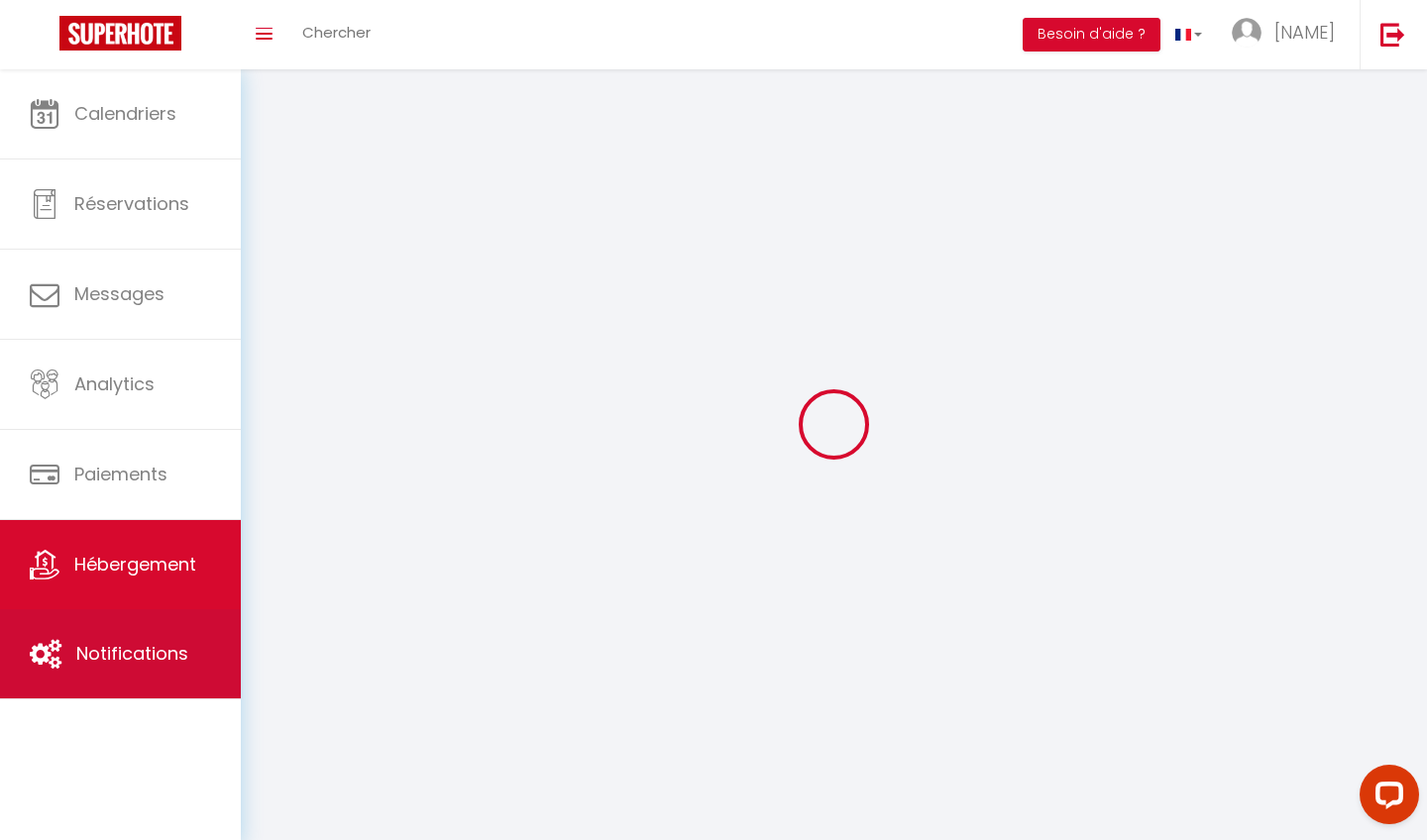 click on "Notifications" at bounding box center (120, 654) 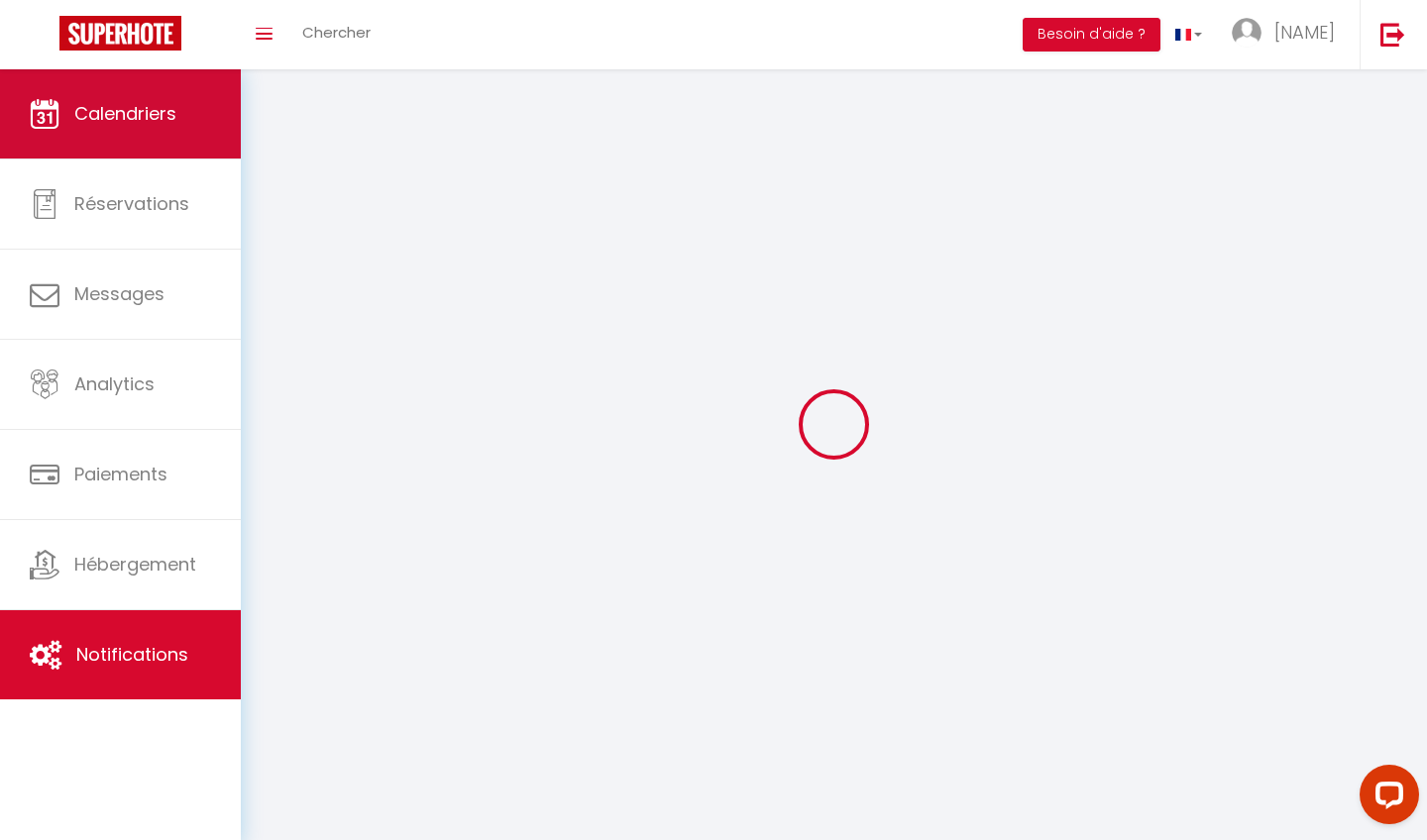 click on "Calendriers" at bounding box center (125, 113) 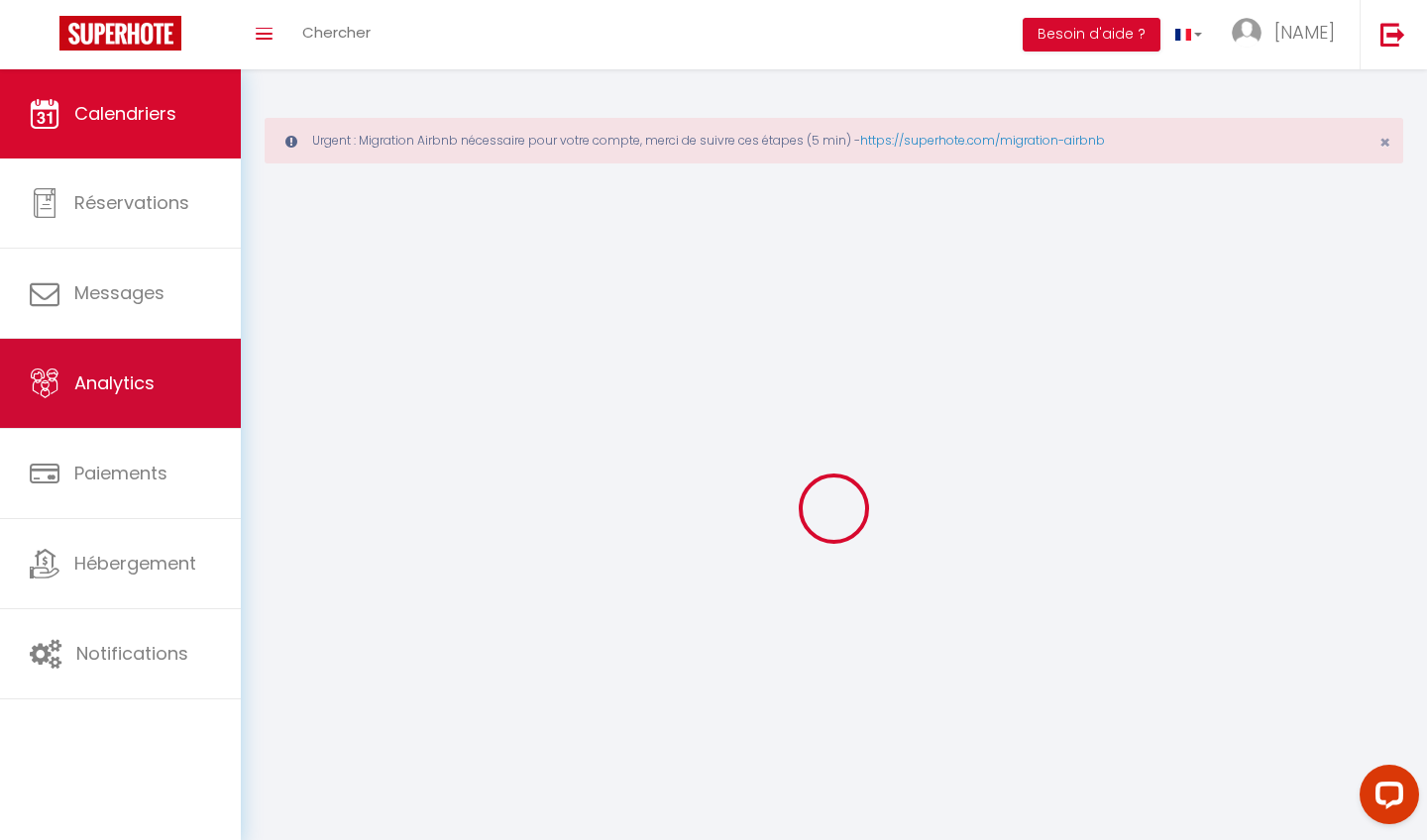 select on "2025" 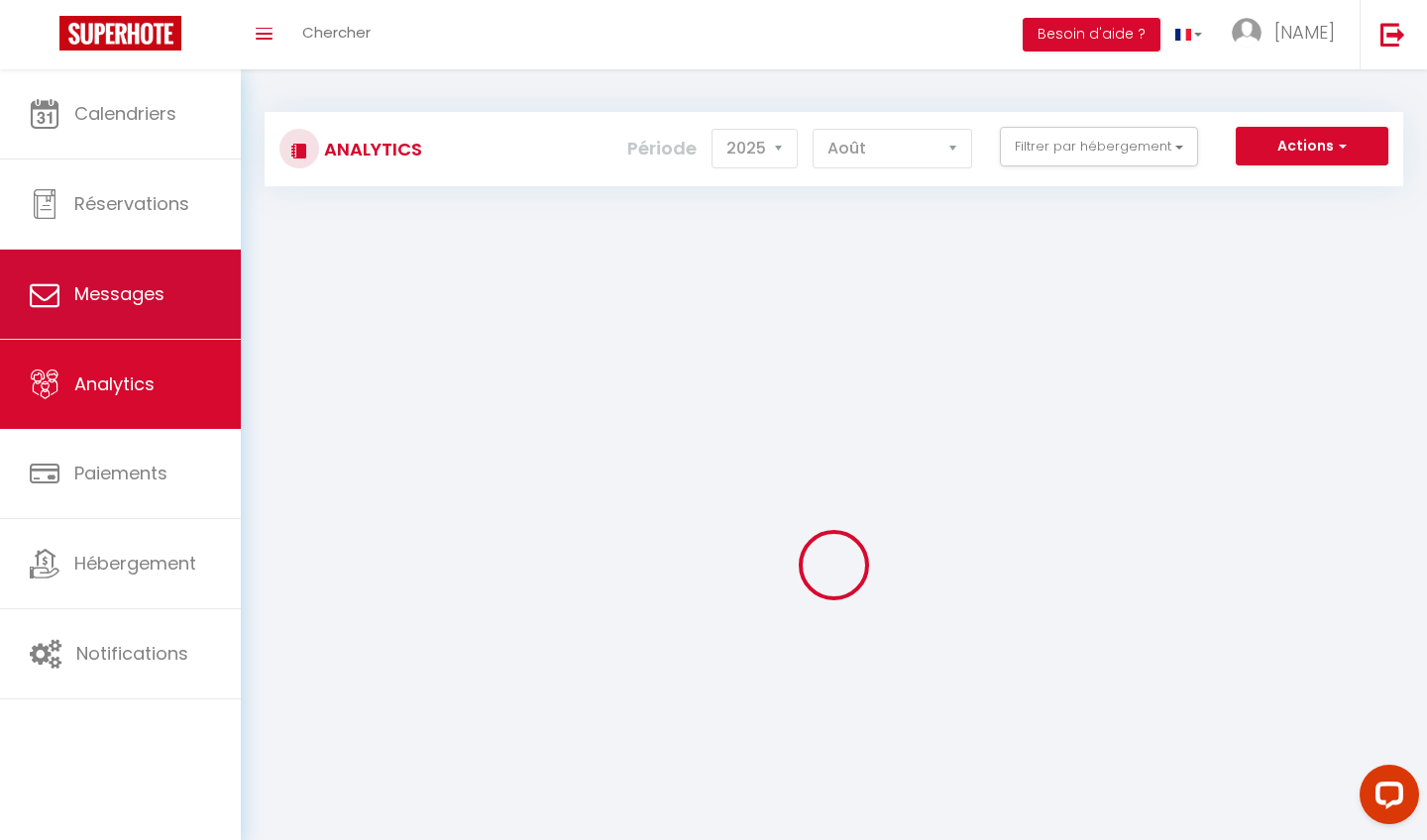 click on "Messages" at bounding box center (120, 294) 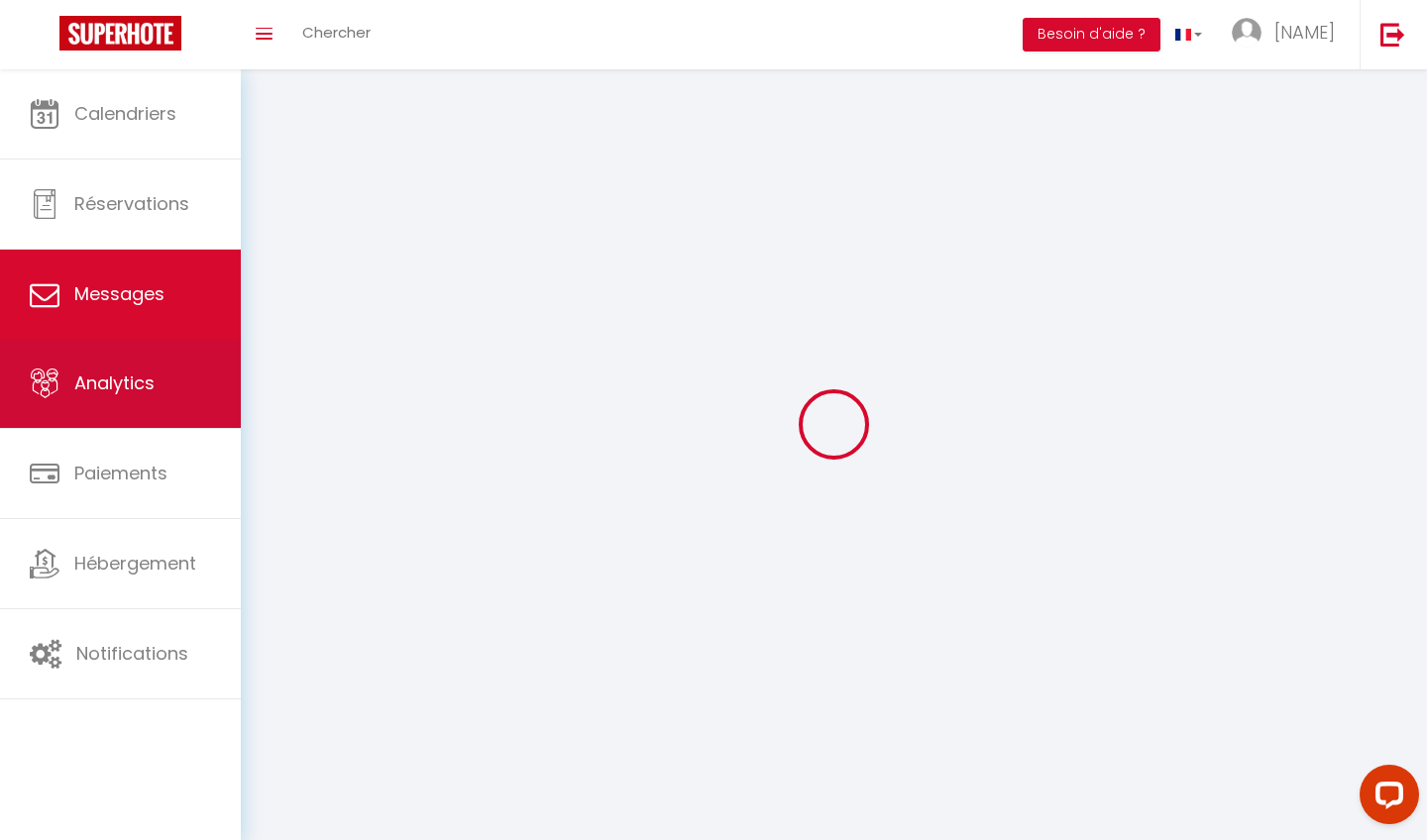 click on "Analytics" at bounding box center [114, 382] 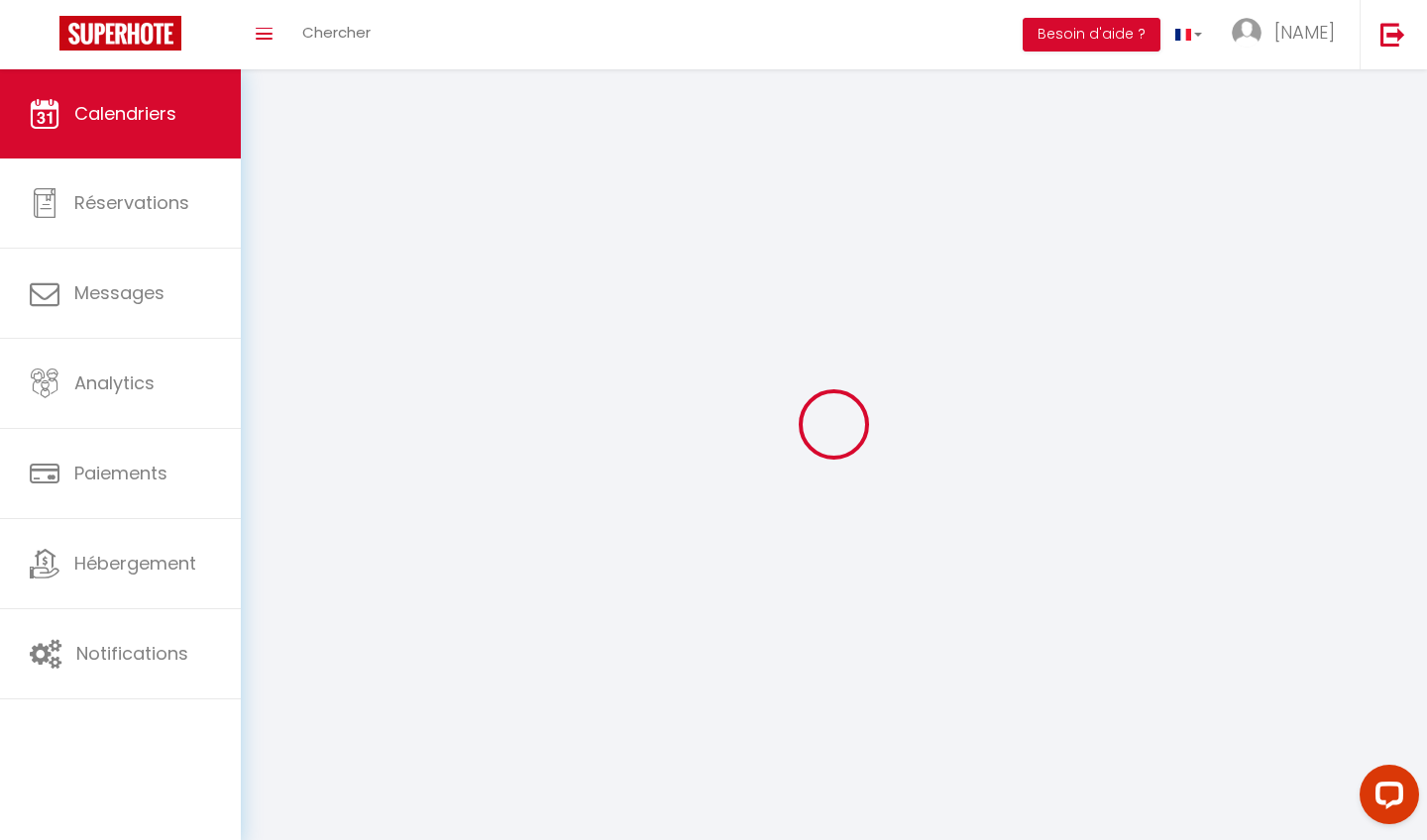 select on "2025" 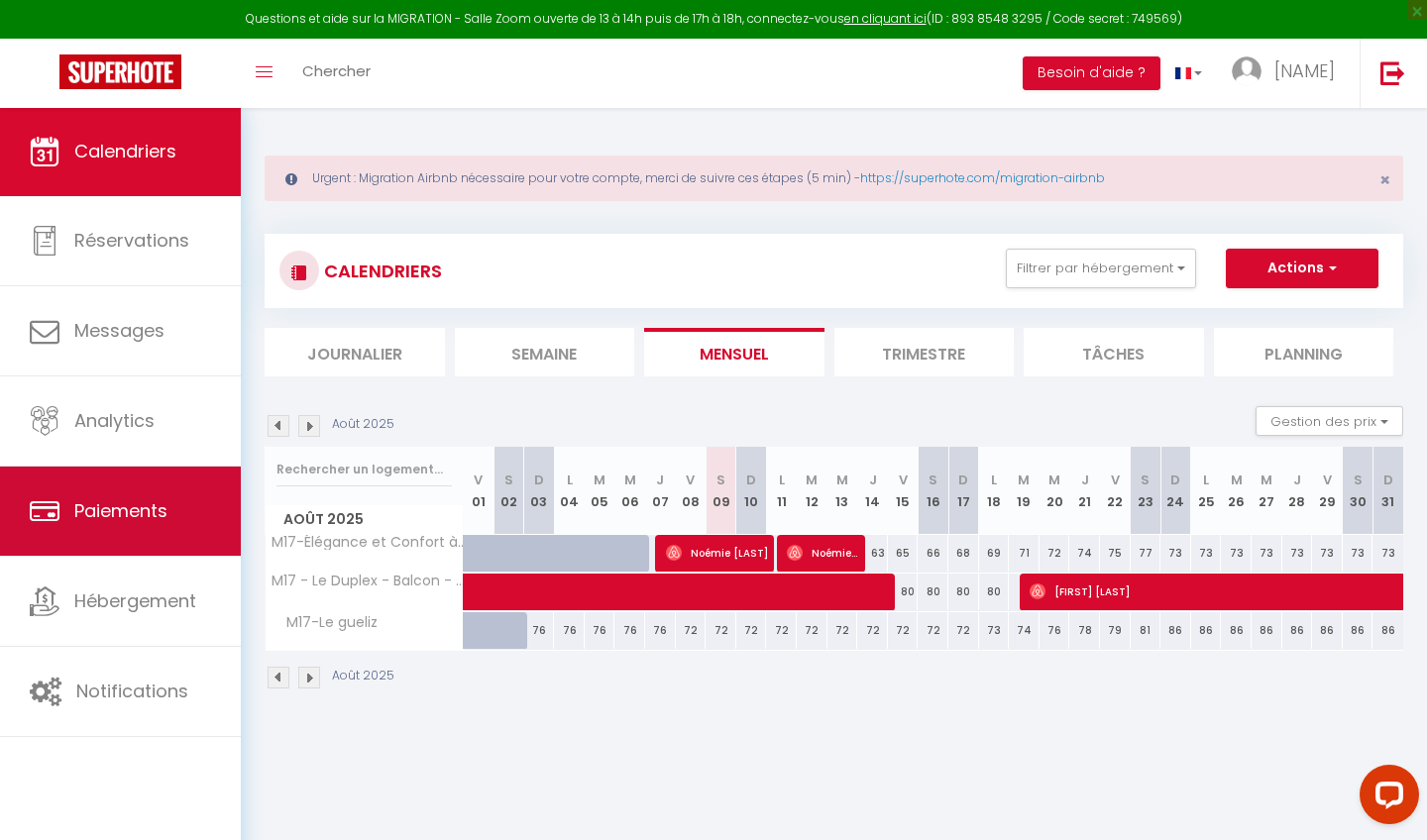 click on "Paiements" at bounding box center (121, 510) 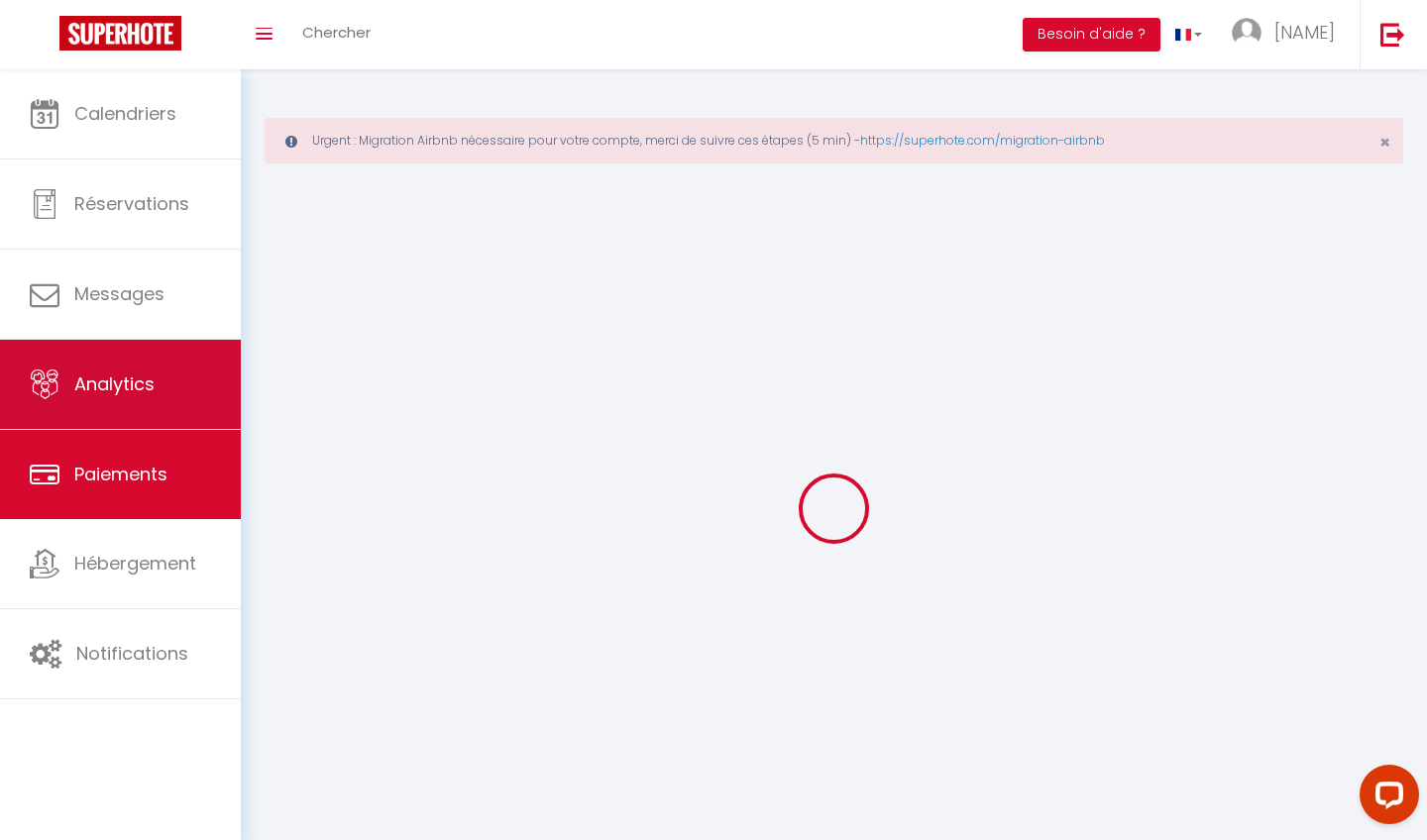 click on "Analytics" at bounding box center (120, 384) 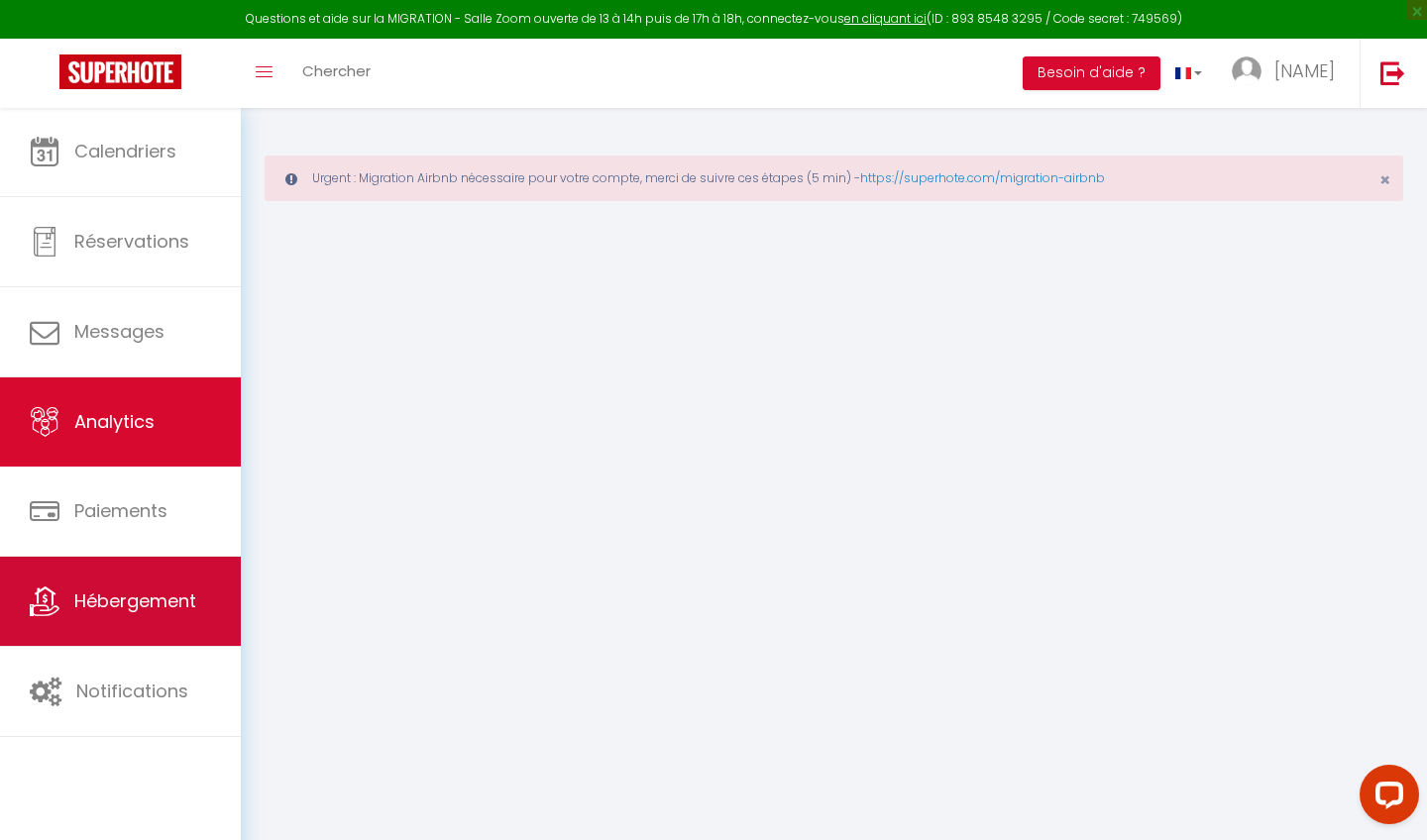 type 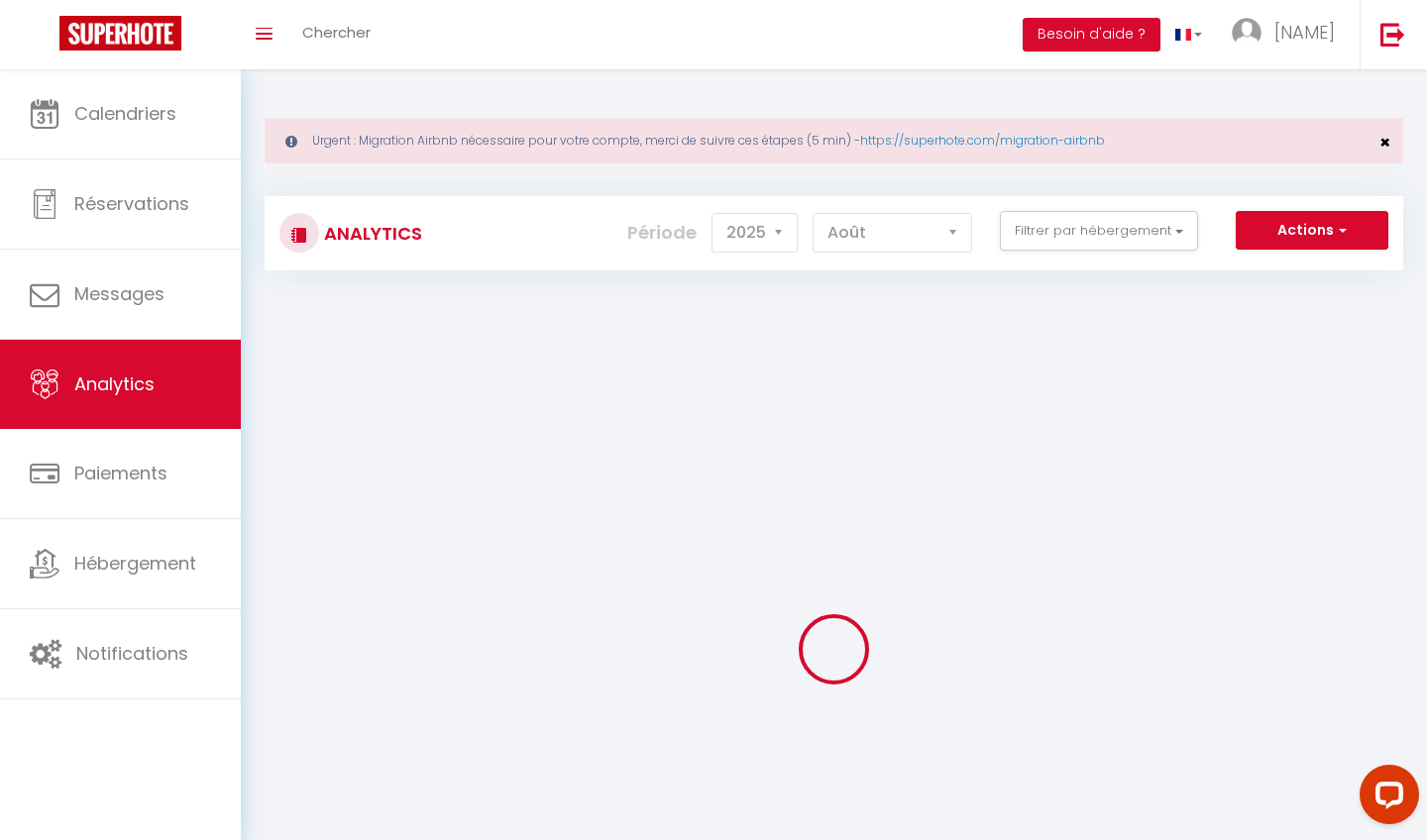 click on "×" at bounding box center (1384, 142) 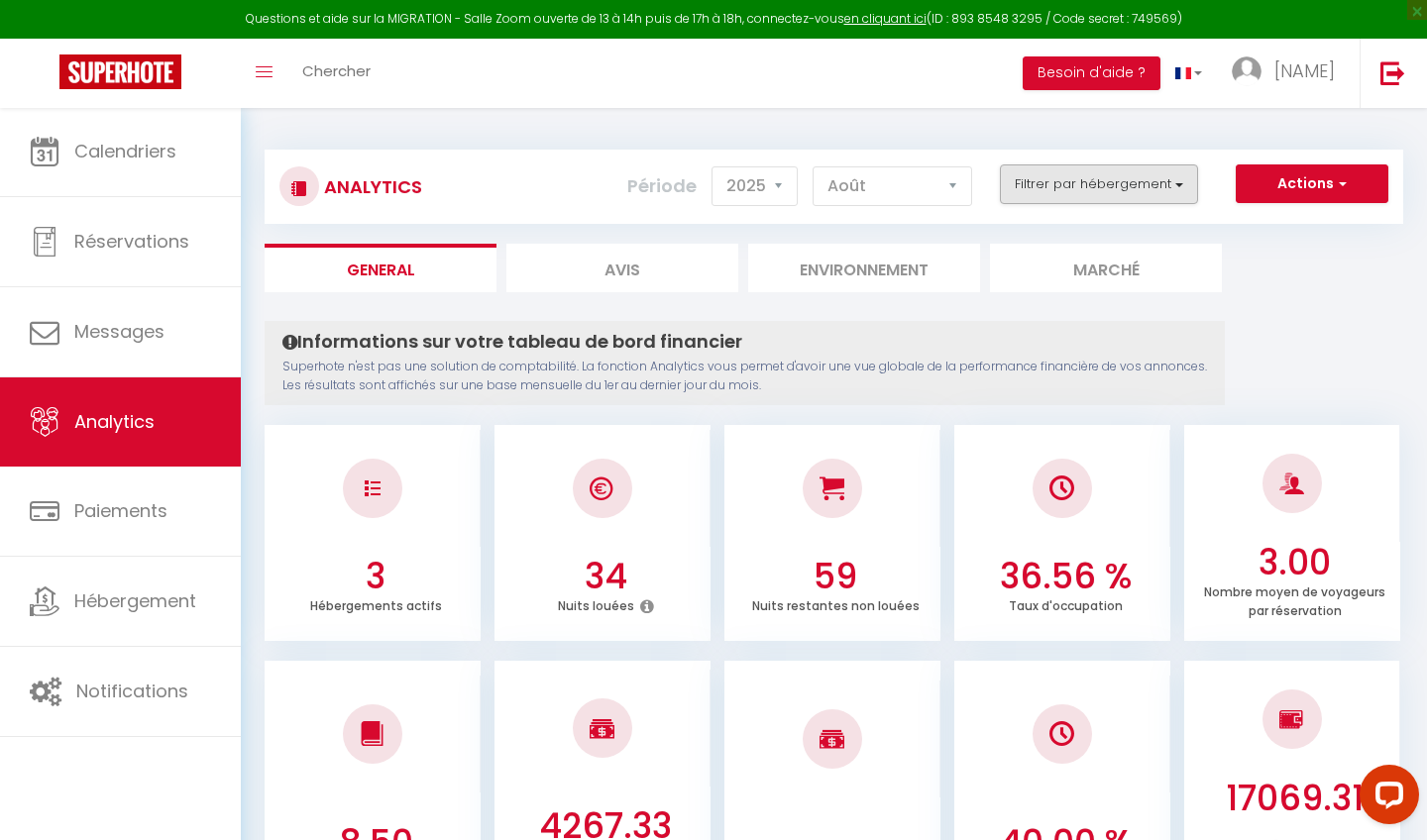 click on "Filtrer par hébergement" at bounding box center [1099, 184] 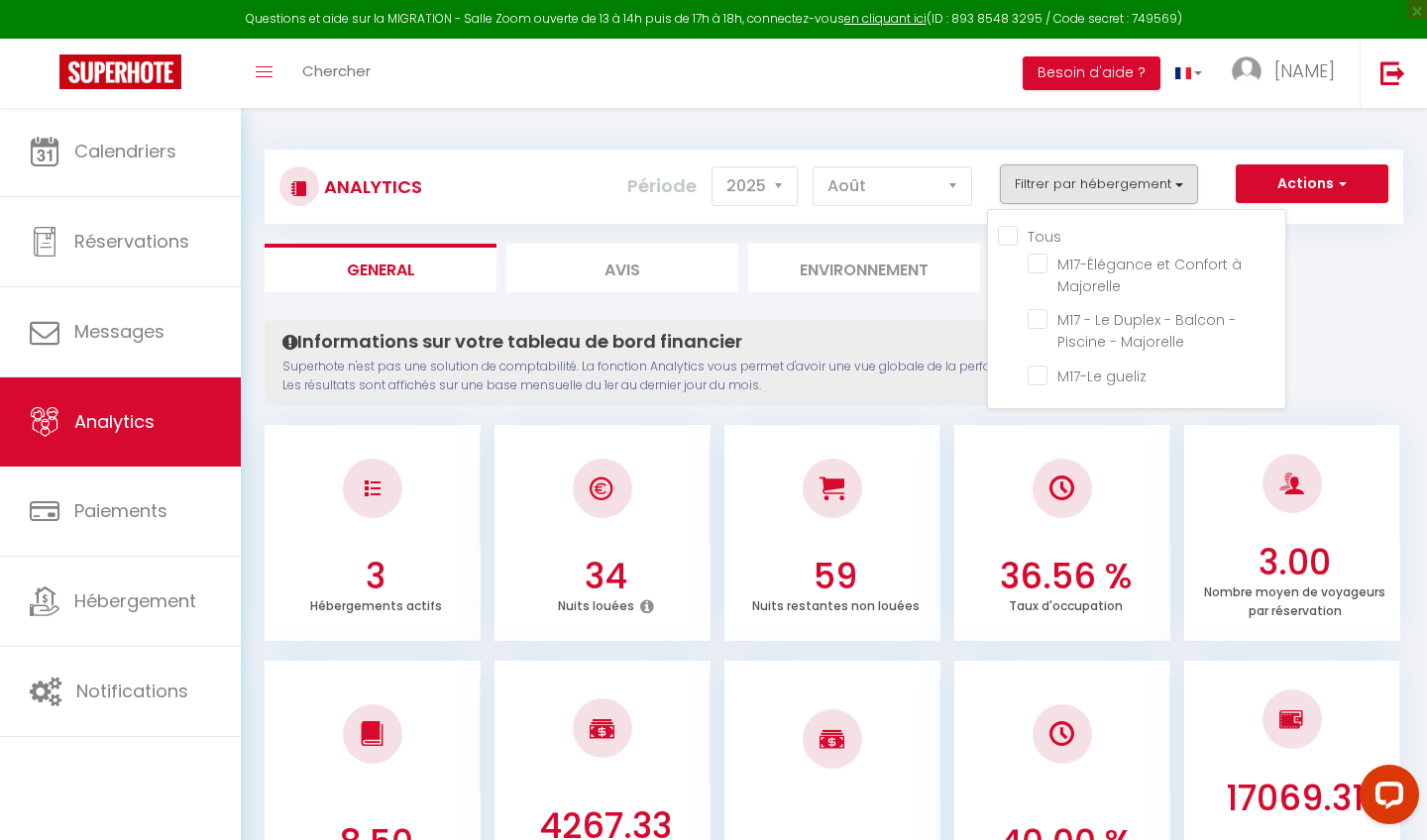 click on "Tous" at bounding box center (1142, 235) 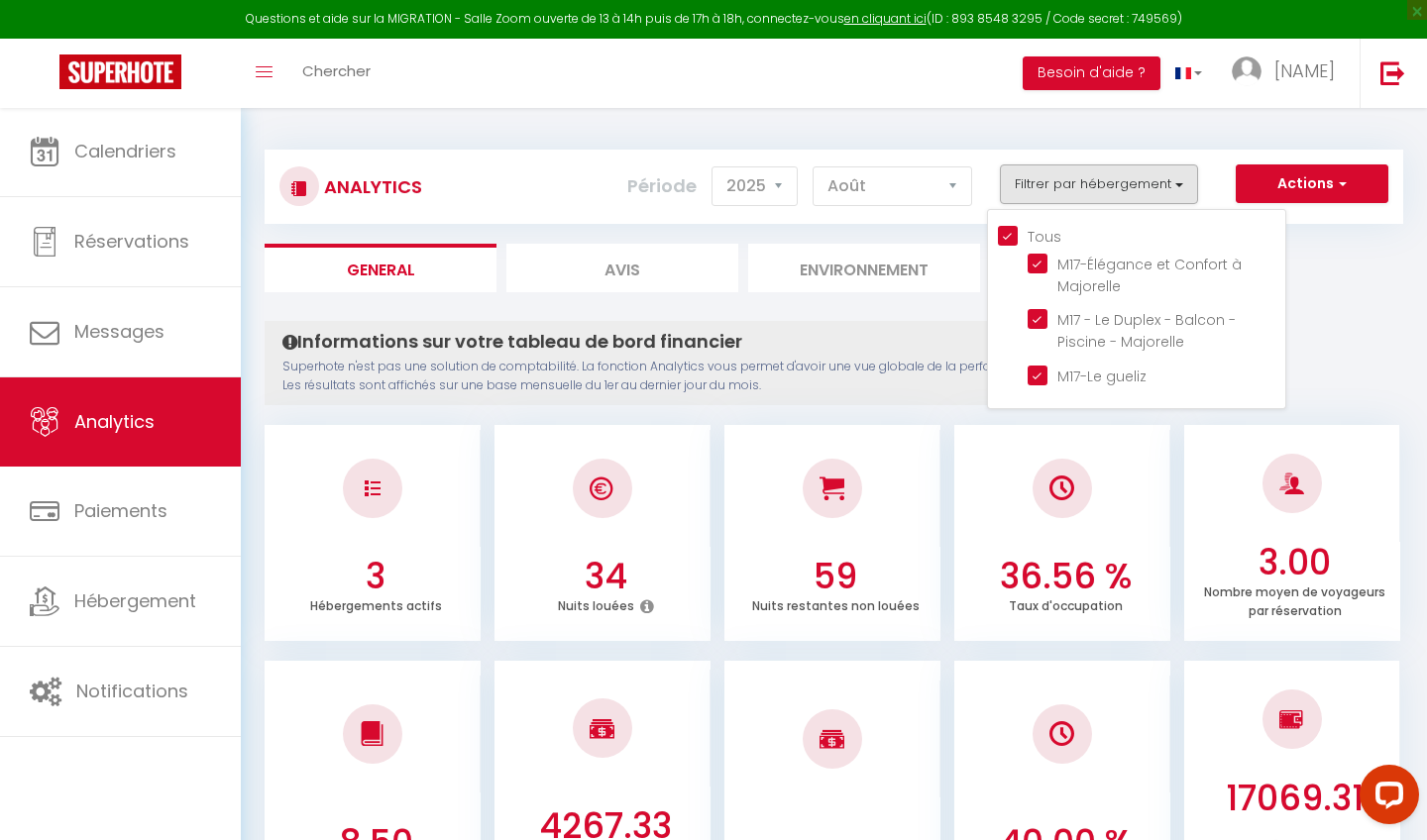 click on "Tous" at bounding box center [1142, 235] 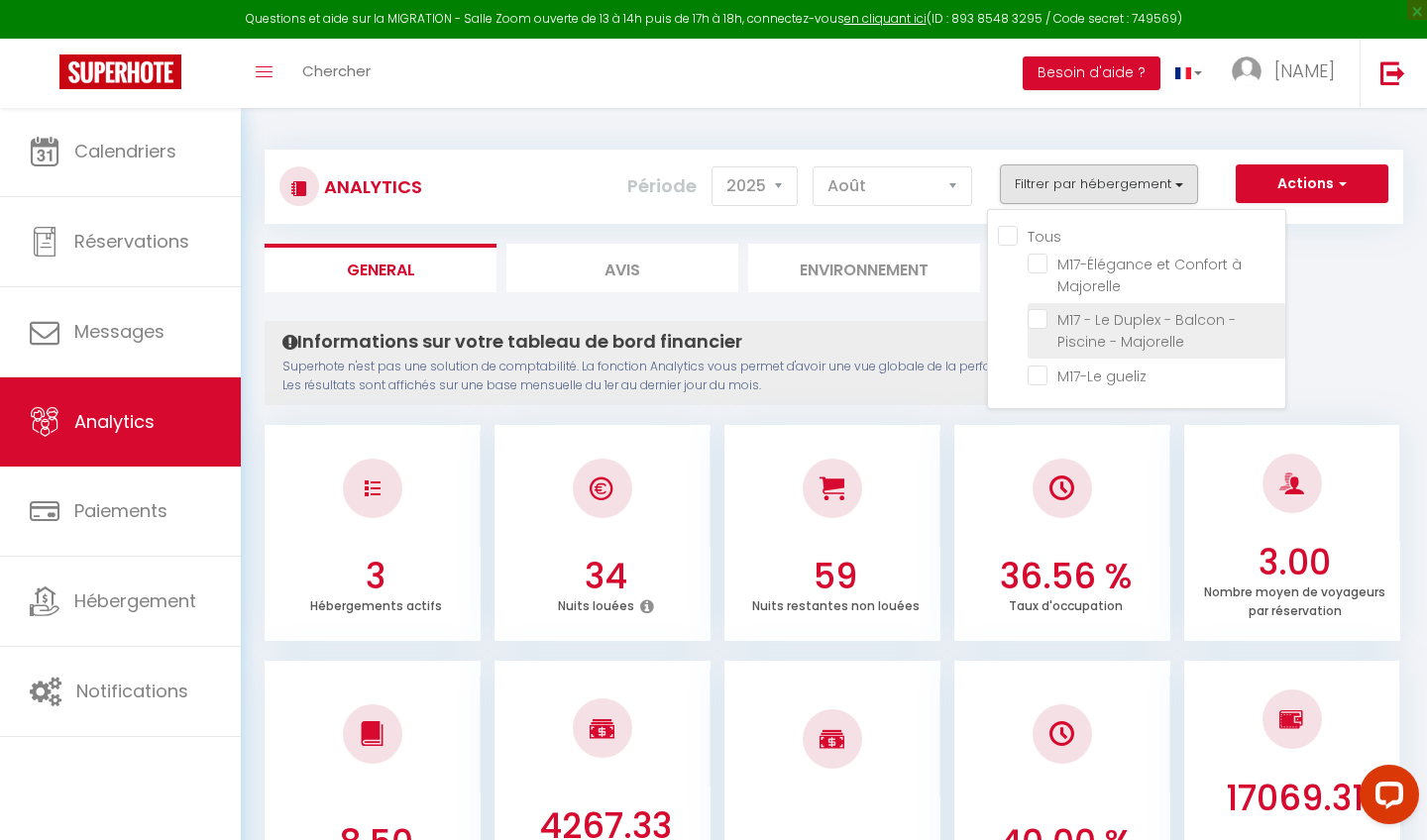 click at bounding box center [1156, 319] 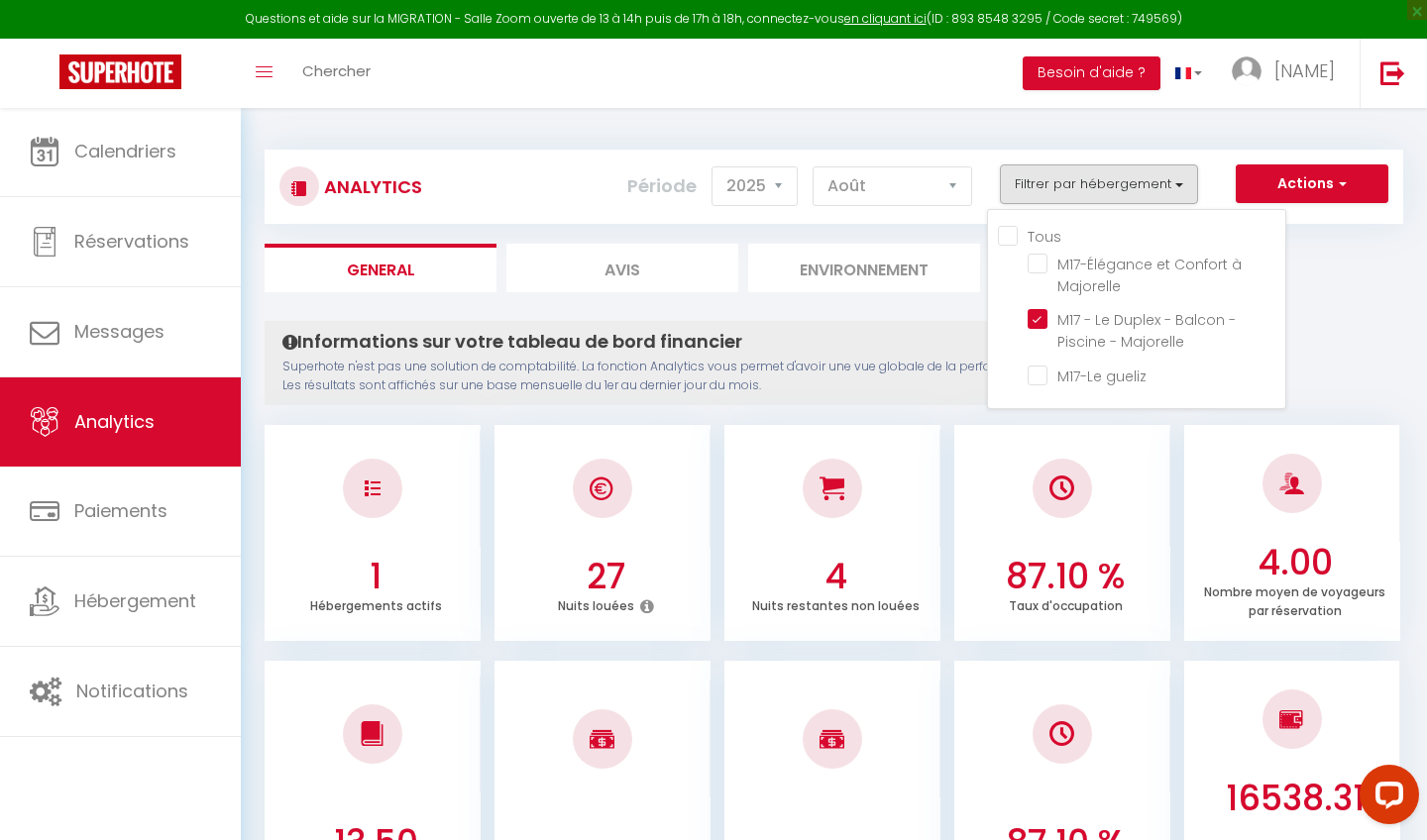 click on "Analytics
Actions
Génération SuperConciergerie   Génération SuperAnalyzer   Génération SuperExtractor   Exporter Taxe de séjour
Filtrer par hébergement
Tous
M17-Élégance et Confort à Majorelle
M17 - Le Duplex - Balcon - Piscine - Majorelle
M17-Le gueliz
Période   2014 2015 2016 2017 2018 2019 2020 2021 2022 2023 2024 2025 2026 2027   Janvier   Février   Mars   Avril   Mai   Juin   Juillet   Août   Septembre   Octobre   Novembre   Décembre     General   Avis   Environnement   Marché        Informations sur votre tableau de bord financier   Superhote n'est pas une solution de comptabilité. La fonction Analytics vous permet d'avoir une vue globale de la performance financière de vos annonces.
Configurer     ×" at bounding box center (833, 1532) 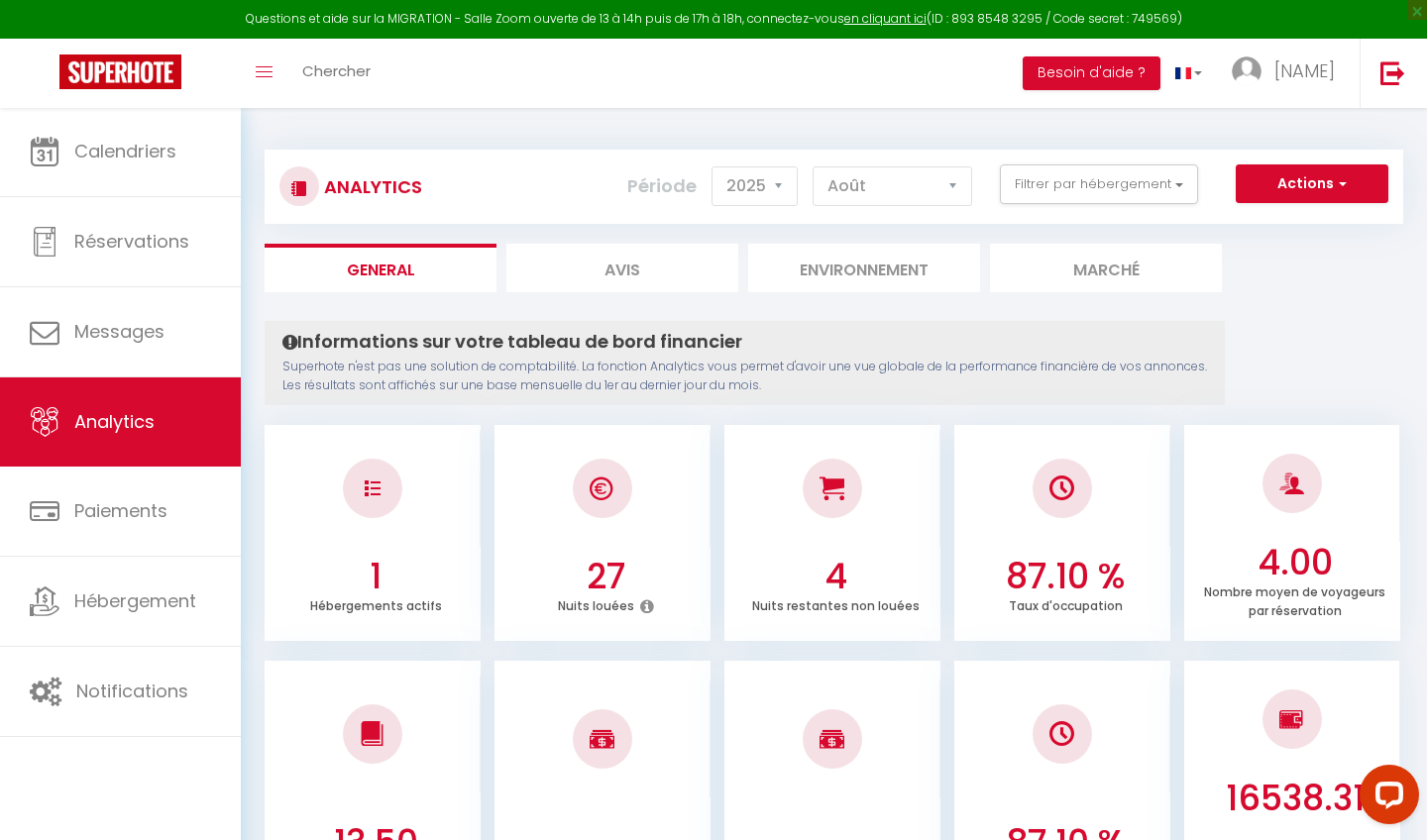 scroll, scrollTop: 0, scrollLeft: 0, axis: both 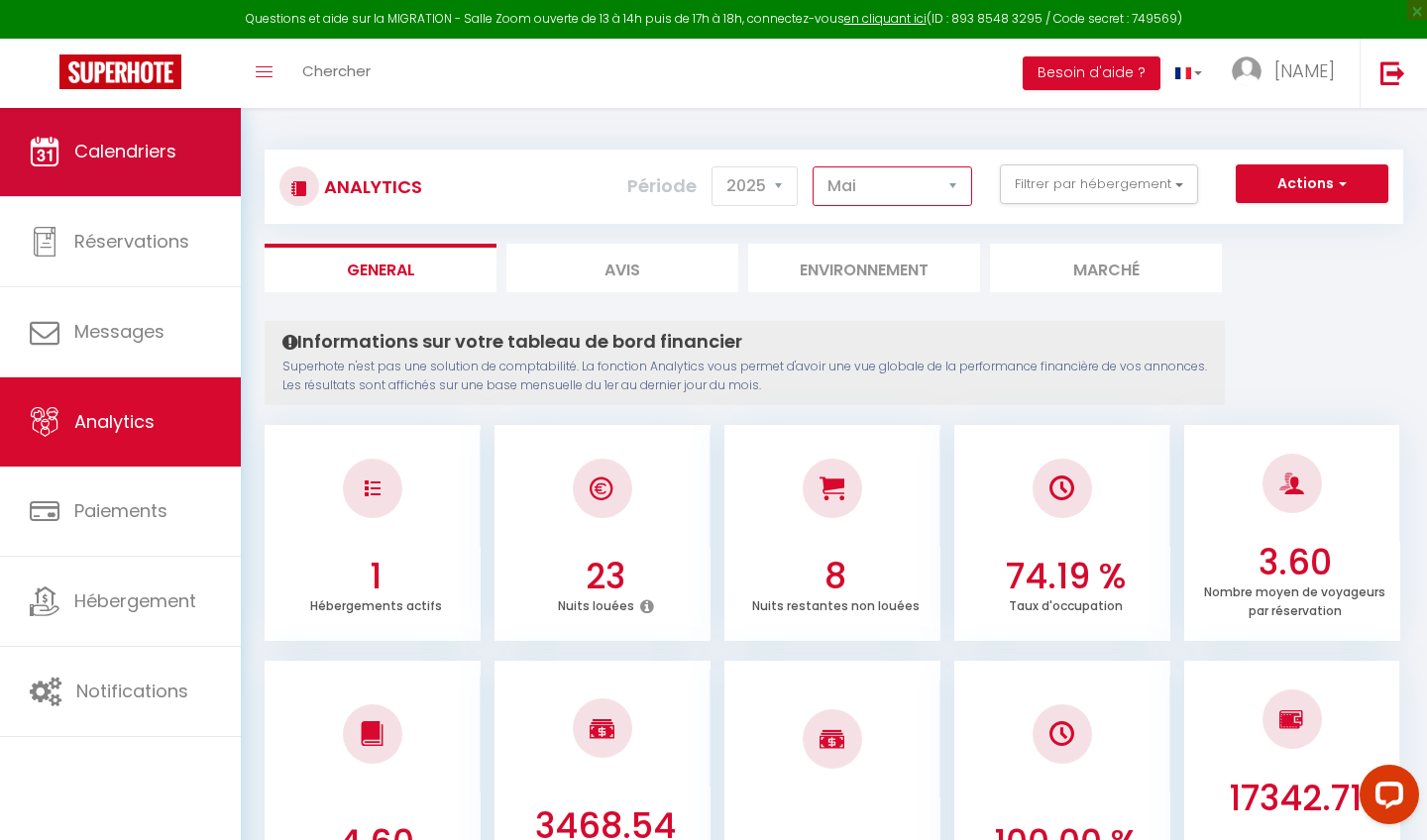 click on "Calendriers" at bounding box center [120, 152] 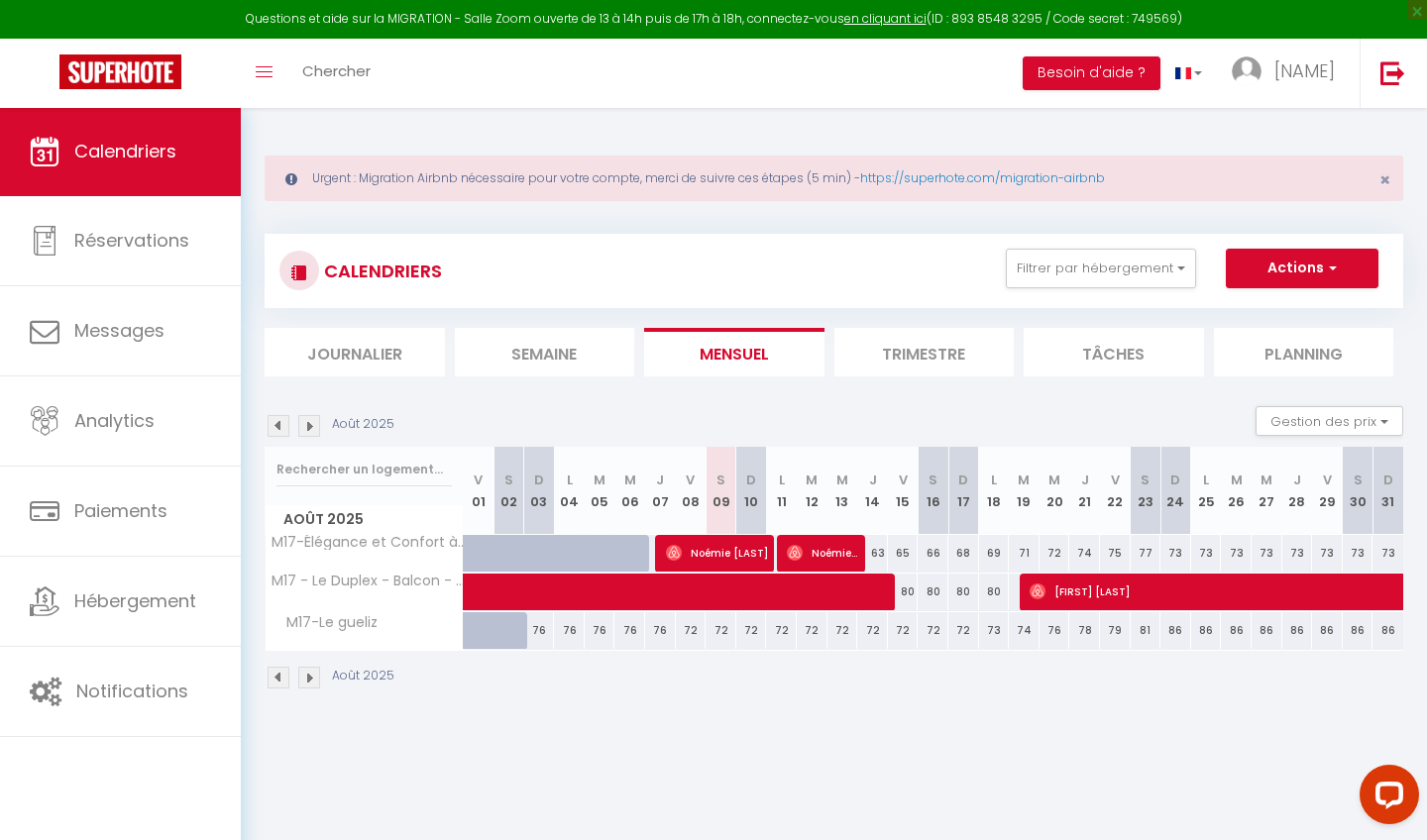 click on "CALENDRIERS
Filtrer par hébergement
Tous       M17-Élégance et Confort à Majorelle     M17 - Le Duplex - Balcon - Piscine - Majorelle     M17-Le gueliz    Effacer   Sauvegarder
Actions
Nouvelle réservation   Exporter les réservations   Importer les réservations" at bounding box center (833, 270) 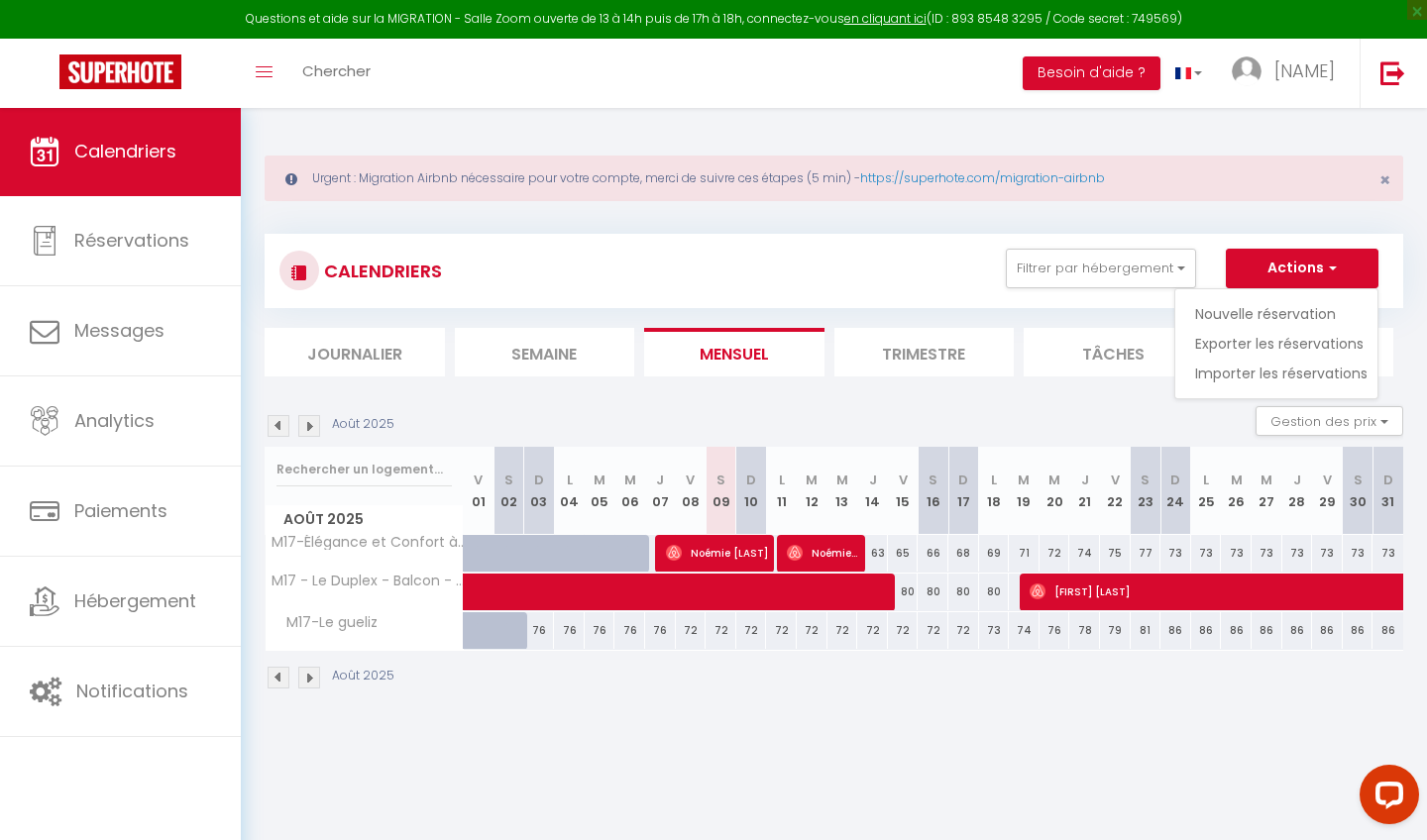 click on "Nouvelle réservation" at bounding box center [1281, 314] 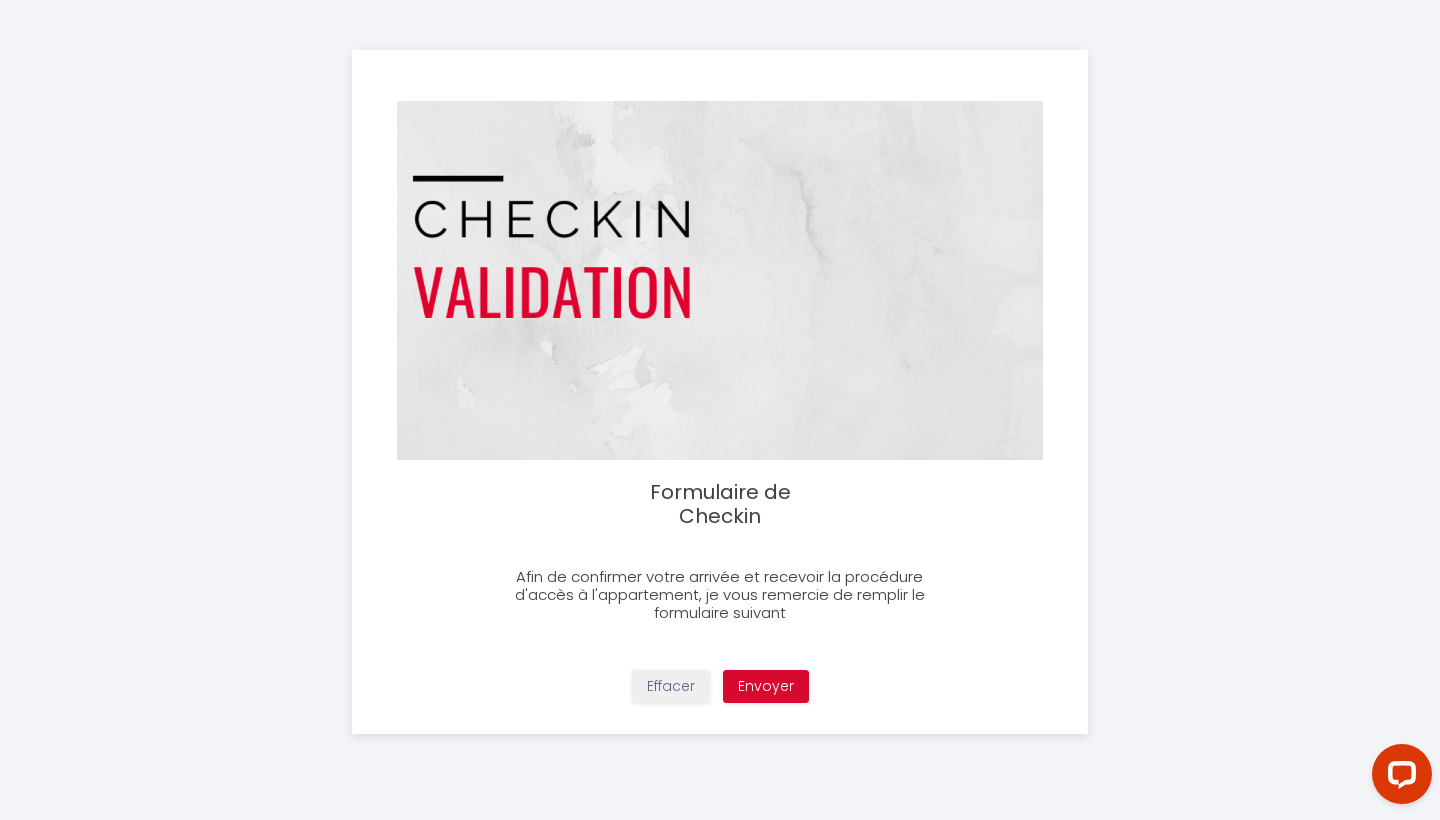 scroll, scrollTop: 0, scrollLeft: 0, axis: both 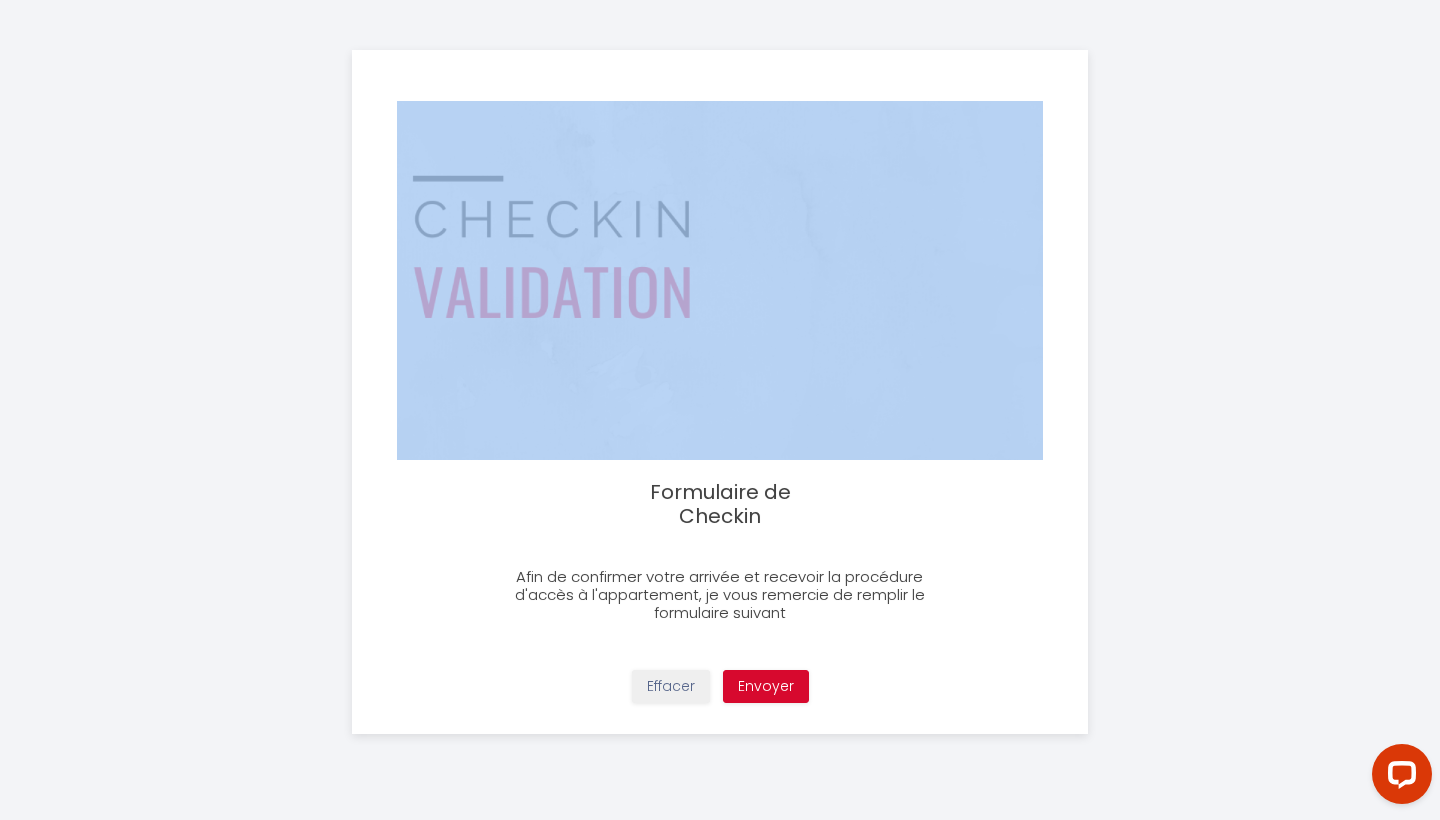 click at bounding box center [720, 280] 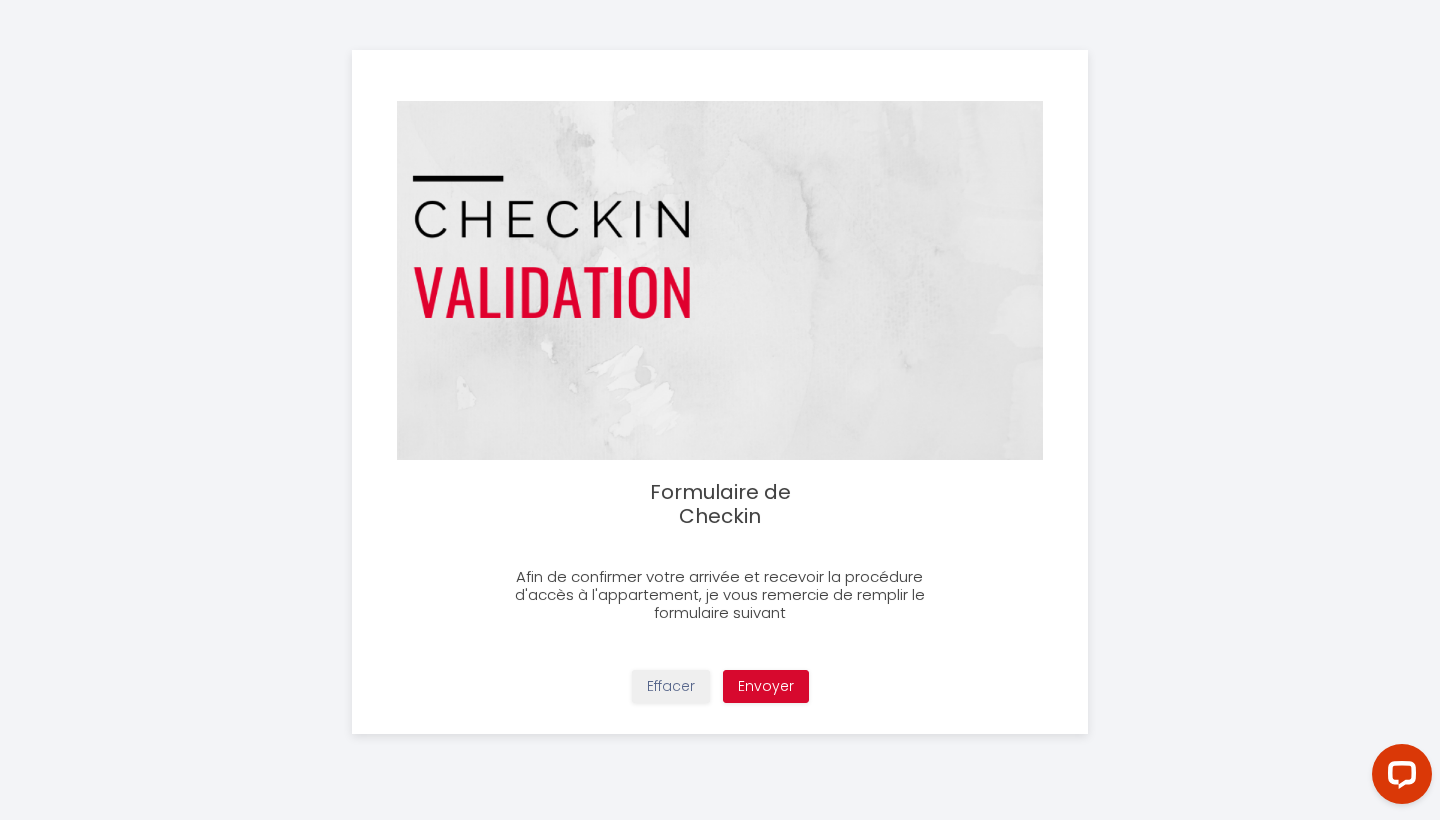 click on "Formulaire de Checkin" at bounding box center [720, 504] 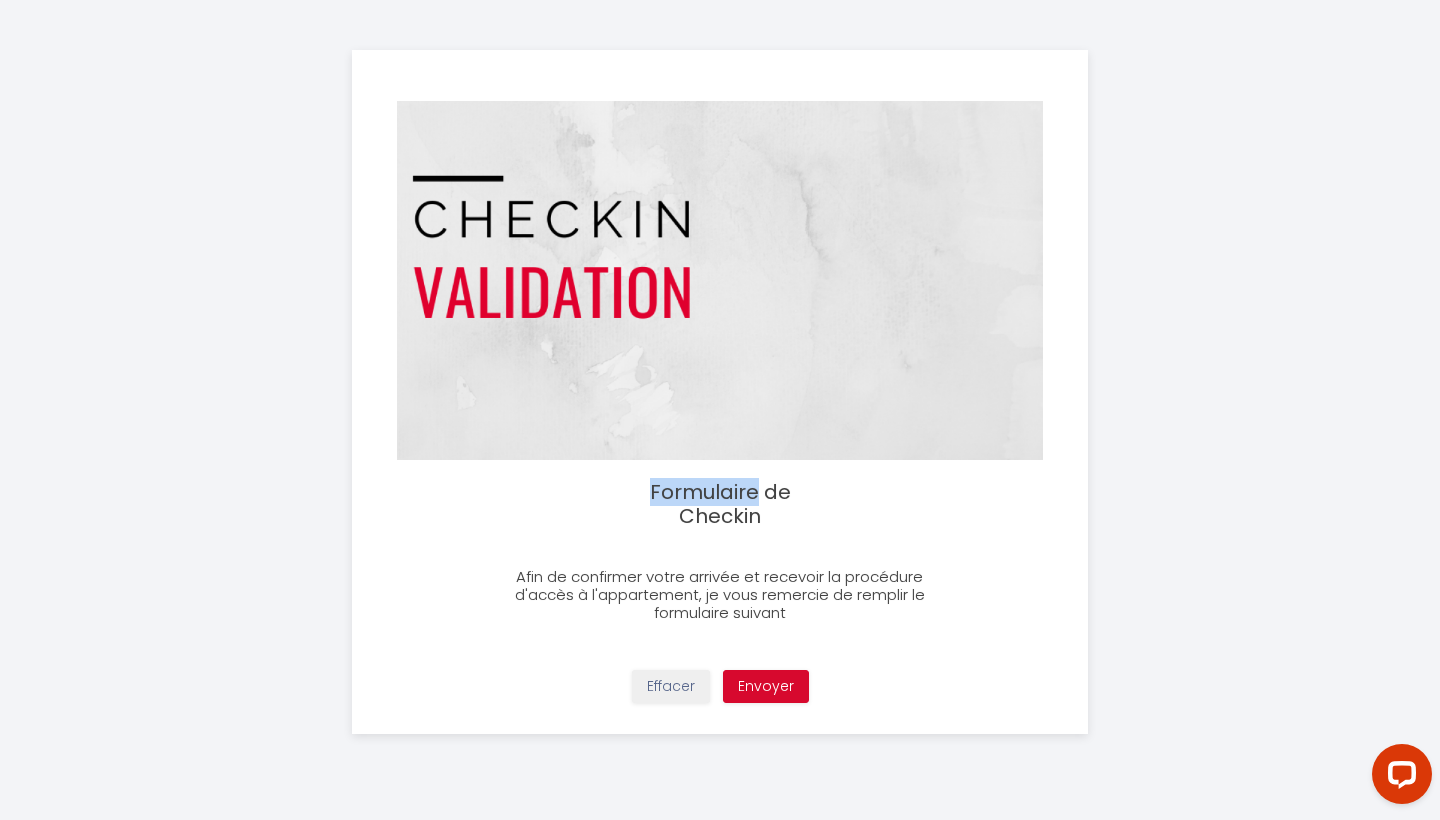 click on "Formulaire de Checkin" at bounding box center [720, 504] 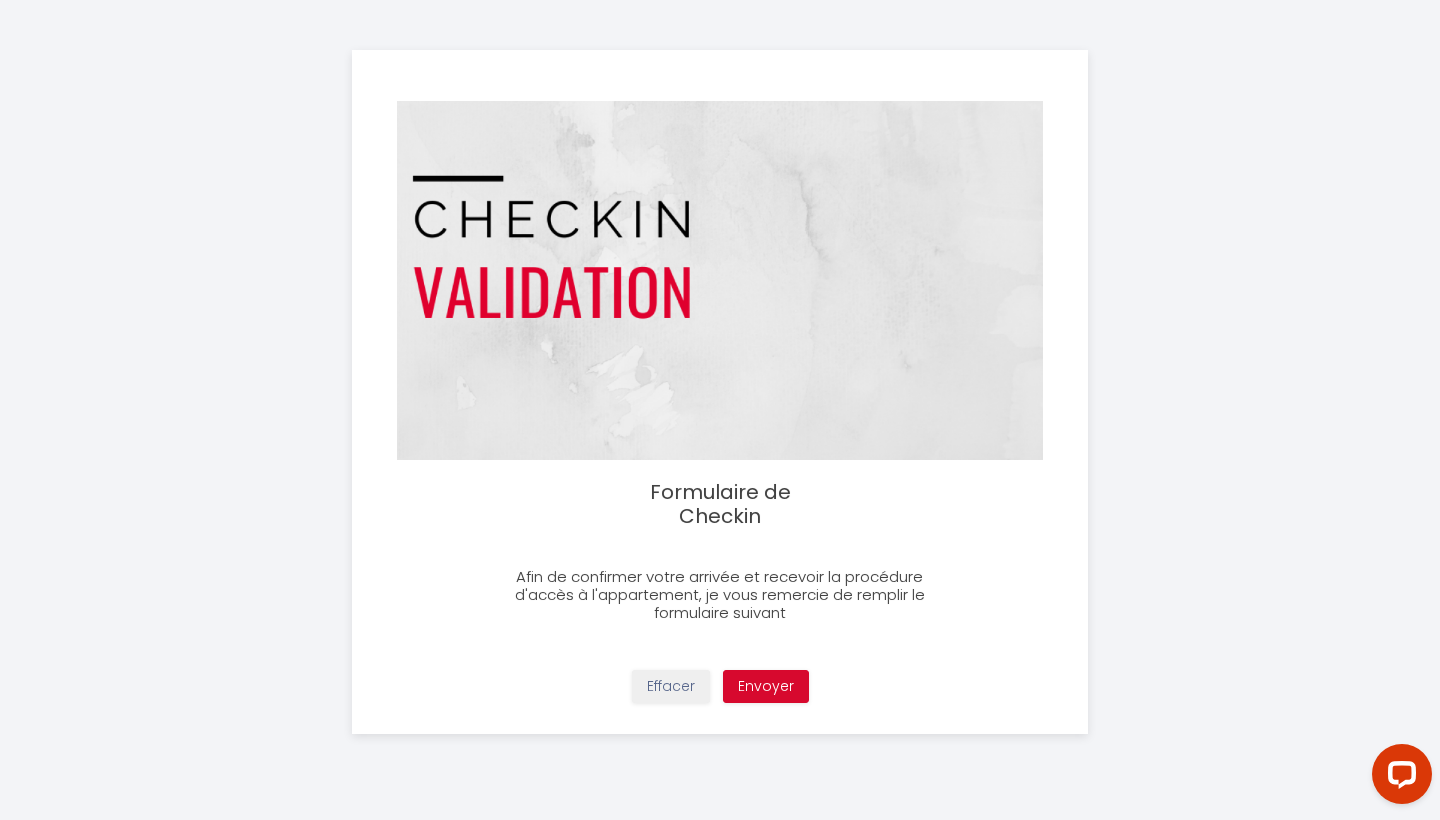 click on "Afin de confirmer votre arrivée et recevoir la procédure d'accès à l'appartement, je vous remercie de remplir le formulaire suivant" at bounding box center (720, 595) 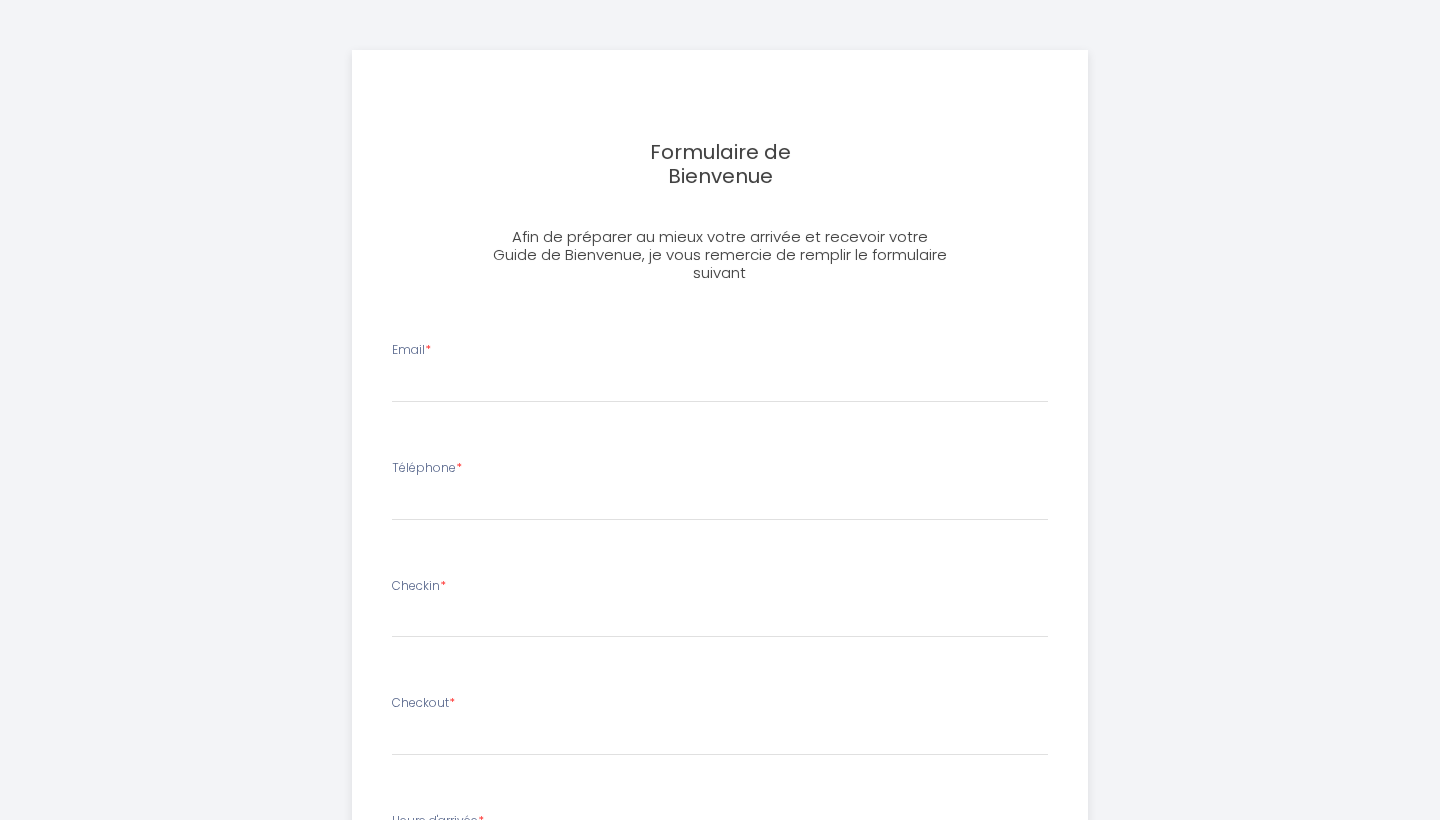 select 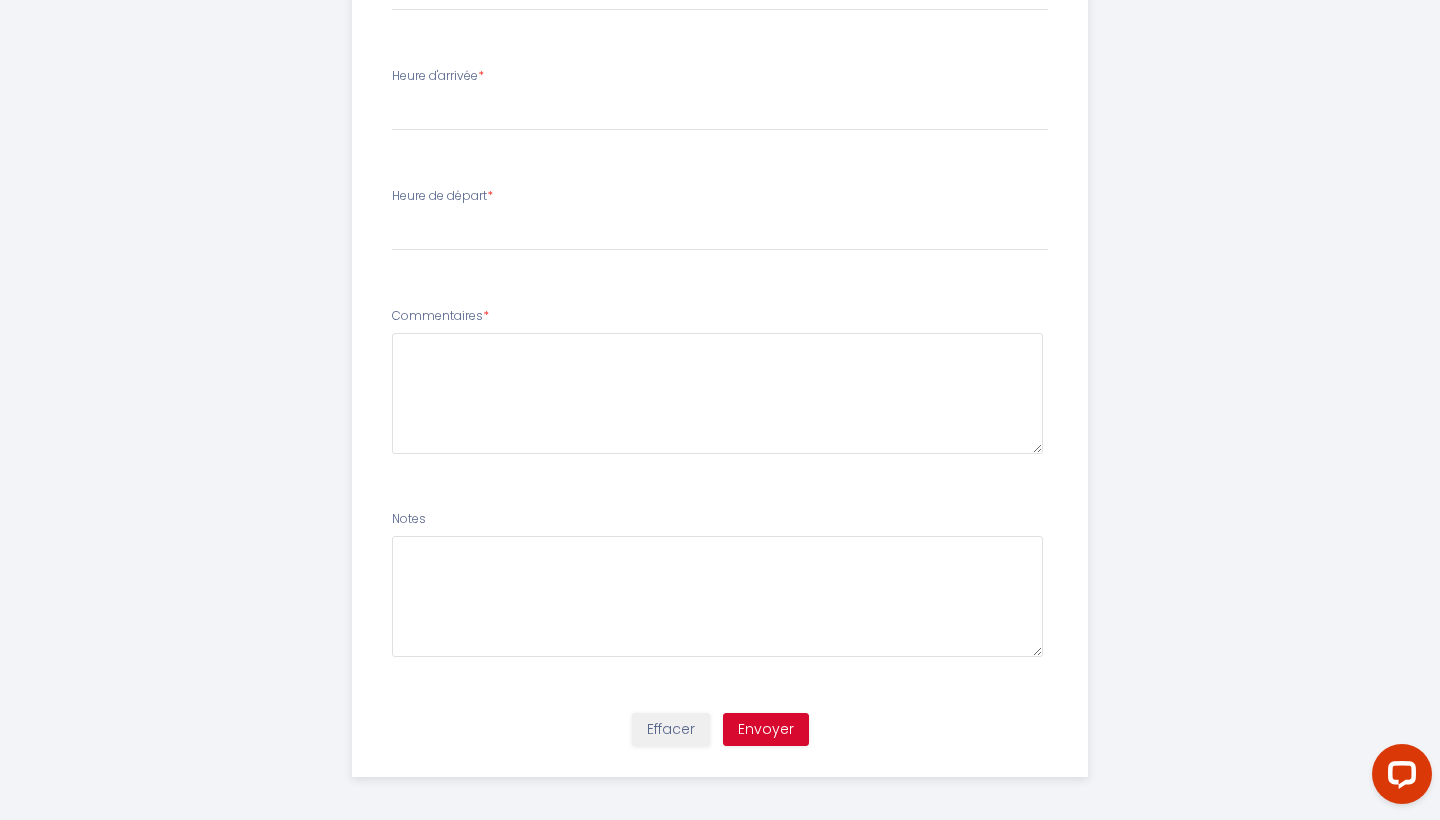 scroll, scrollTop: 744, scrollLeft: 0, axis: vertical 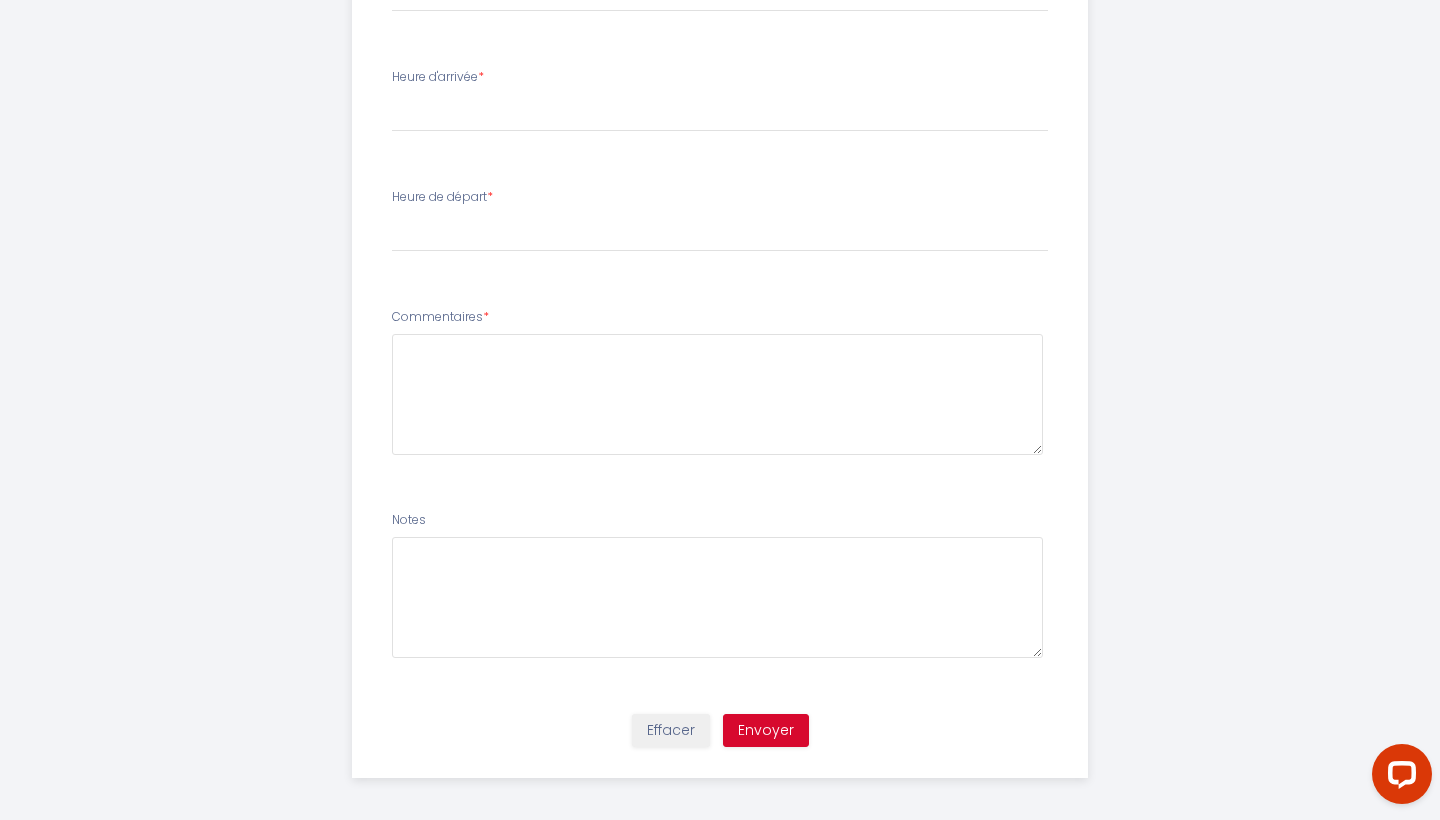 click on "Effacer" at bounding box center [671, 731] 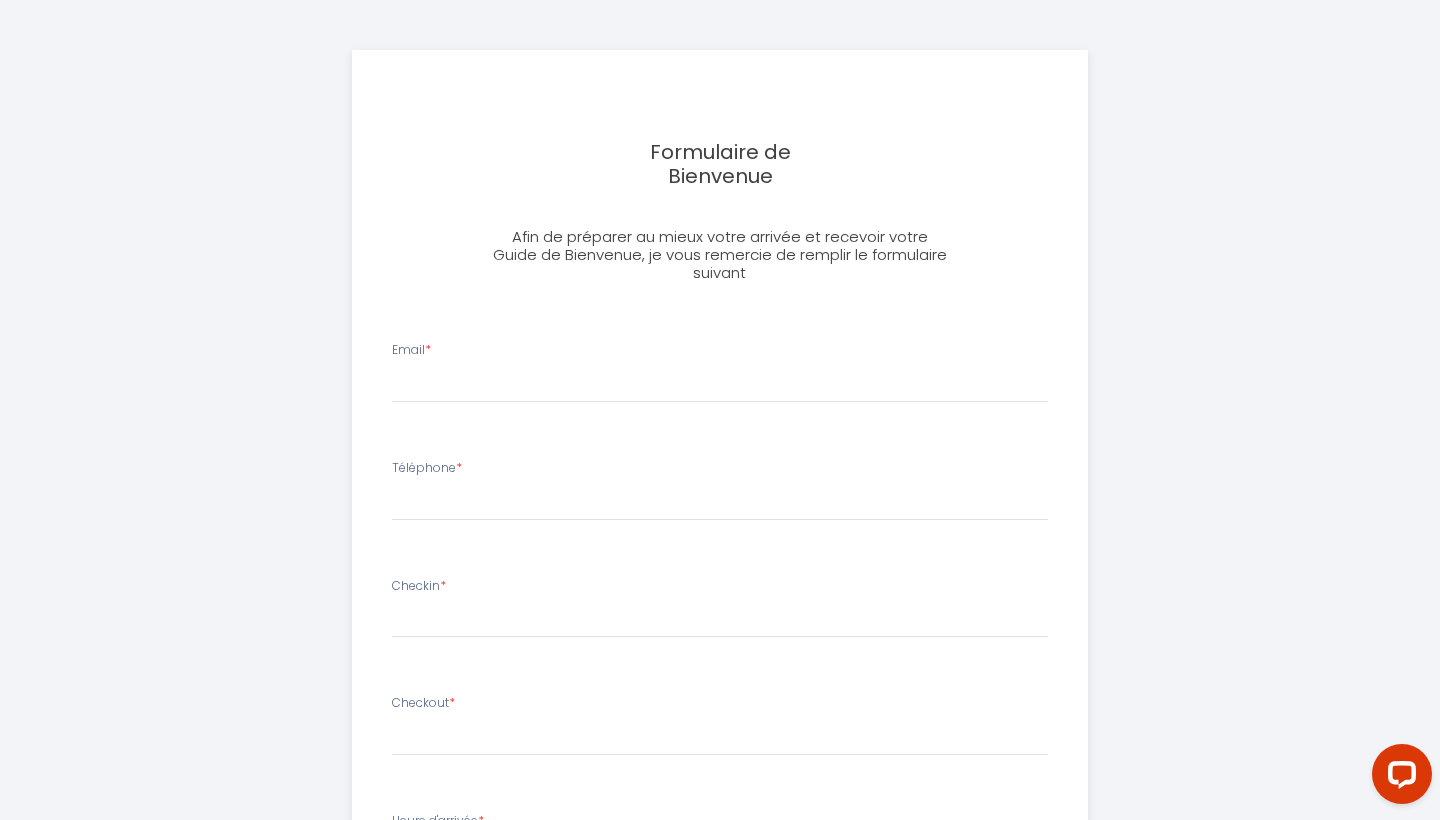 scroll, scrollTop: 0, scrollLeft: 0, axis: both 